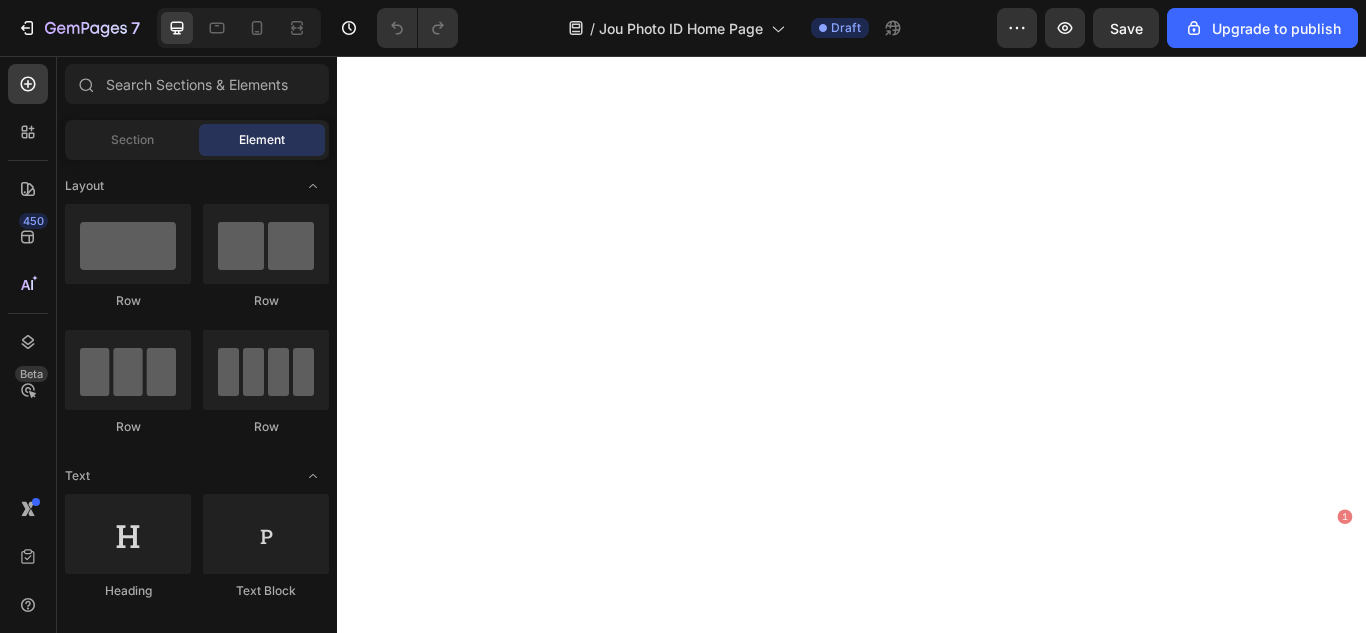scroll, scrollTop: 0, scrollLeft: 0, axis: both 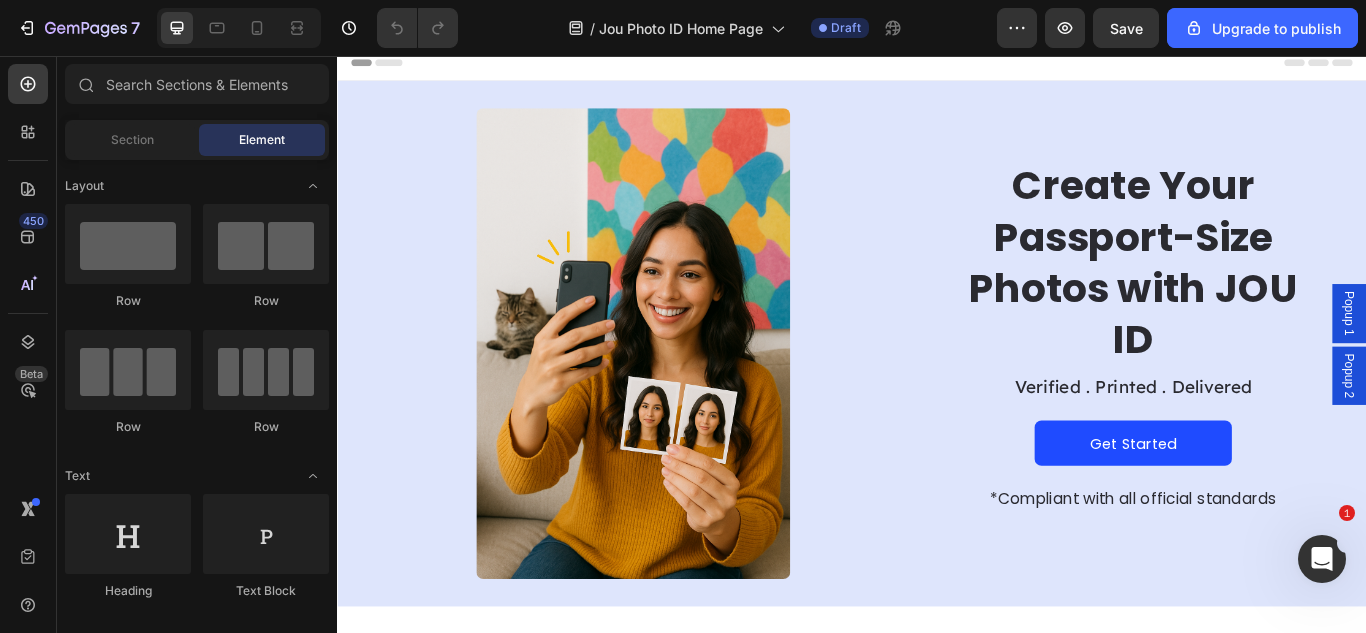 click on "Popup 1" at bounding box center (1517, 356) 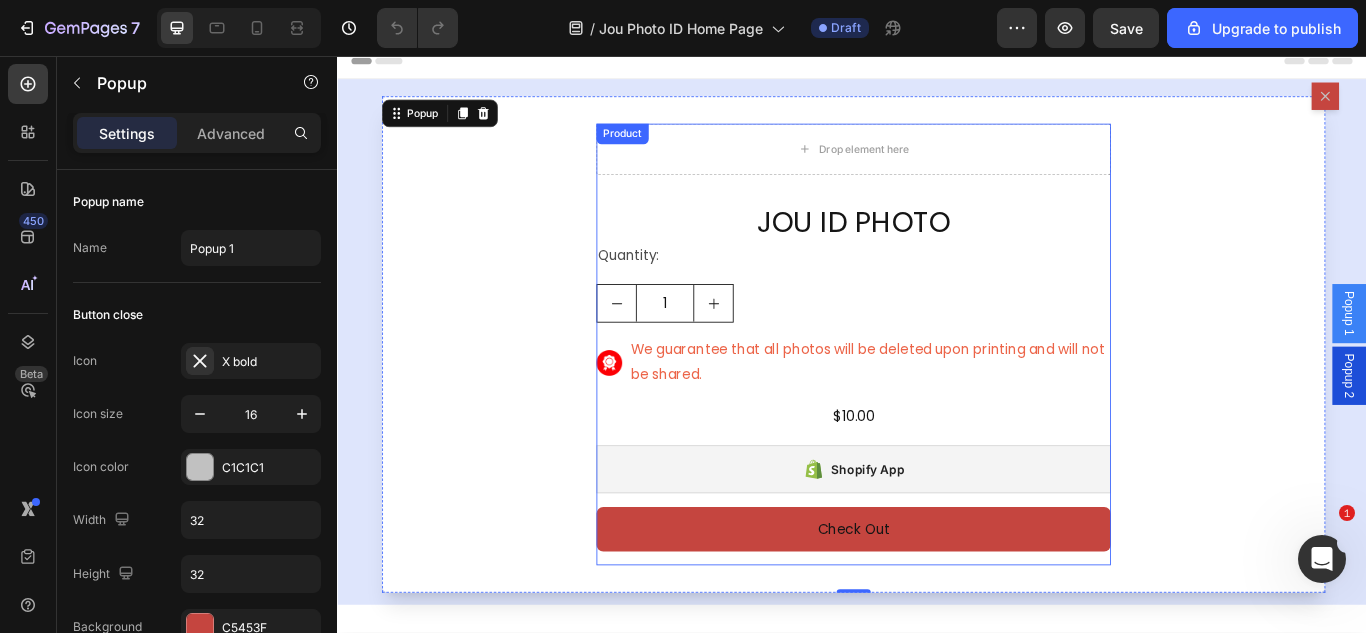scroll, scrollTop: 0, scrollLeft: 0, axis: both 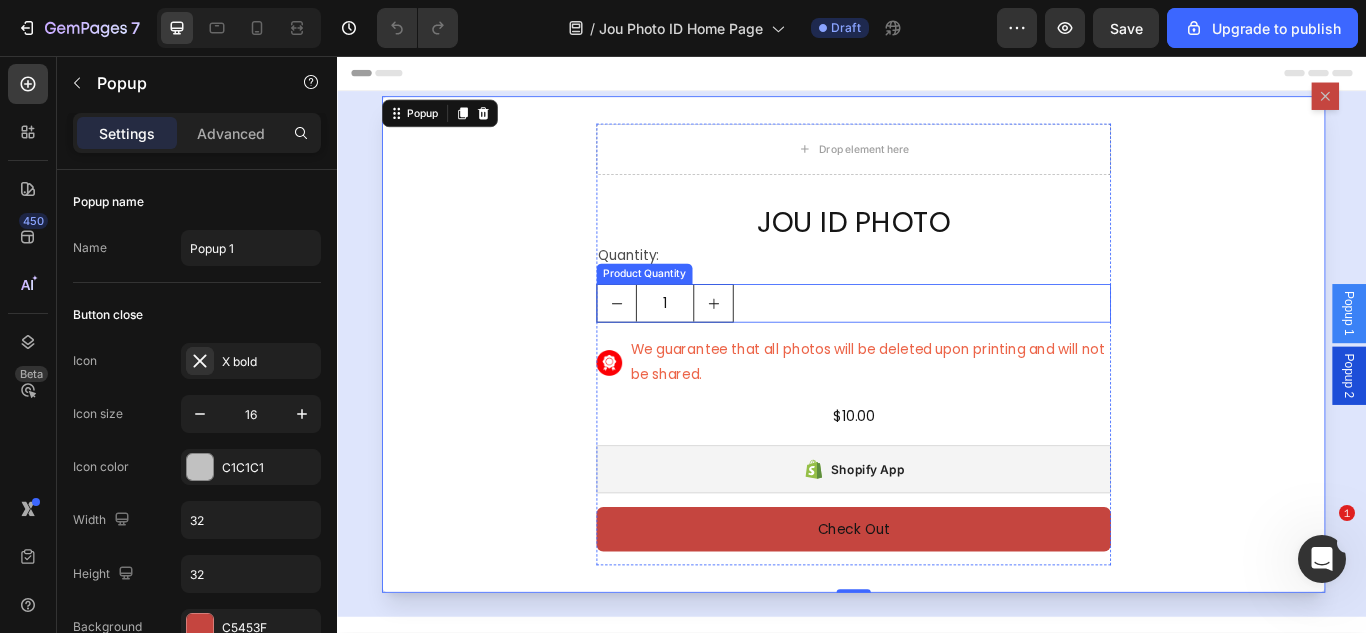 click on "1" at bounding box center (939, 344) 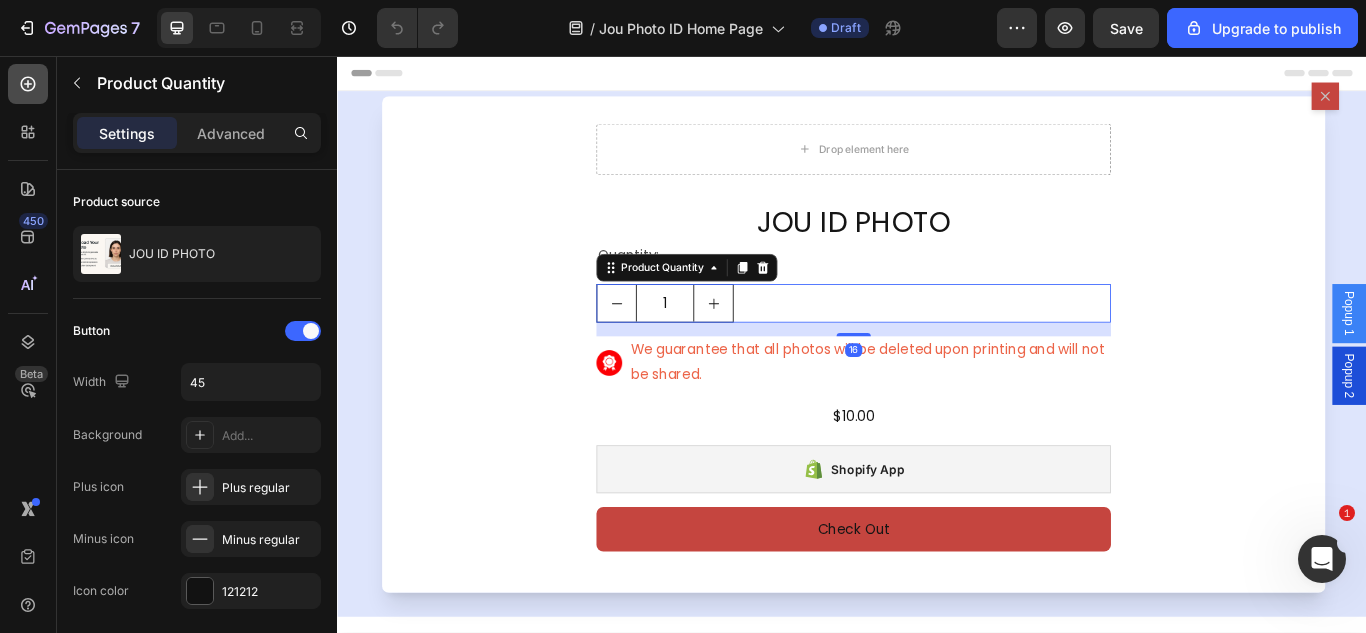 click 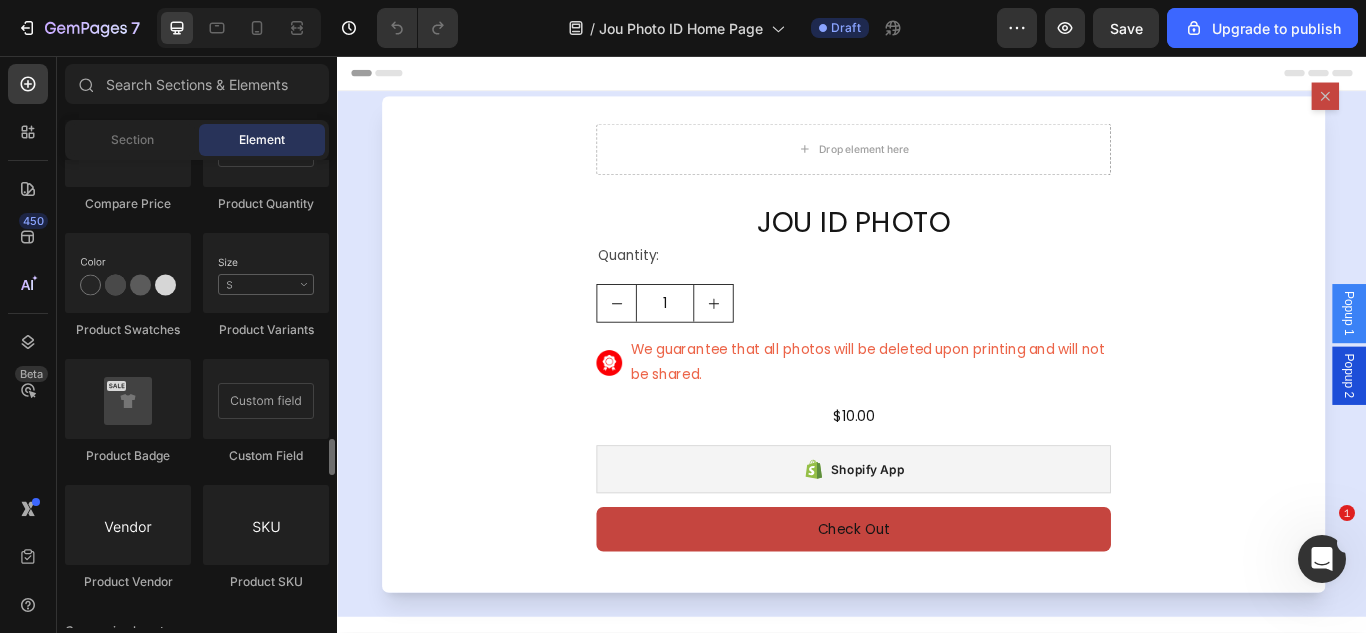 scroll, scrollTop: 3526, scrollLeft: 0, axis: vertical 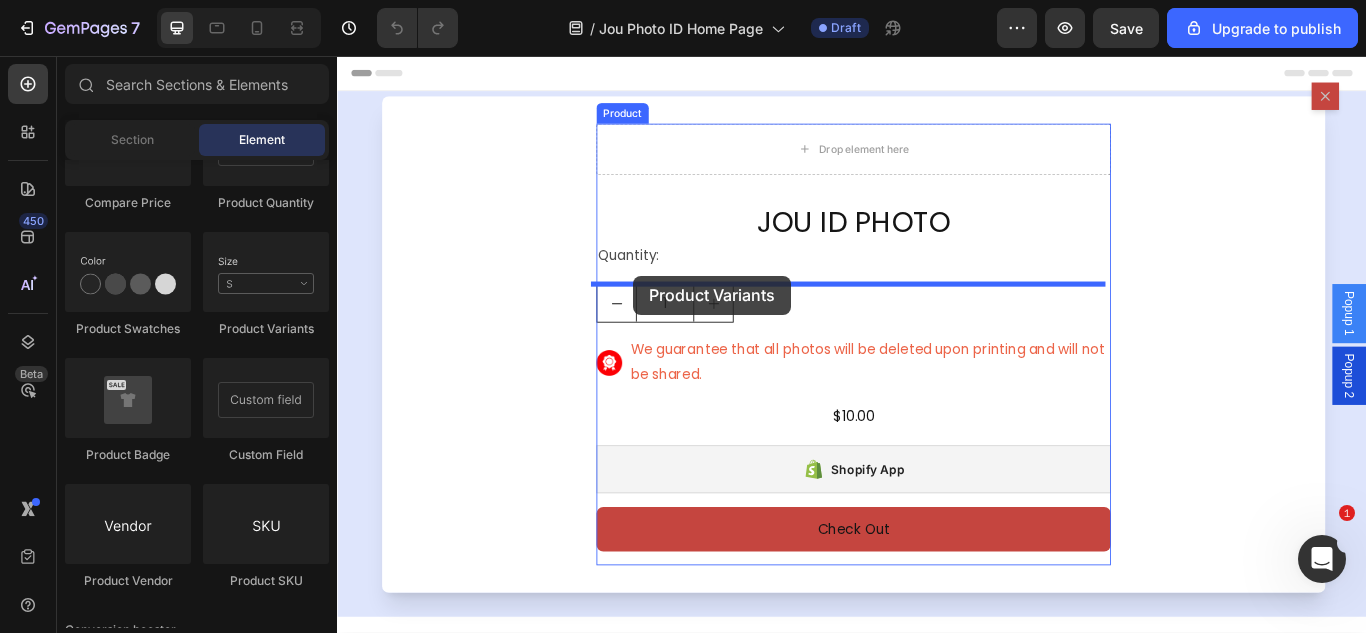 drag, startPoint x: 601, startPoint y: 323, endPoint x: 682, endPoint y: 312, distance: 81.7435 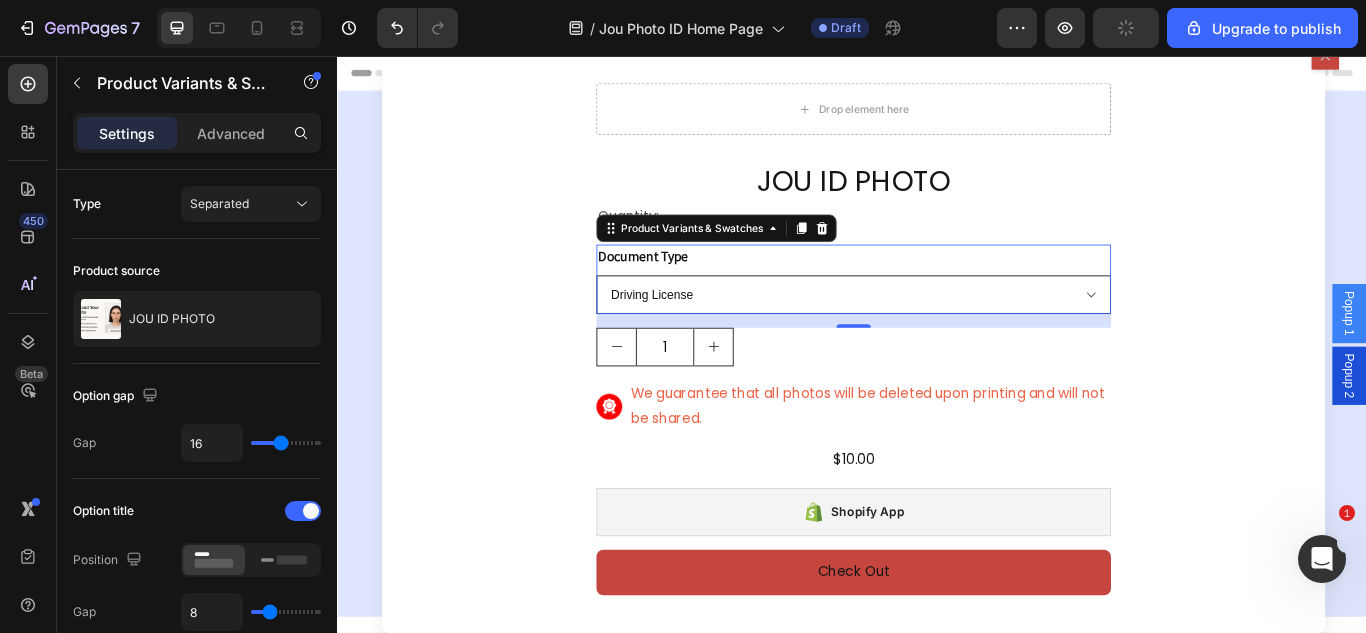 click on "Driving License Lebanese Passport ID Photo Shengen Visa" at bounding box center [939, 334] 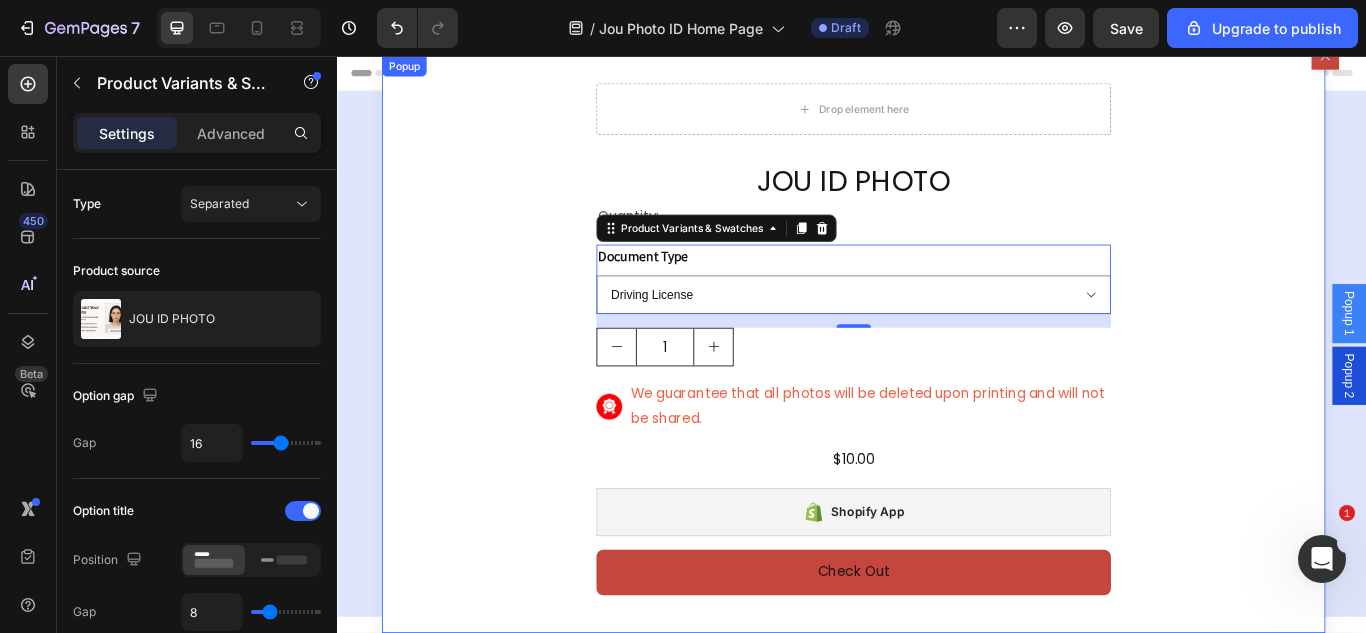 click on "Drop element here JOU ID PHOTO Product Title Quantity: Text Block Document Type   Driving License Lebanese Passport ID Photo Shengen Visa Product Variants & Swatches   16
1
Product Quantity Image We guarantee that all photos will be deleted upon printing and will not be shared. Text Block Row $10.00 Product Price Product Price Row
Shopify App Shopify App Check Out Dynamic Checkout Product" at bounding box center (939, 392) 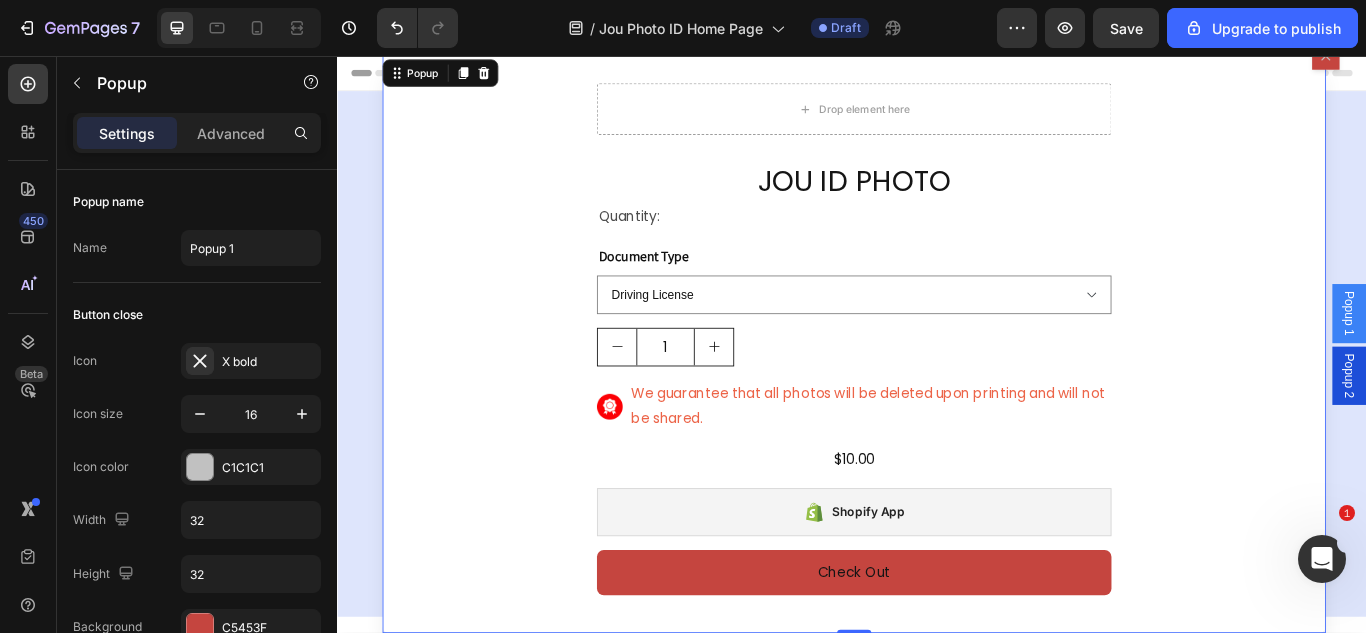 scroll, scrollTop: 4, scrollLeft: 0, axis: vertical 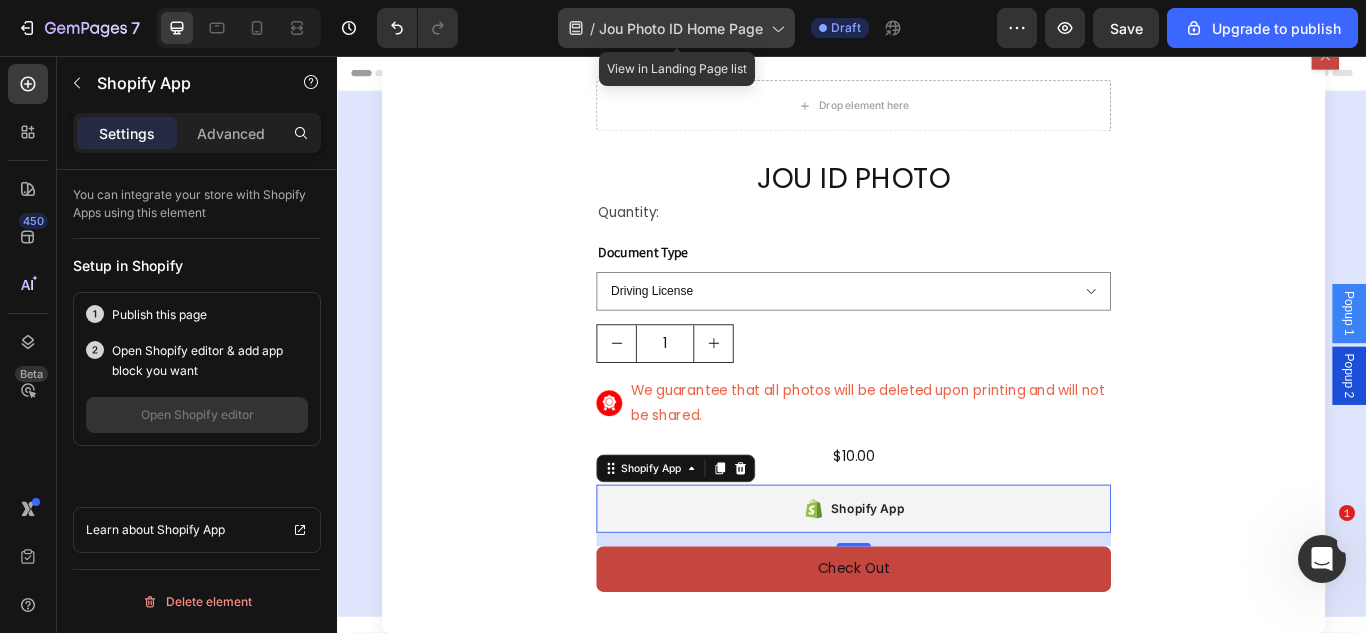 click on "Jou Photo ID Home Page" at bounding box center [681, 28] 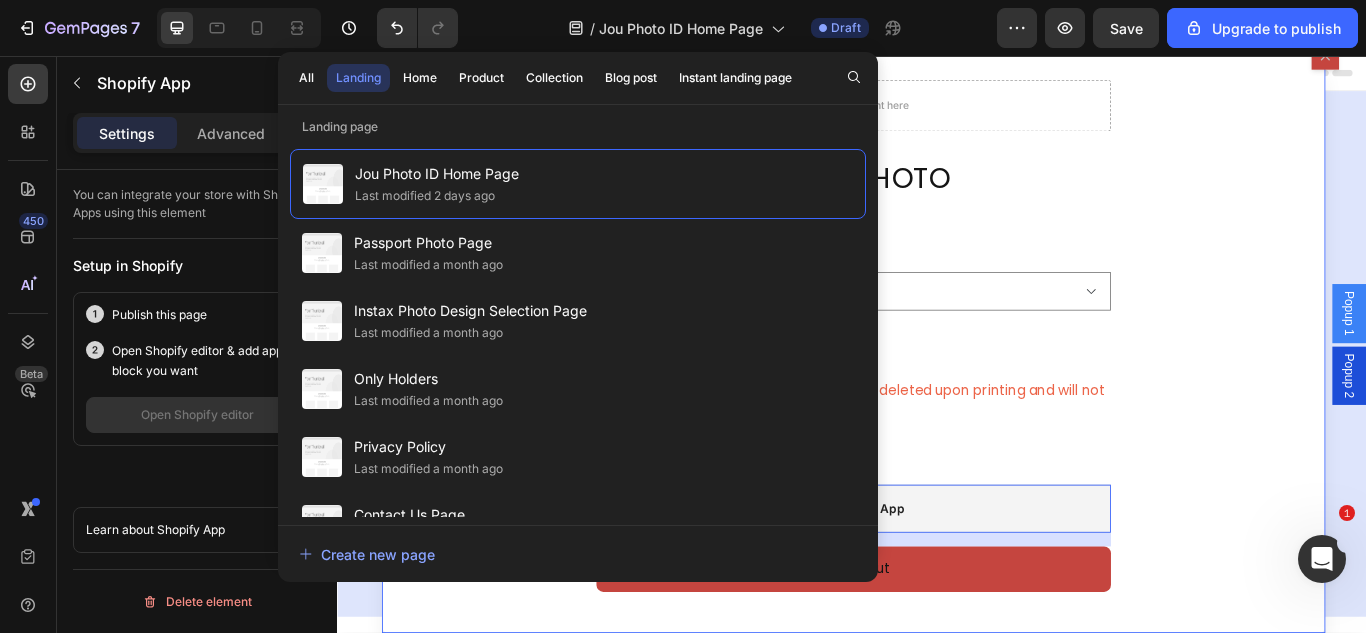 click on "Drop element here JOU ID PHOTO Product Title Quantity: Text Block Document Type   Driving License Lebanese Passport ID Photo Shengen Visa Product Variants & Swatches
1
Product Quantity Image We guarantee that all photos will be deleted upon printing and will not be shared. Text Block Row $10.00 Product Price Product Price Row
Shopify App Shopify App   16 Check Out Dynamic Checkout Product" at bounding box center (939, 392) 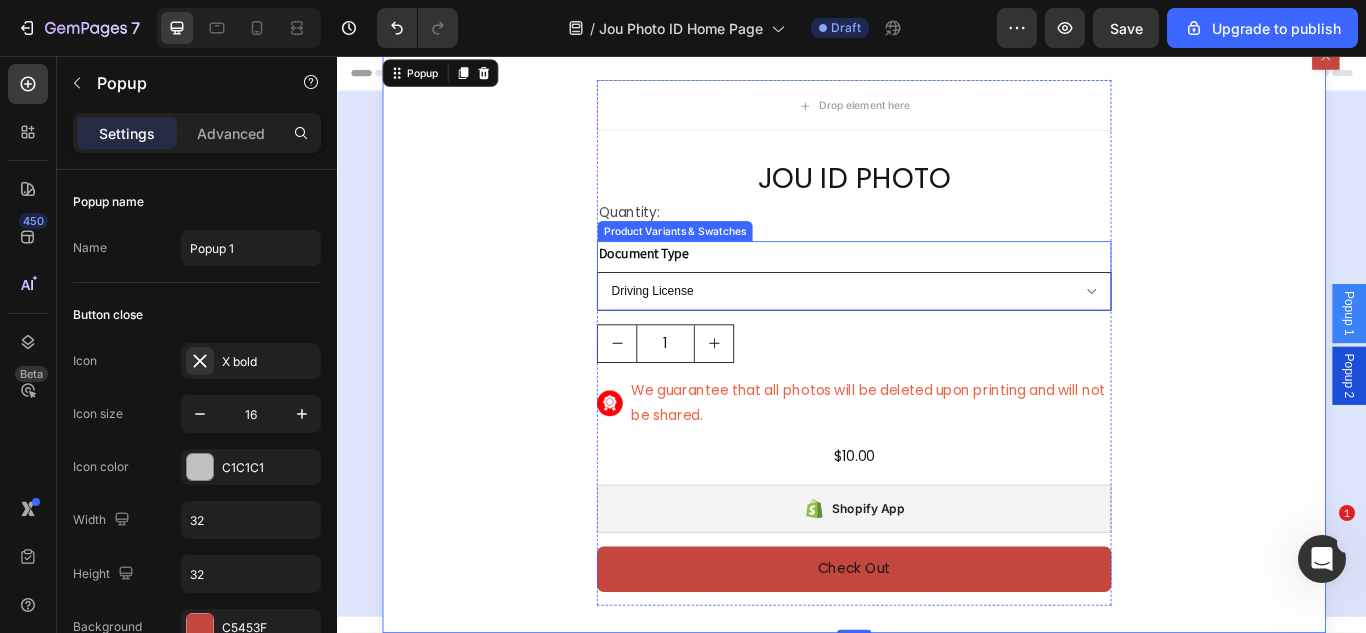 click on "Driving License Lebanese Passport ID Photo Shengen Visa" at bounding box center [939, 330] 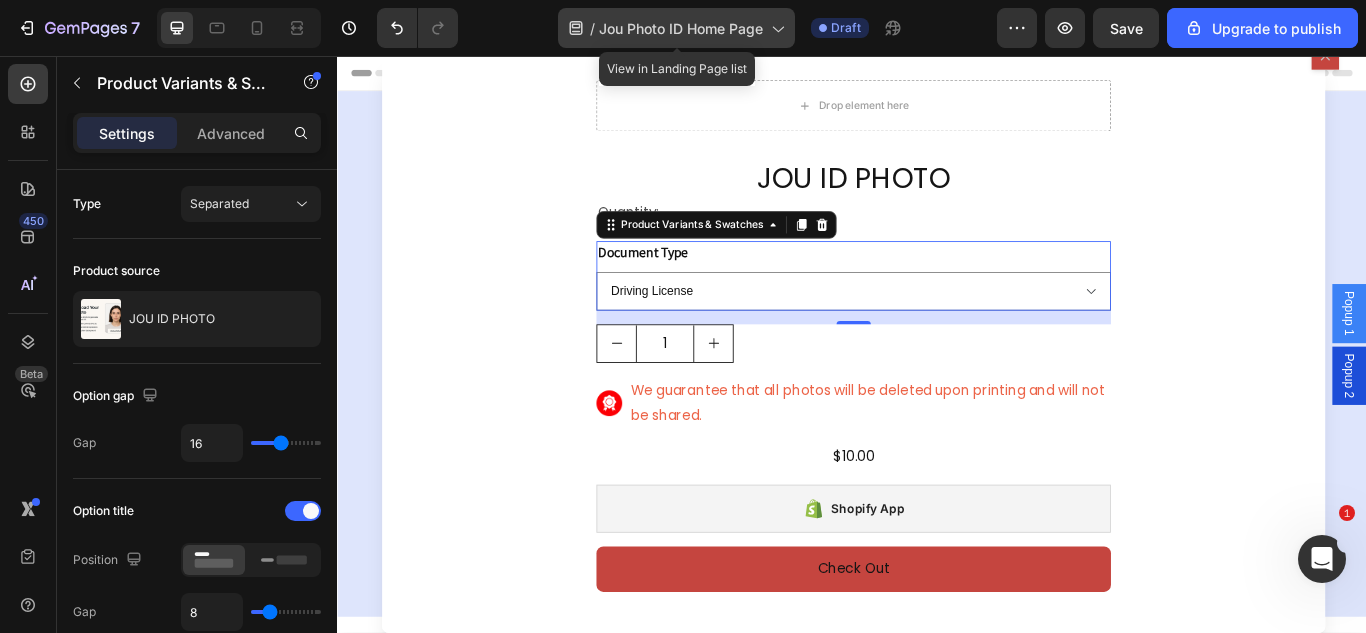 click on "Jou Photo ID Home Page" at bounding box center (681, 28) 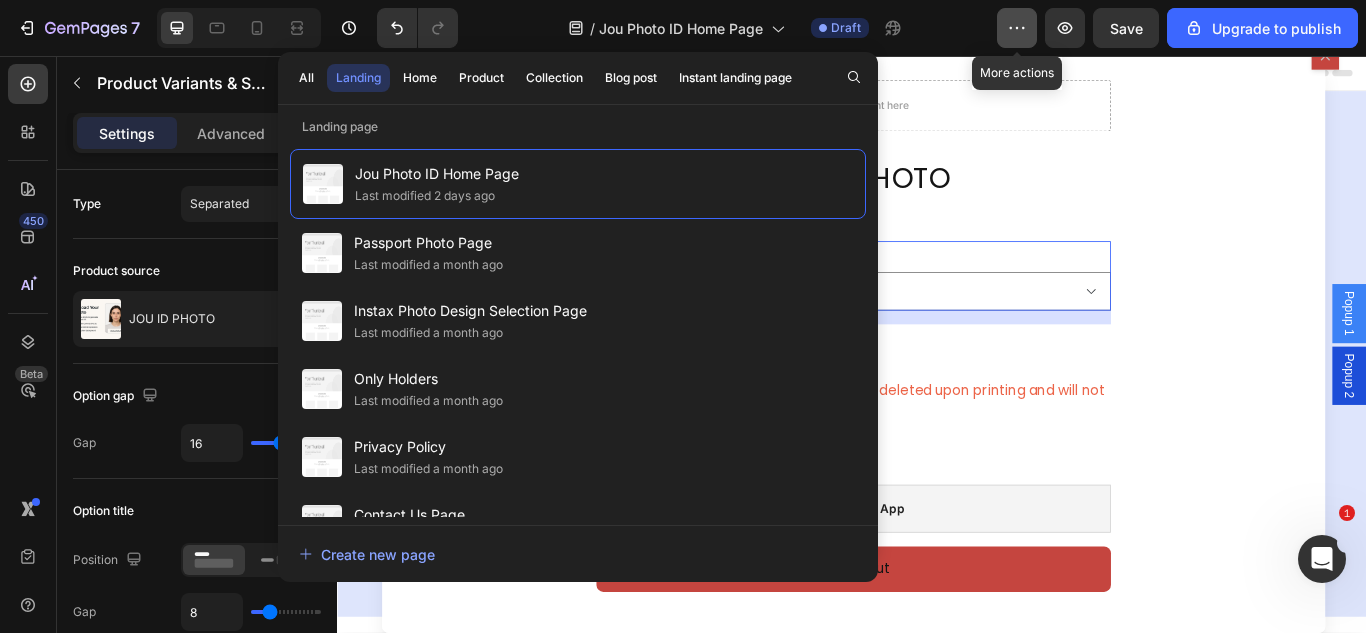 click 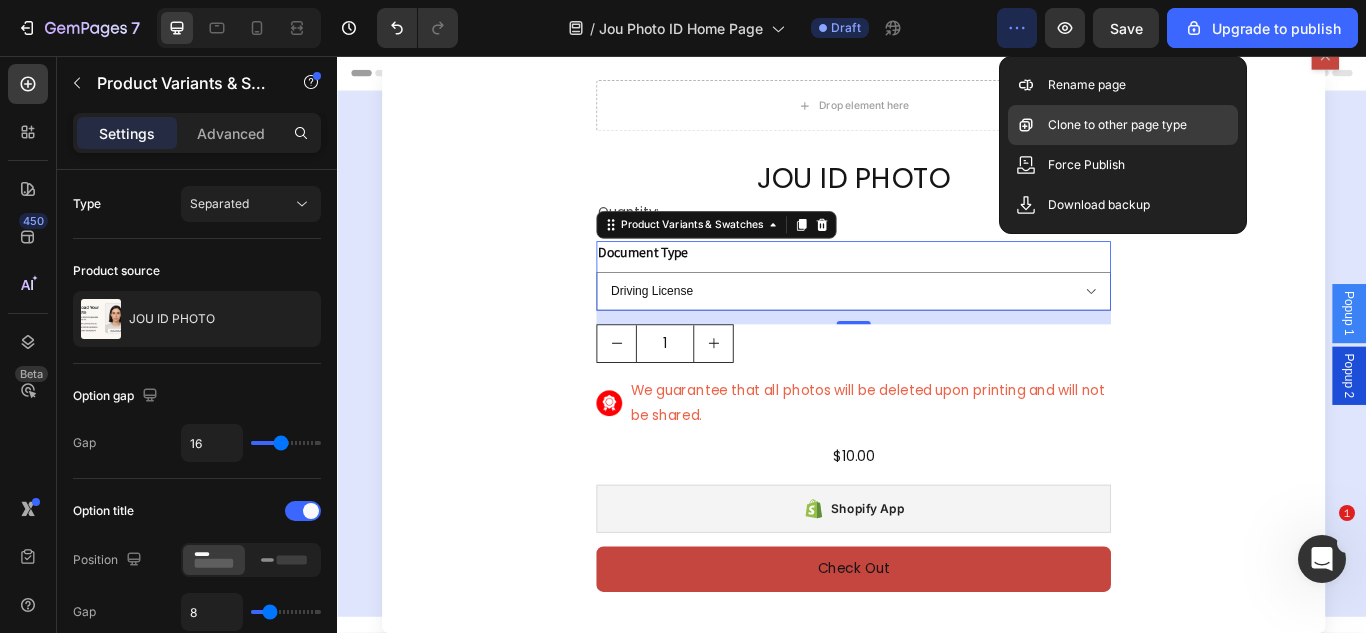 click on "Clone to other page type" at bounding box center (1117, 125) 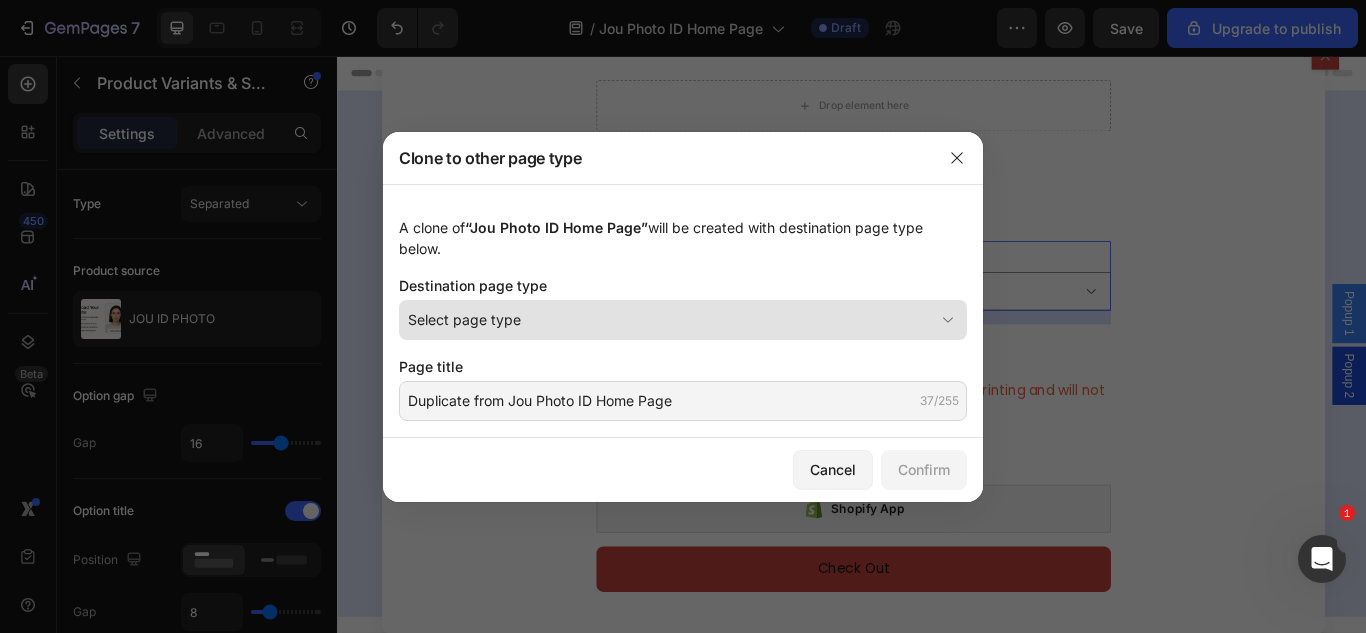 click on "Select page type" at bounding box center (683, 320) 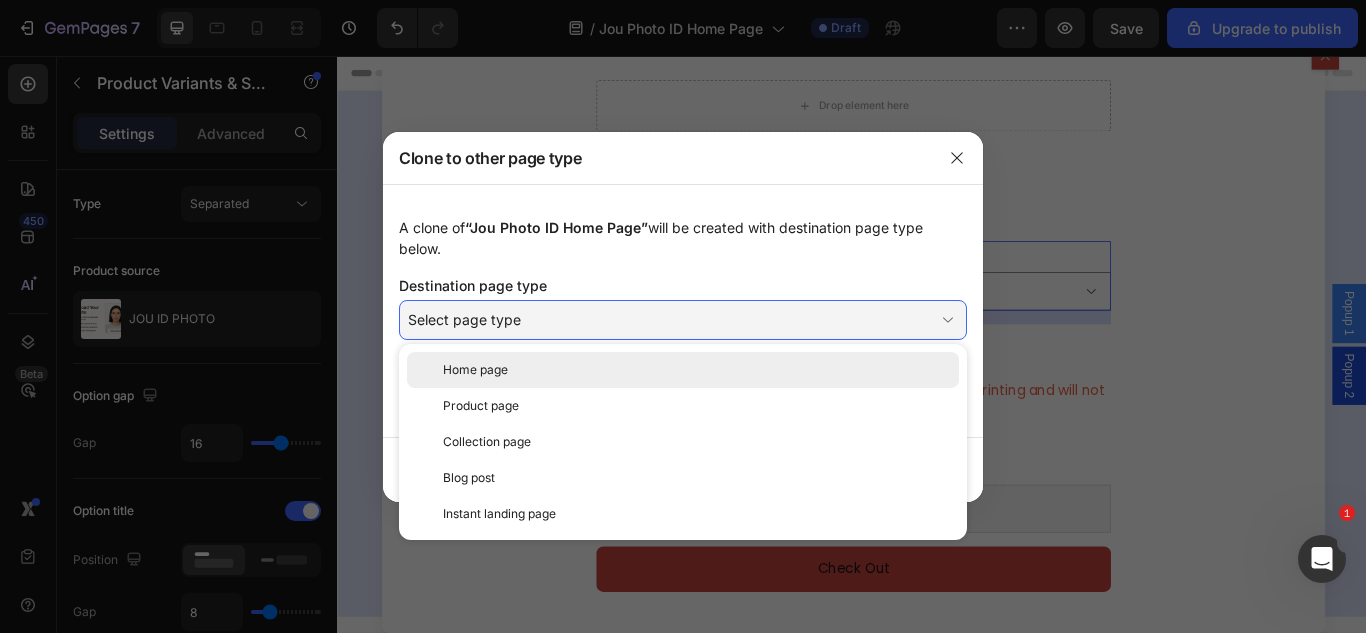 click on "Home page" at bounding box center [697, 370] 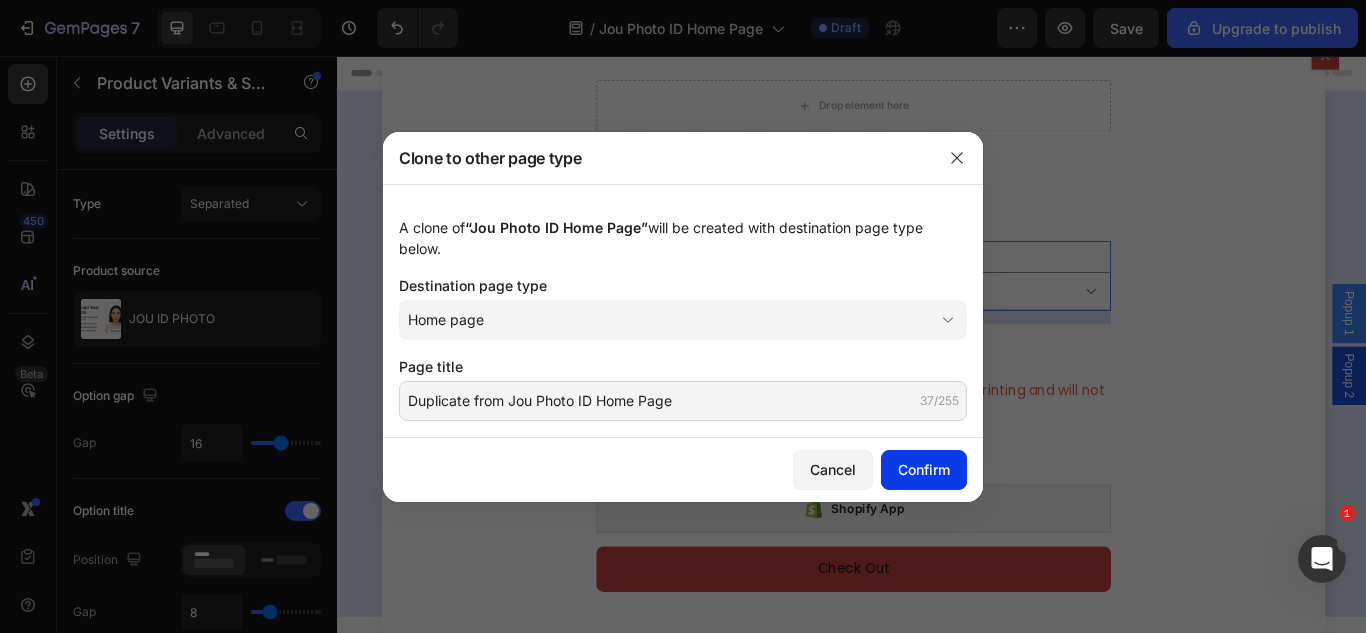 click on "Confirm" 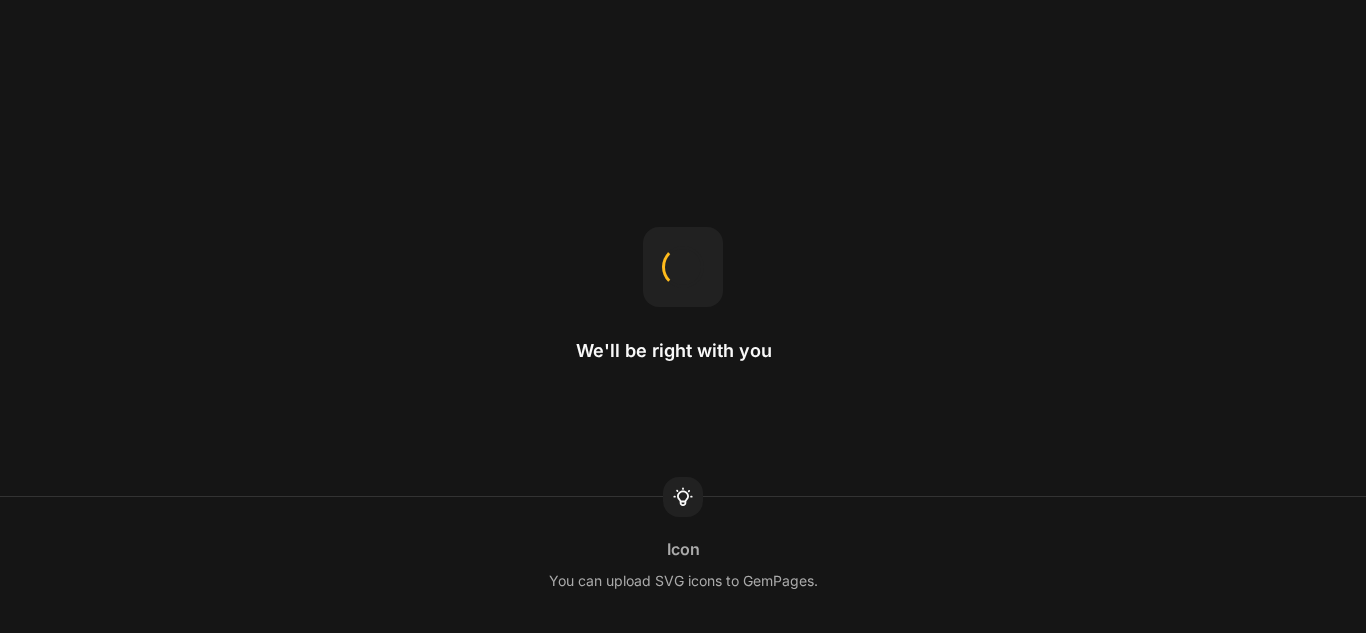 scroll, scrollTop: 0, scrollLeft: 0, axis: both 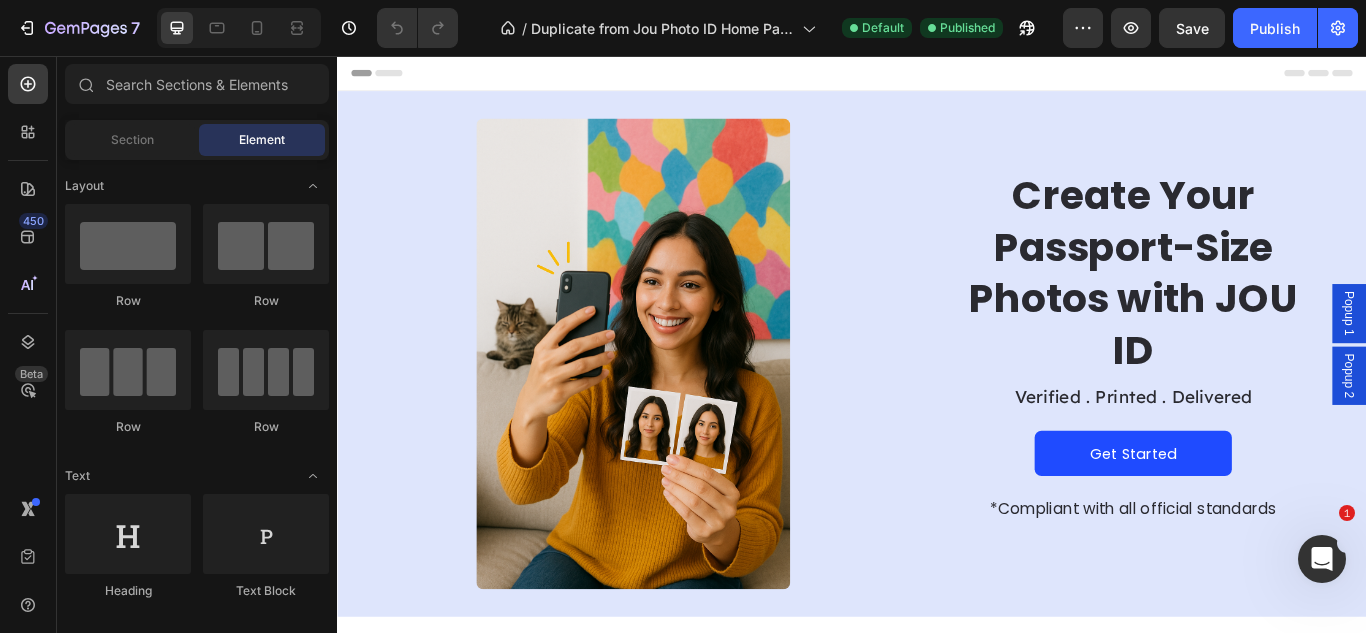 click on "Popup 1" at bounding box center [1517, 356] 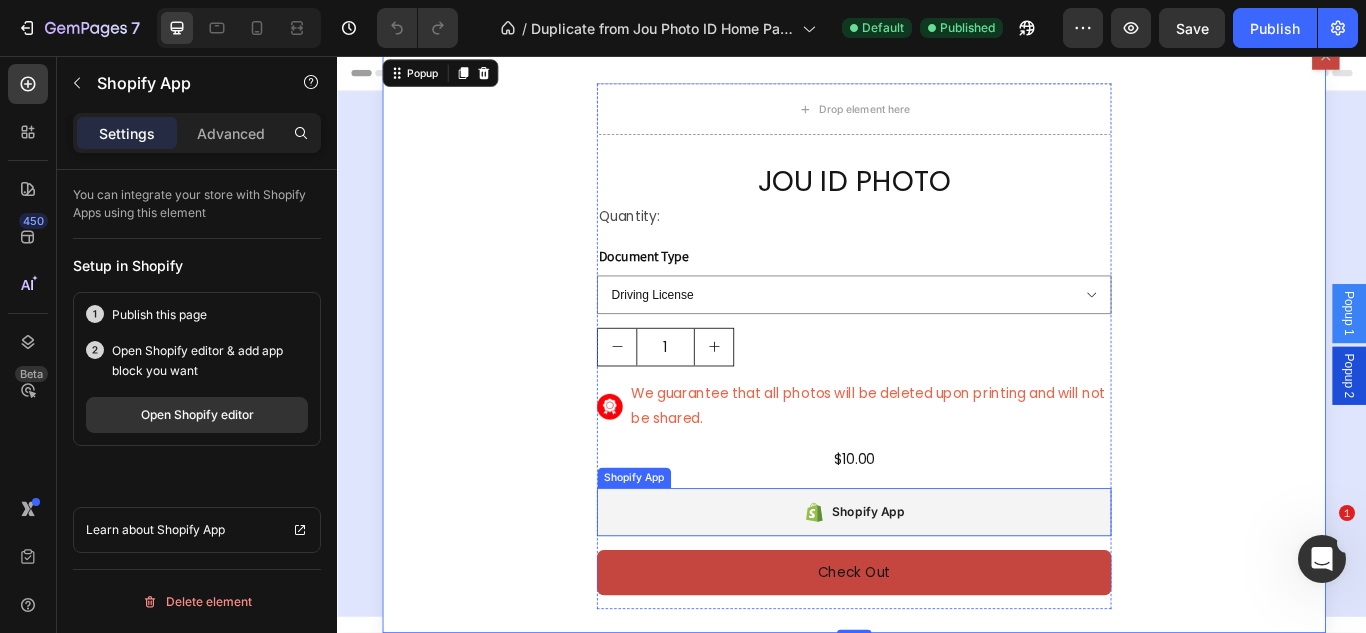 click on "Shopify App" at bounding box center (955, 588) 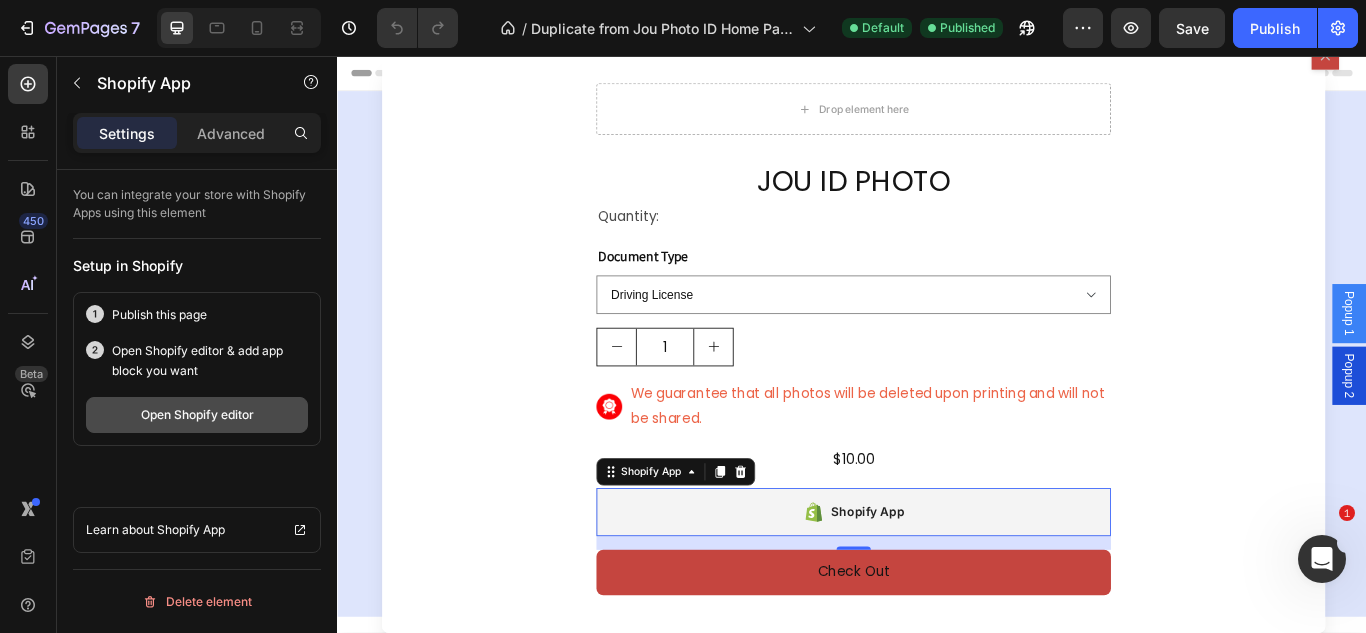 click on "Open Shopify editor" at bounding box center [197, 415] 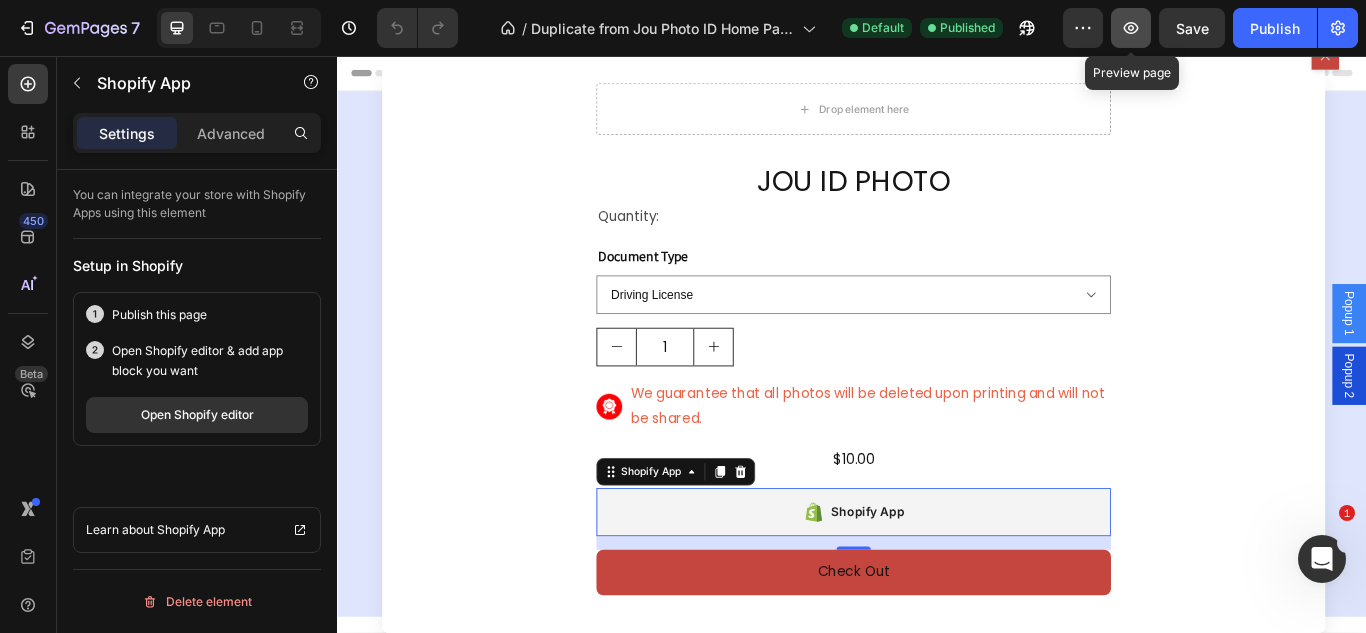 click 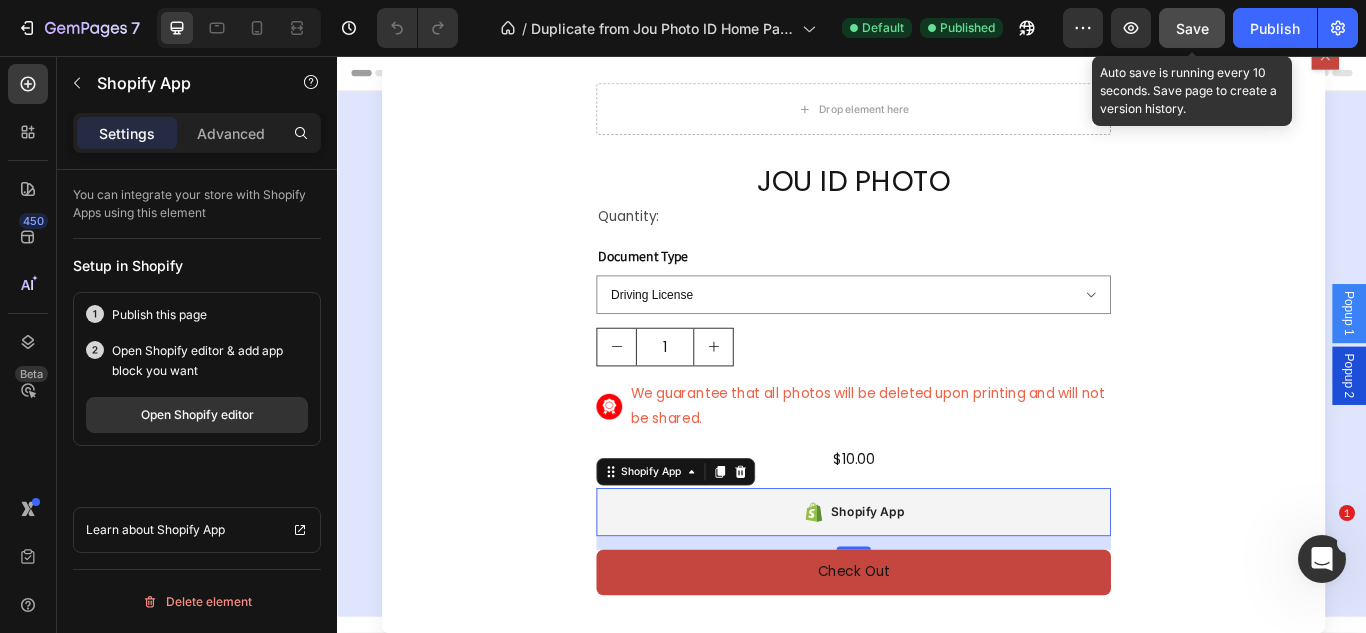 click on "Save" at bounding box center [1192, 28] 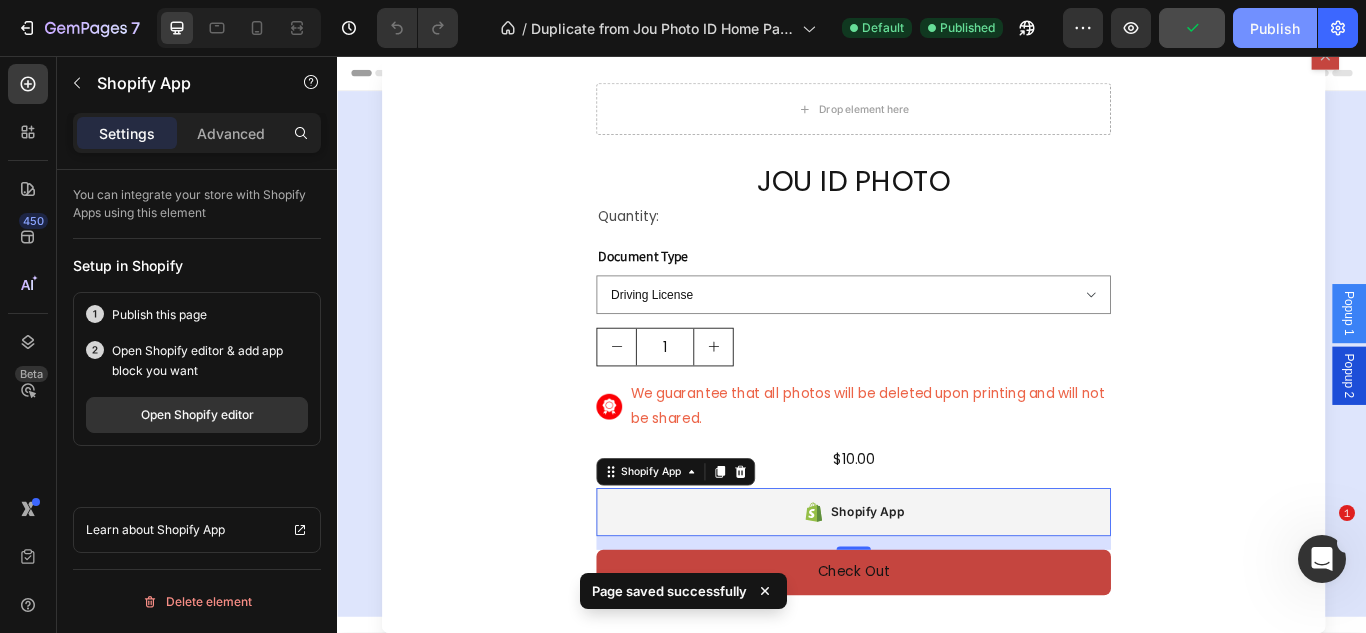 click on "Publish" at bounding box center (1275, 28) 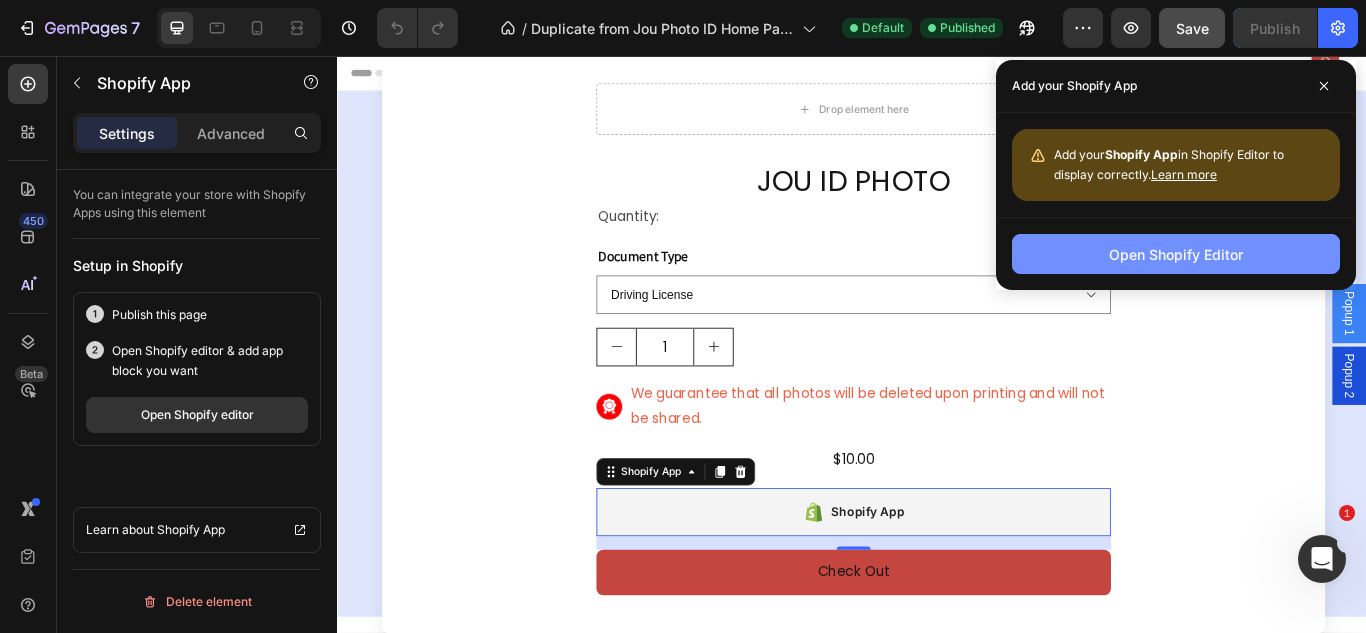 click on "Open Shopify Editor" at bounding box center (1176, 254) 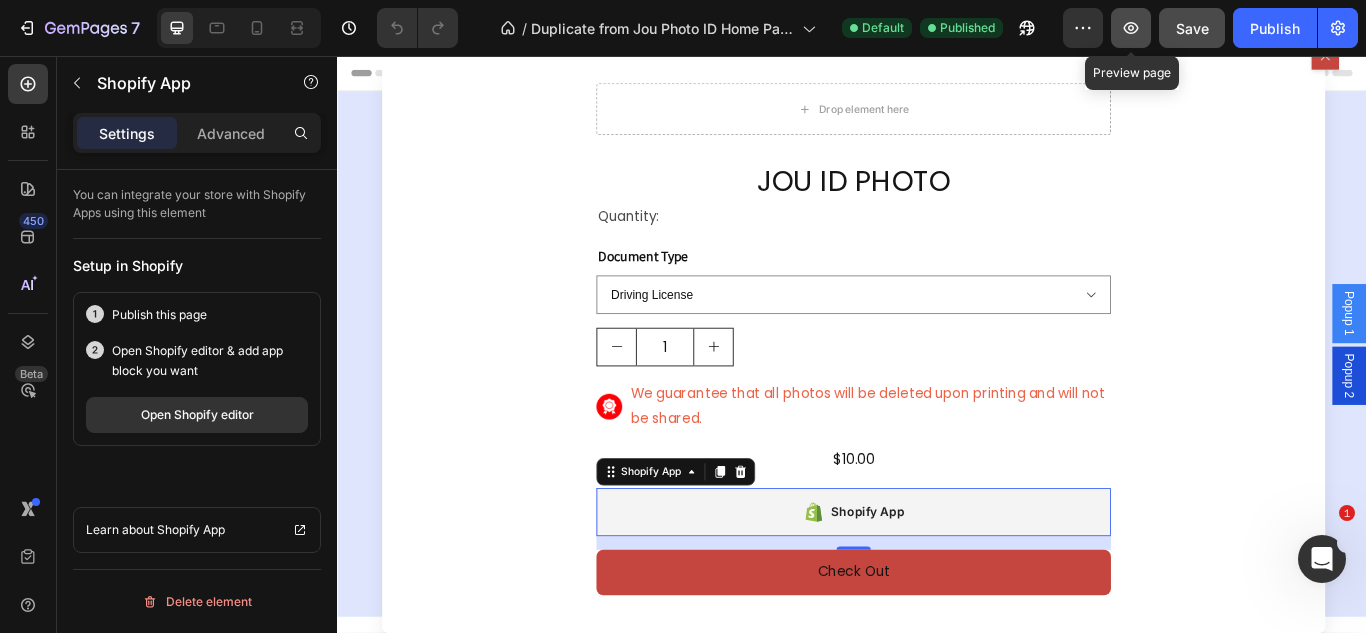click 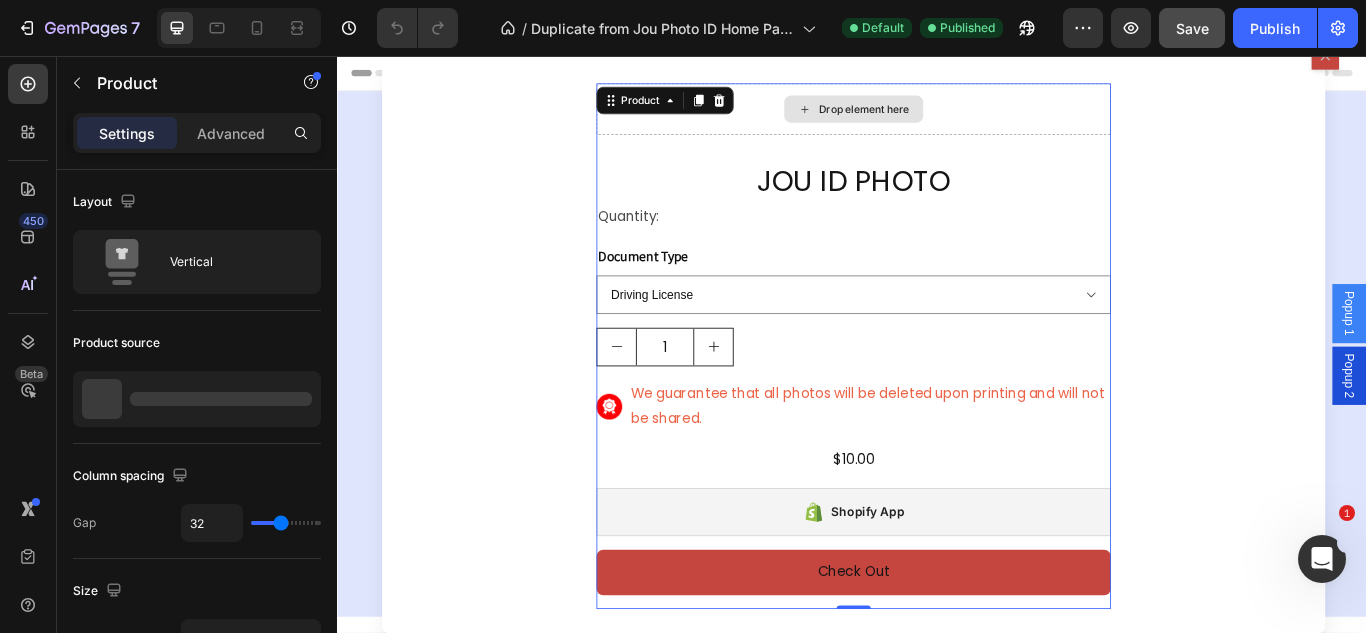 click on "Drop element here" at bounding box center [939, 118] 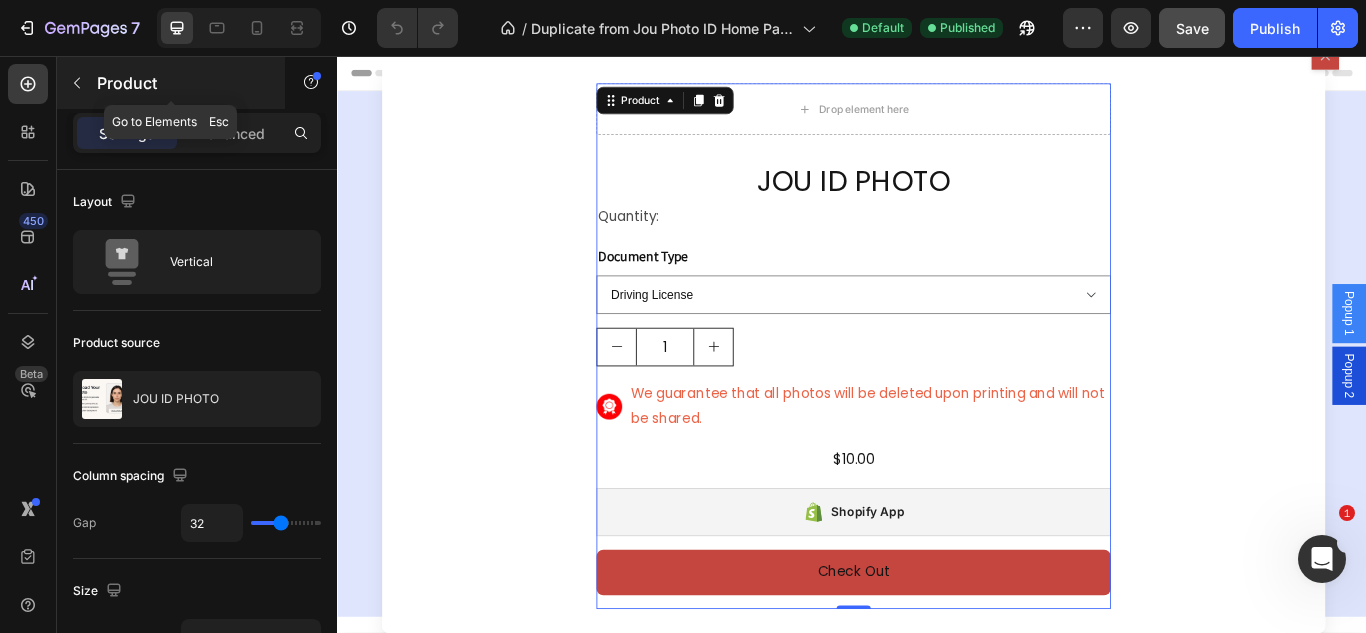 click at bounding box center (77, 83) 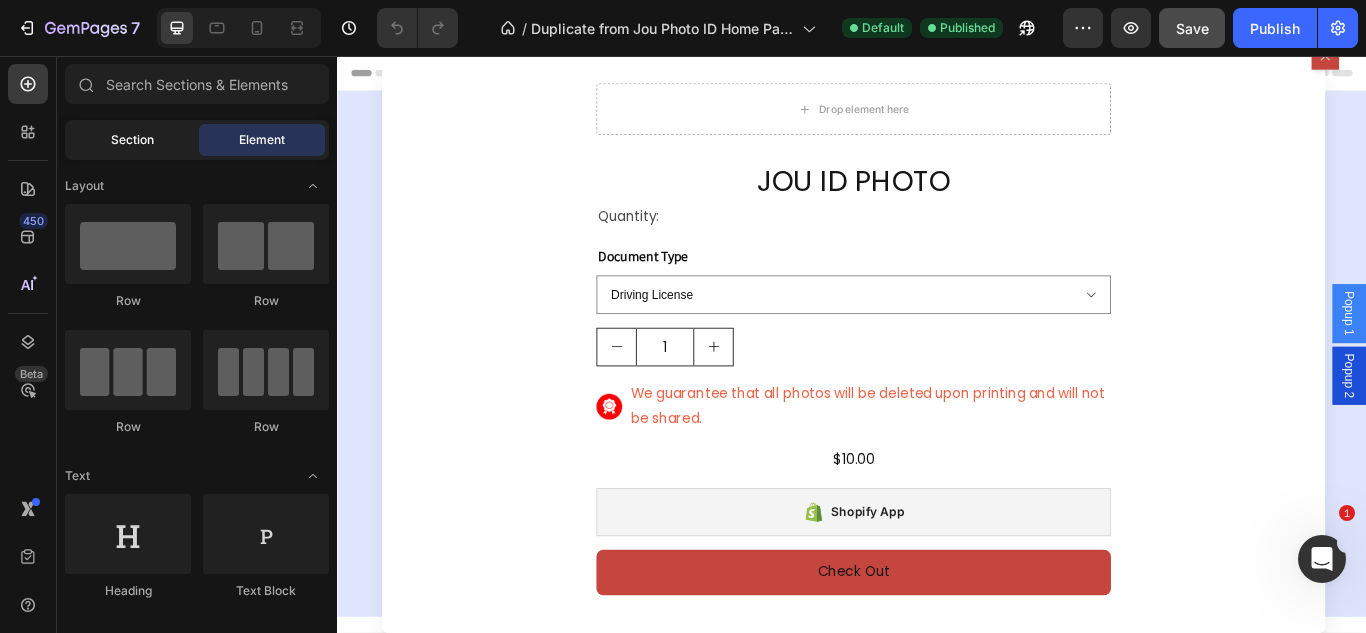 click on "Section" at bounding box center (132, 140) 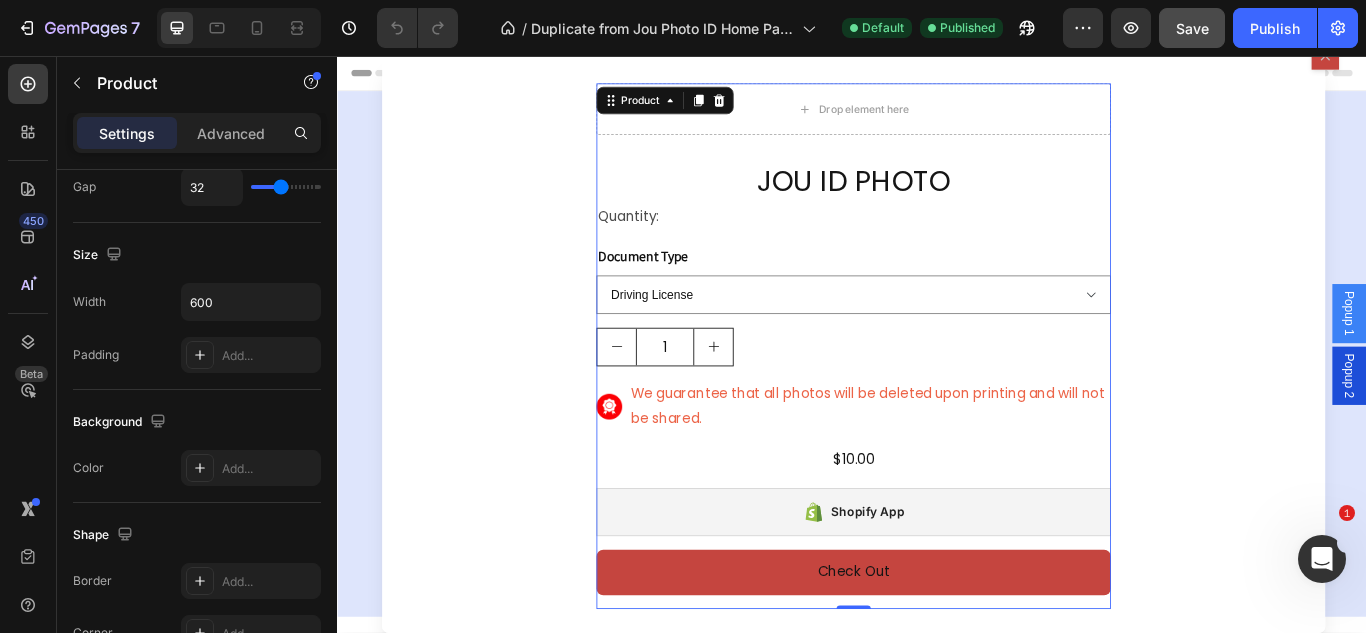 scroll, scrollTop: 0, scrollLeft: 0, axis: both 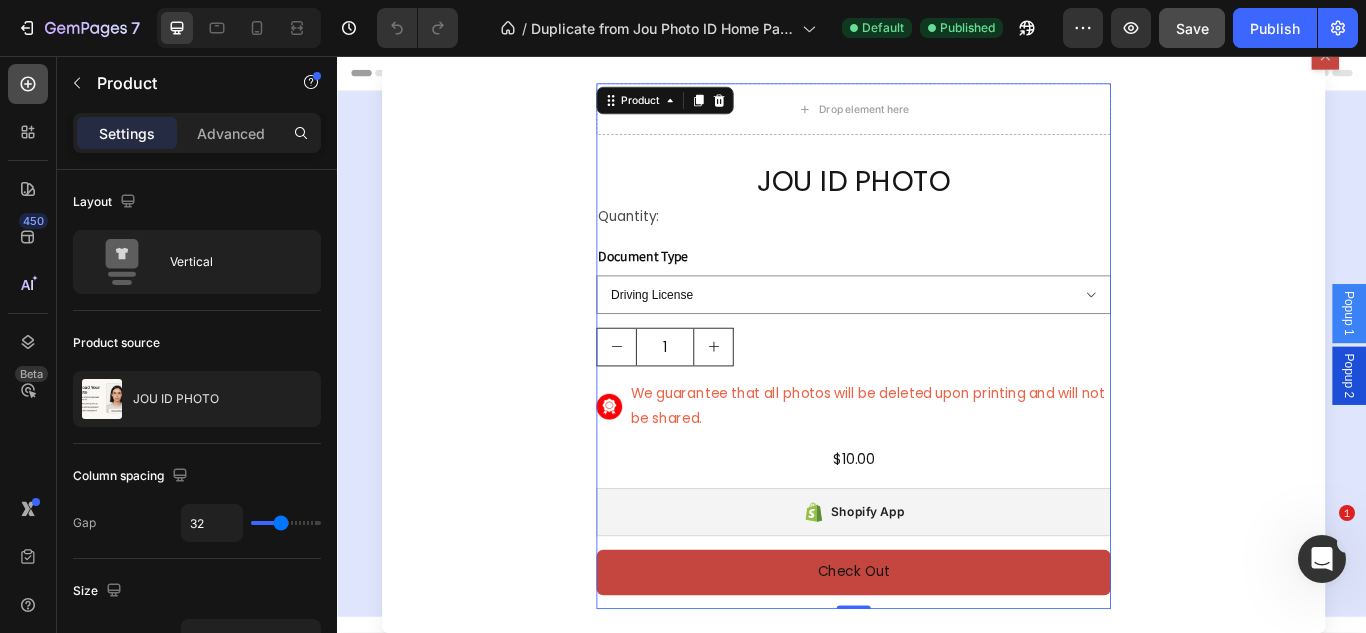 click 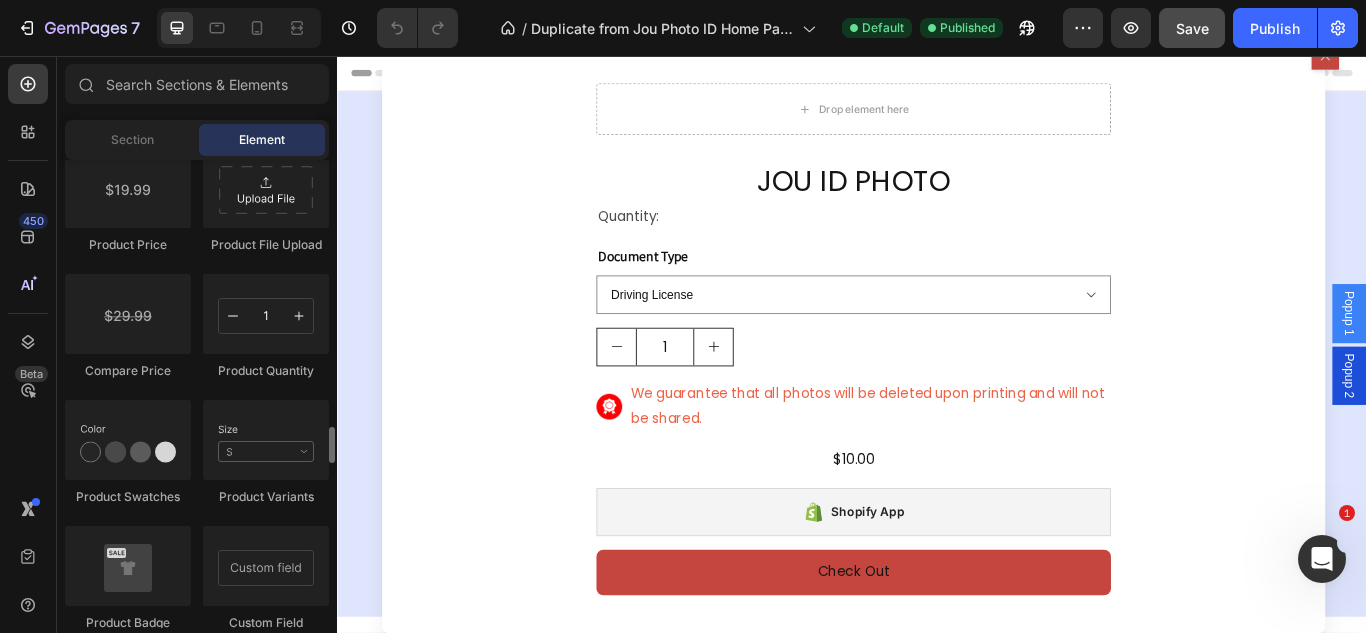 scroll, scrollTop: 3356, scrollLeft: 0, axis: vertical 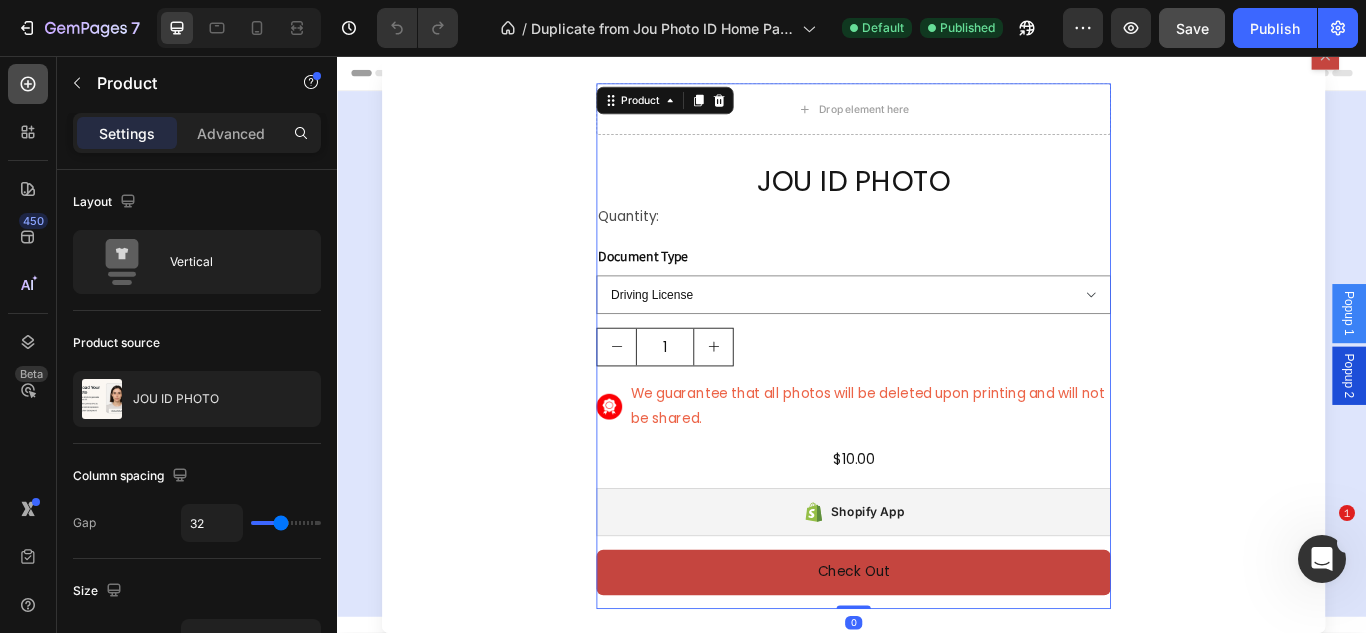 click 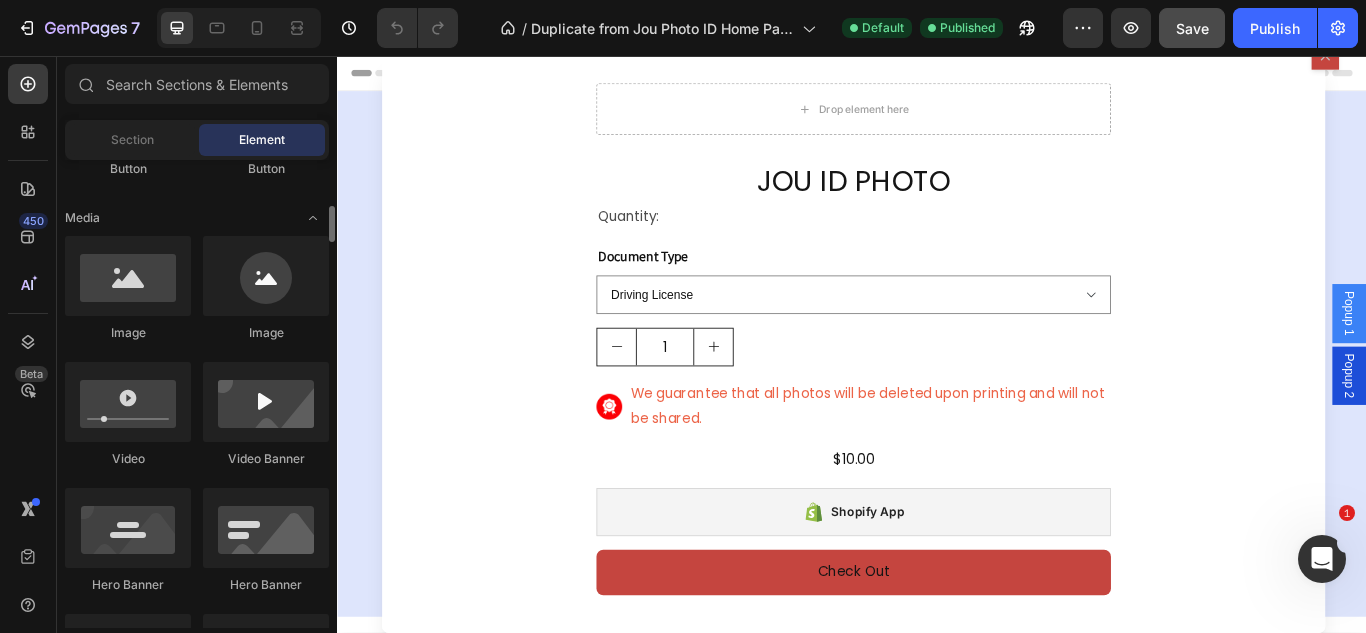scroll, scrollTop: 354, scrollLeft: 0, axis: vertical 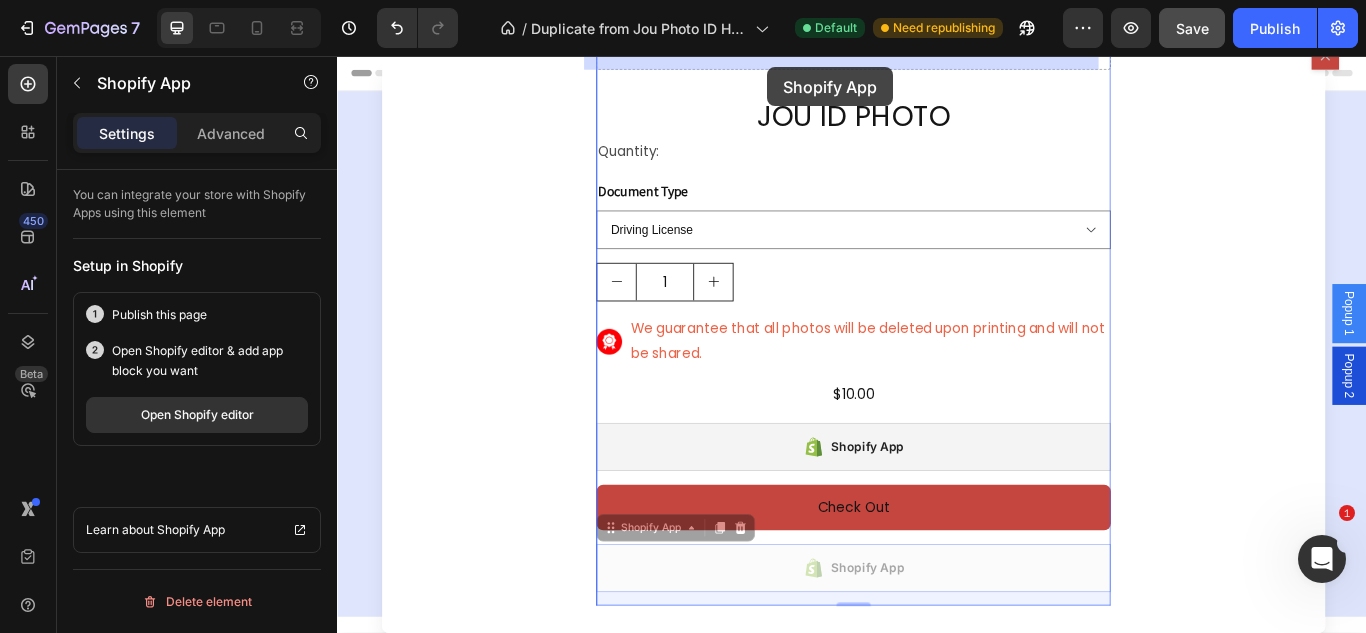 drag, startPoint x: 853, startPoint y: 658, endPoint x: 839, endPoint y: 71, distance: 587.16693 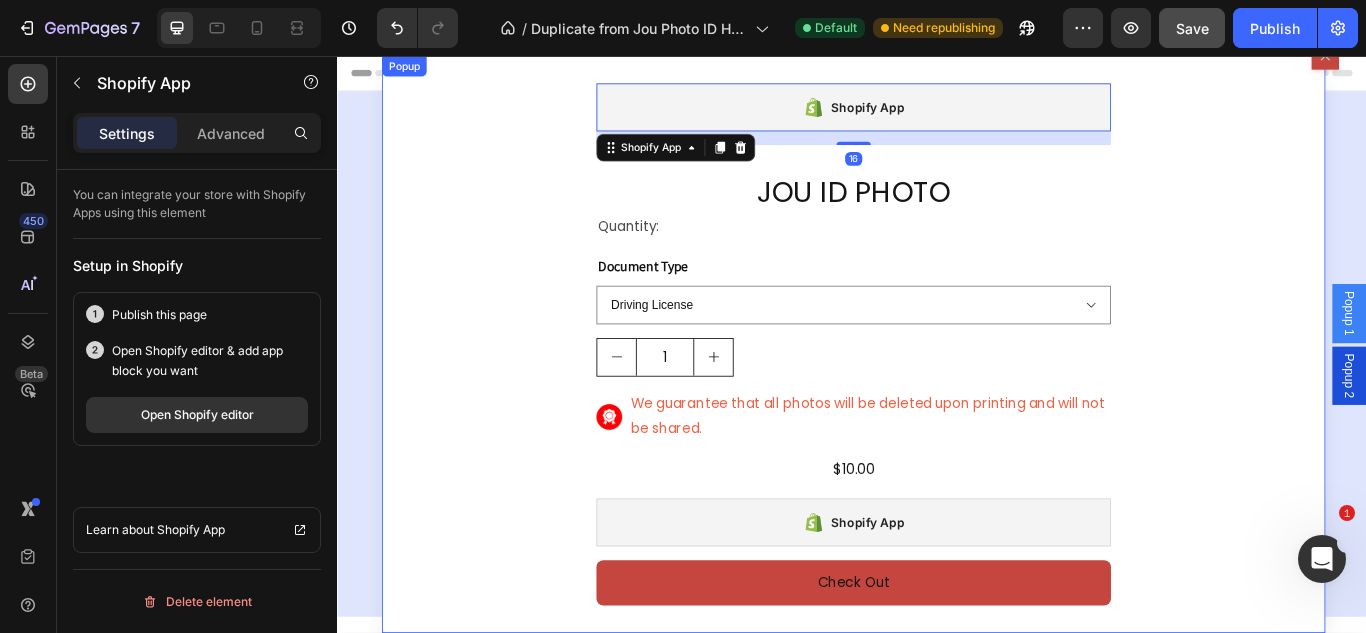 scroll, scrollTop: 0, scrollLeft: 0, axis: both 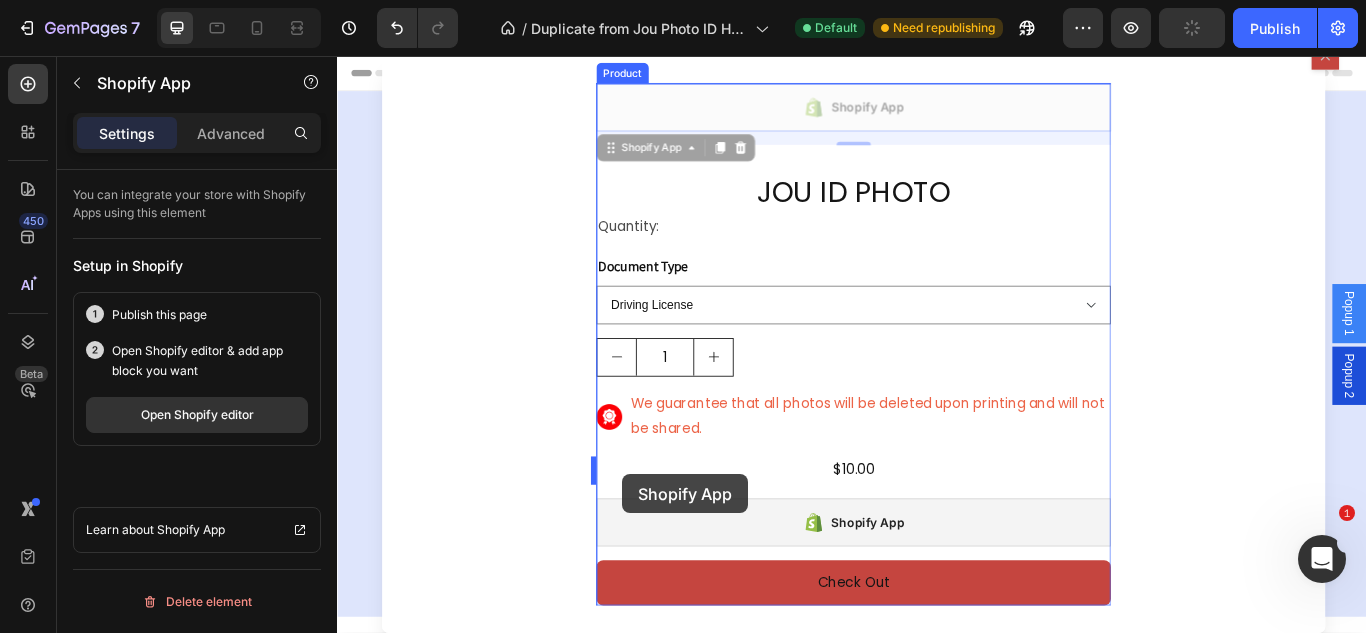 drag, startPoint x: 654, startPoint y: 160, endPoint x: 669, endPoint y: 544, distance: 384.29285 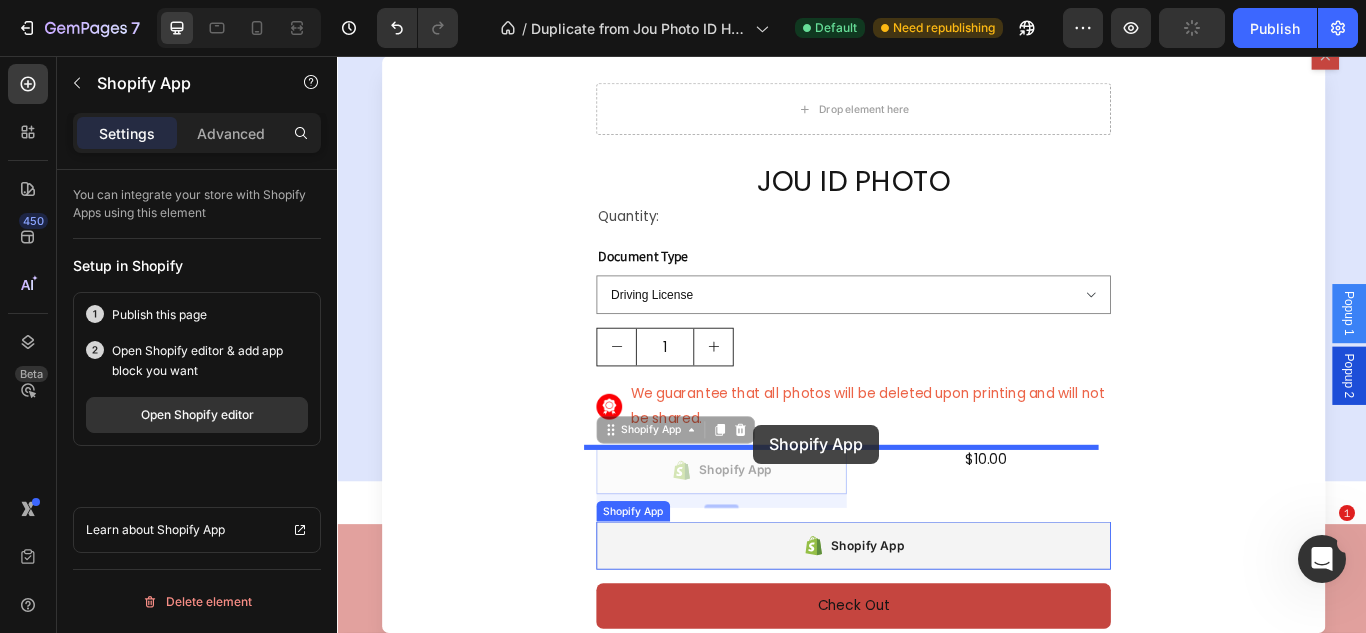 scroll, scrollTop: 206, scrollLeft: 0, axis: vertical 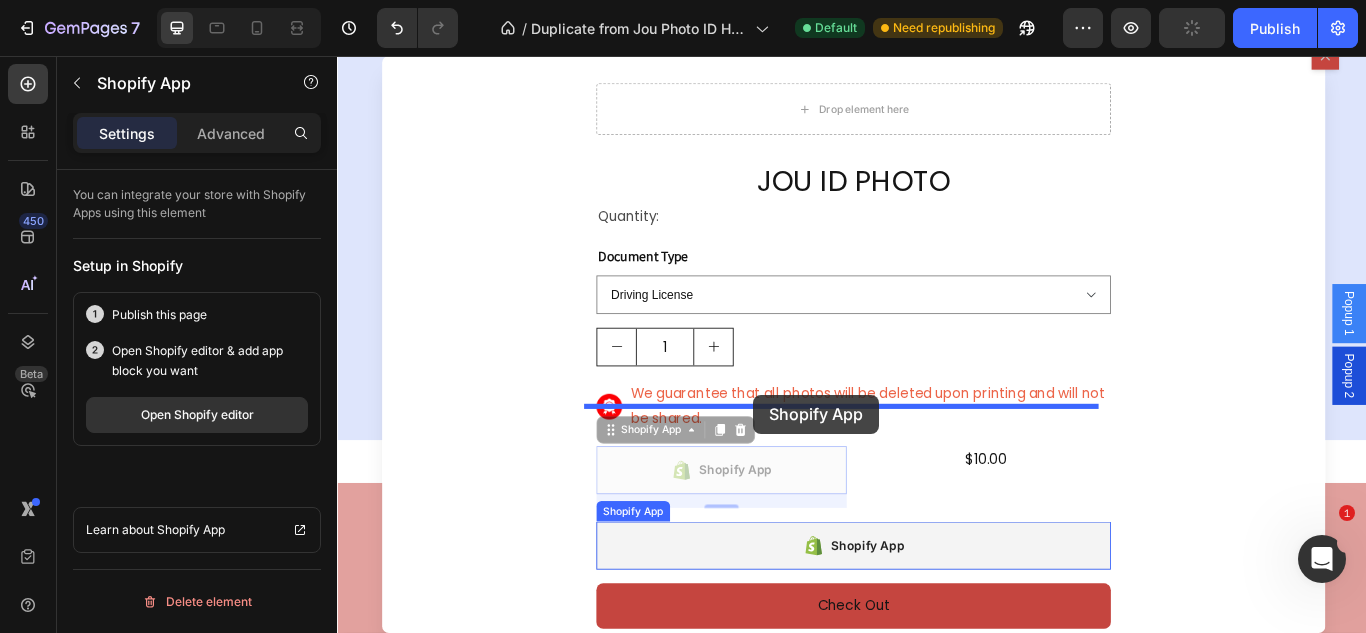 drag, startPoint x: 646, startPoint y: 494, endPoint x: 822, endPoint y: 451, distance: 181.17671 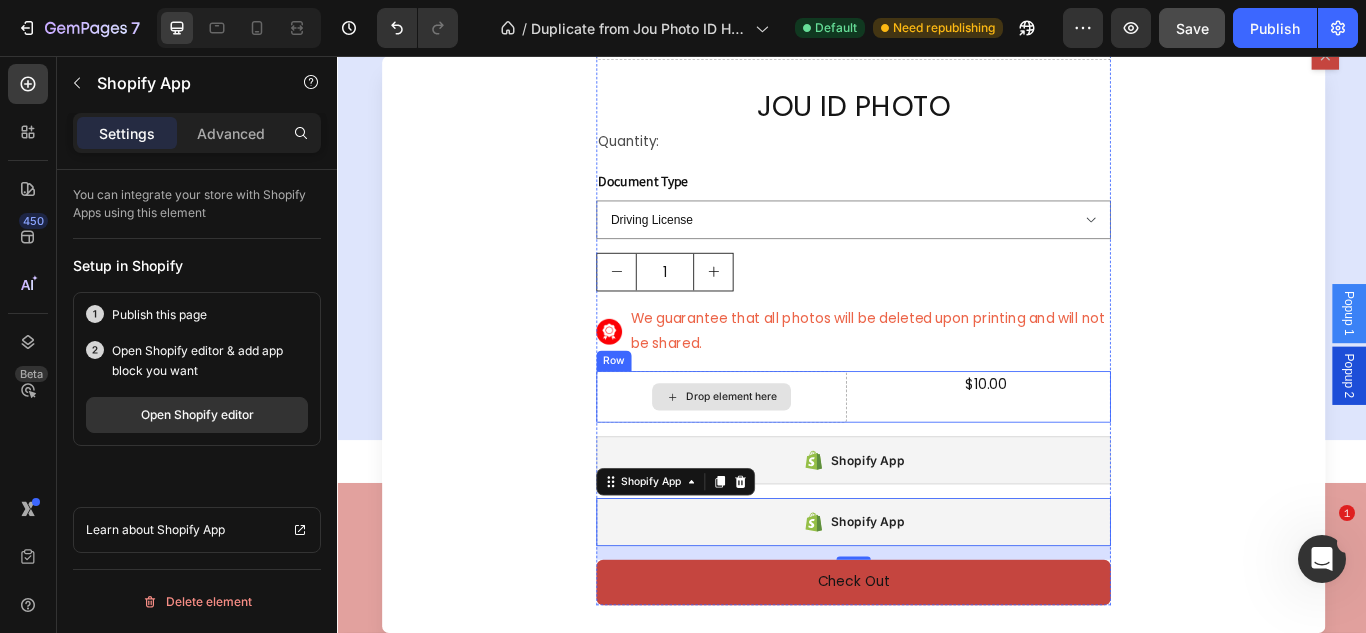 scroll, scrollTop: 27, scrollLeft: 0, axis: vertical 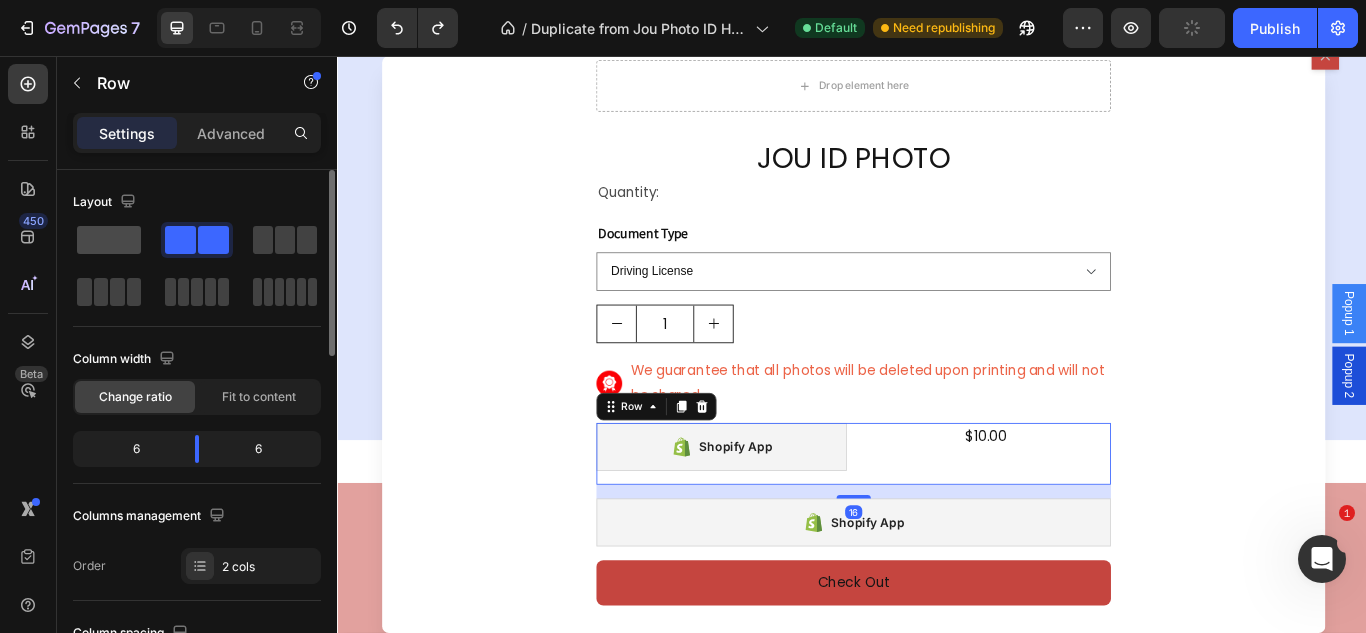 click 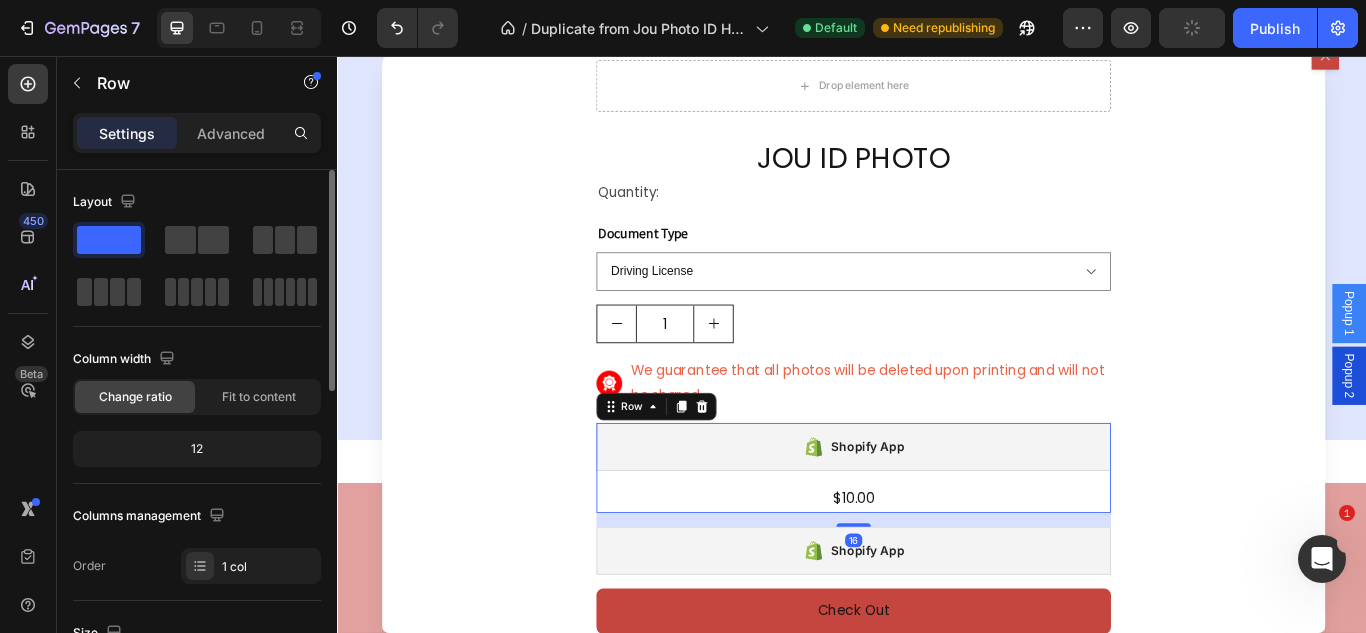 scroll, scrollTop: 60, scrollLeft: 0, axis: vertical 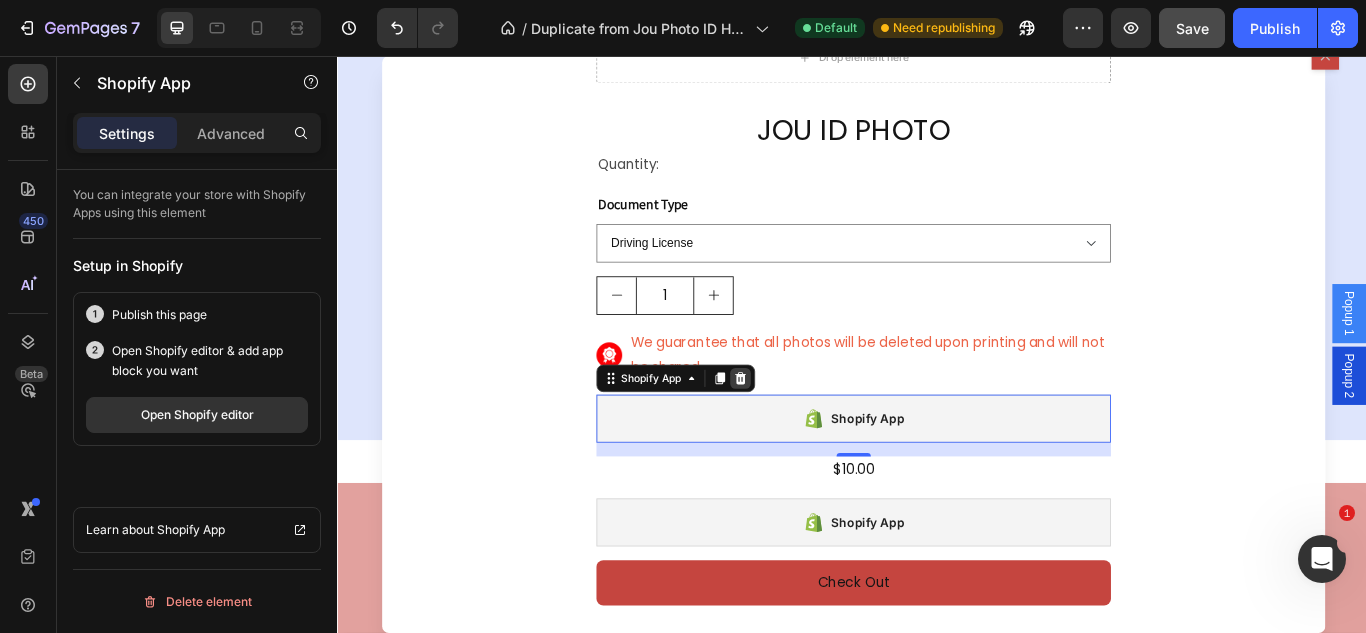 click at bounding box center [807, 432] 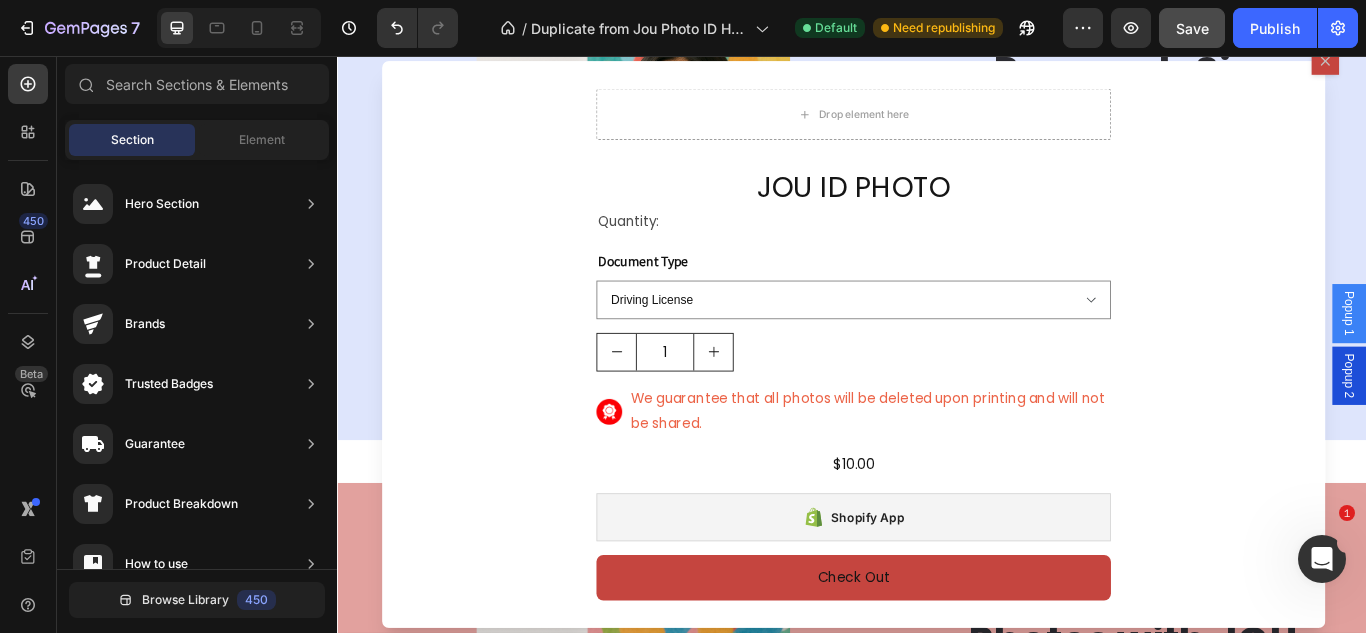 scroll, scrollTop: 0, scrollLeft: 0, axis: both 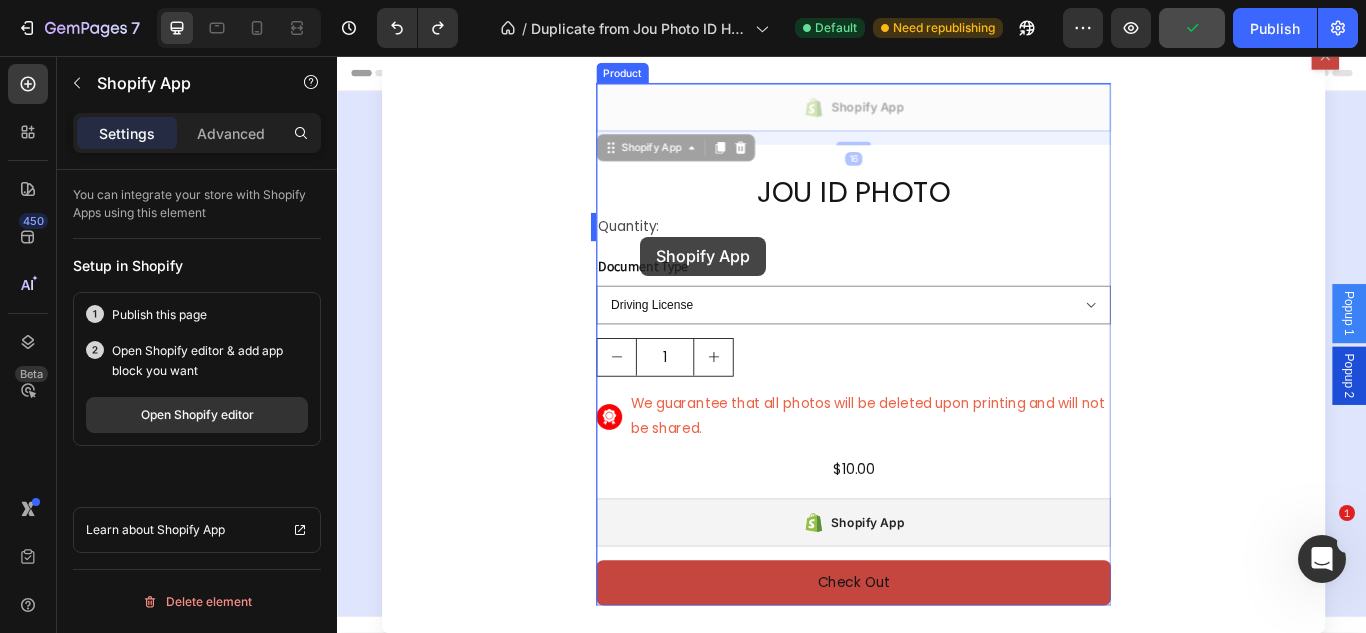 drag, startPoint x: 668, startPoint y: 158, endPoint x: 690, endPoint y: 267, distance: 111.19802 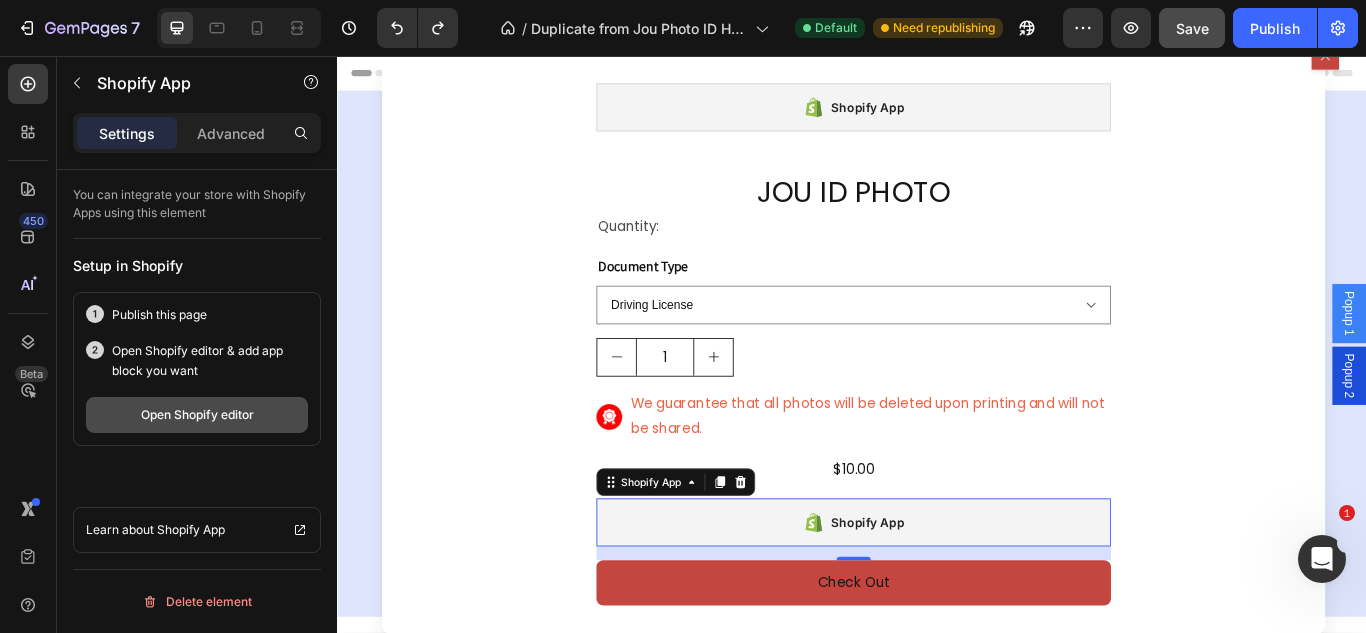 click on "Open Shopify editor" at bounding box center (197, 415) 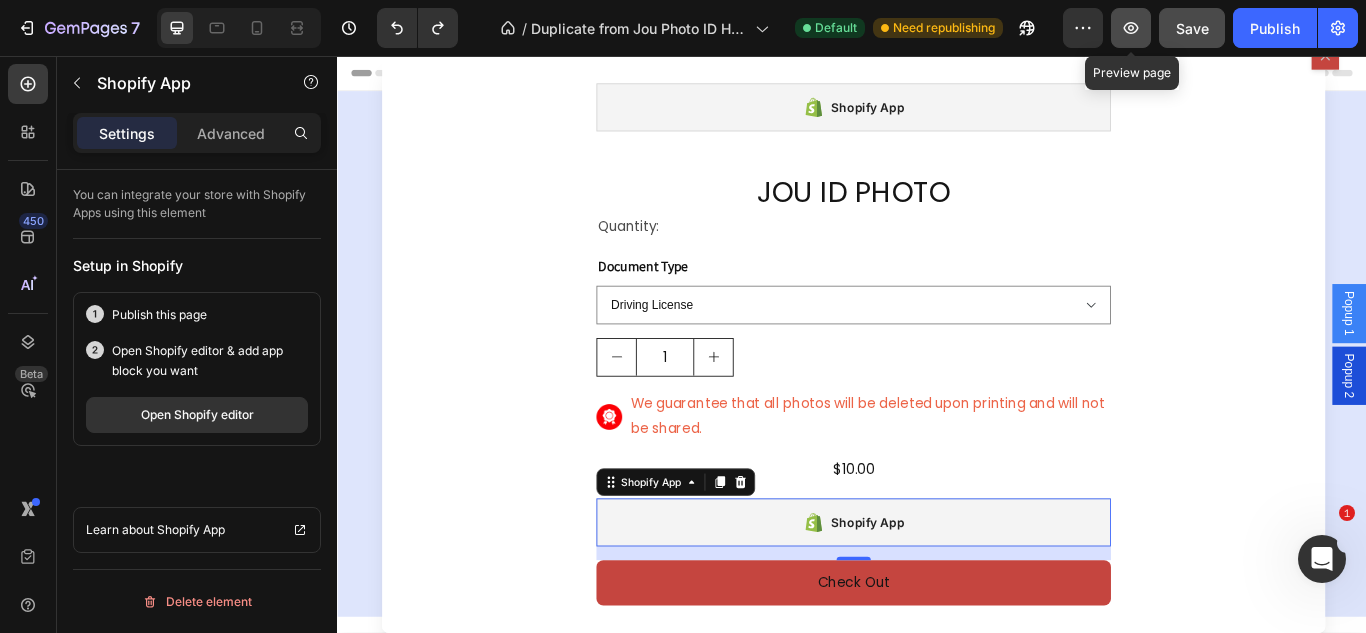click 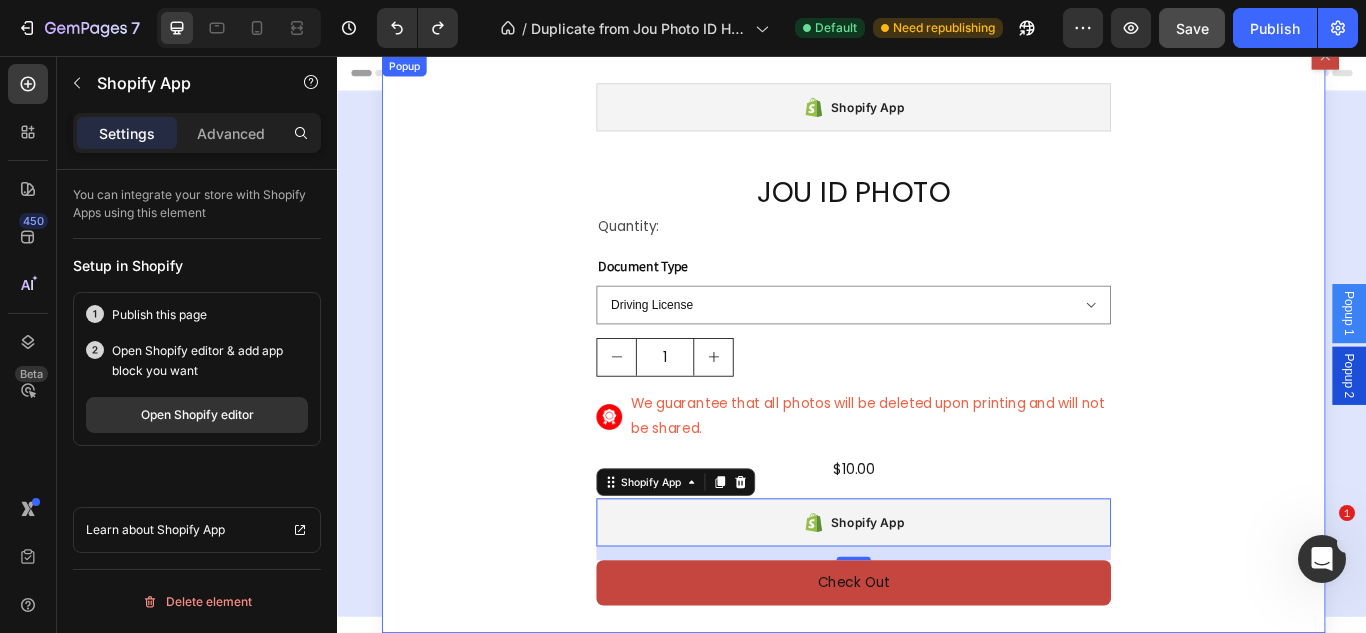 click at bounding box center [1489, 56] 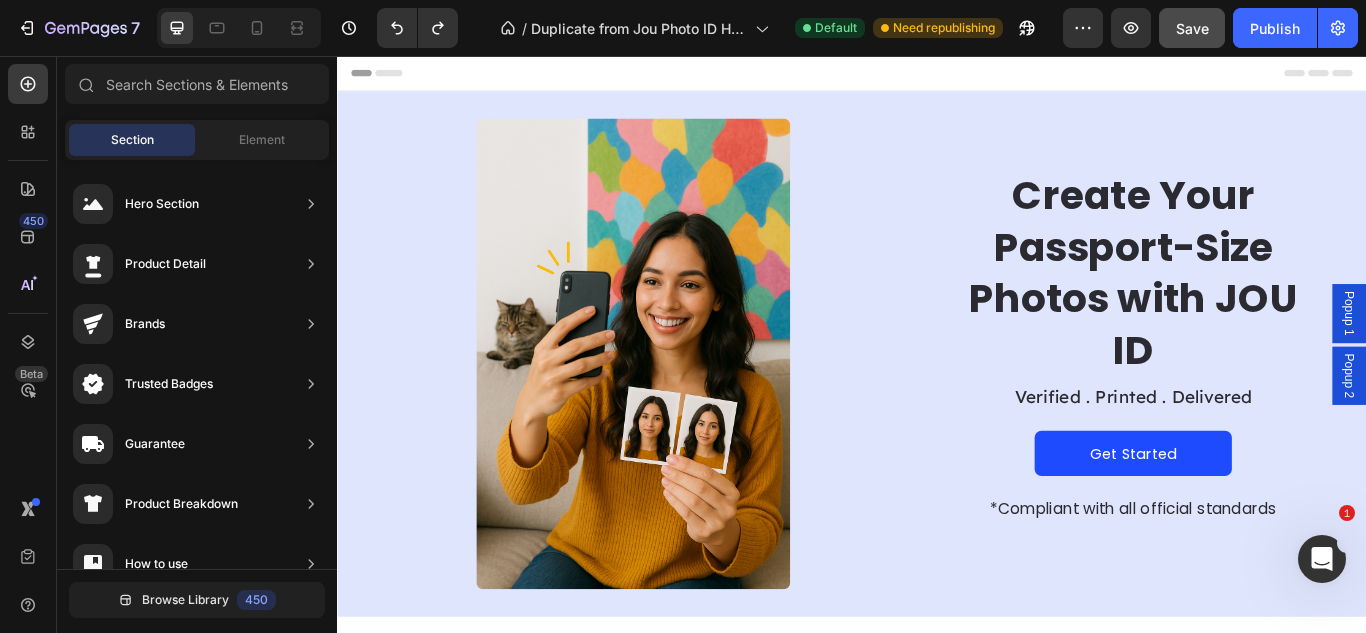 click on "Popup 2" at bounding box center (1517, 429) 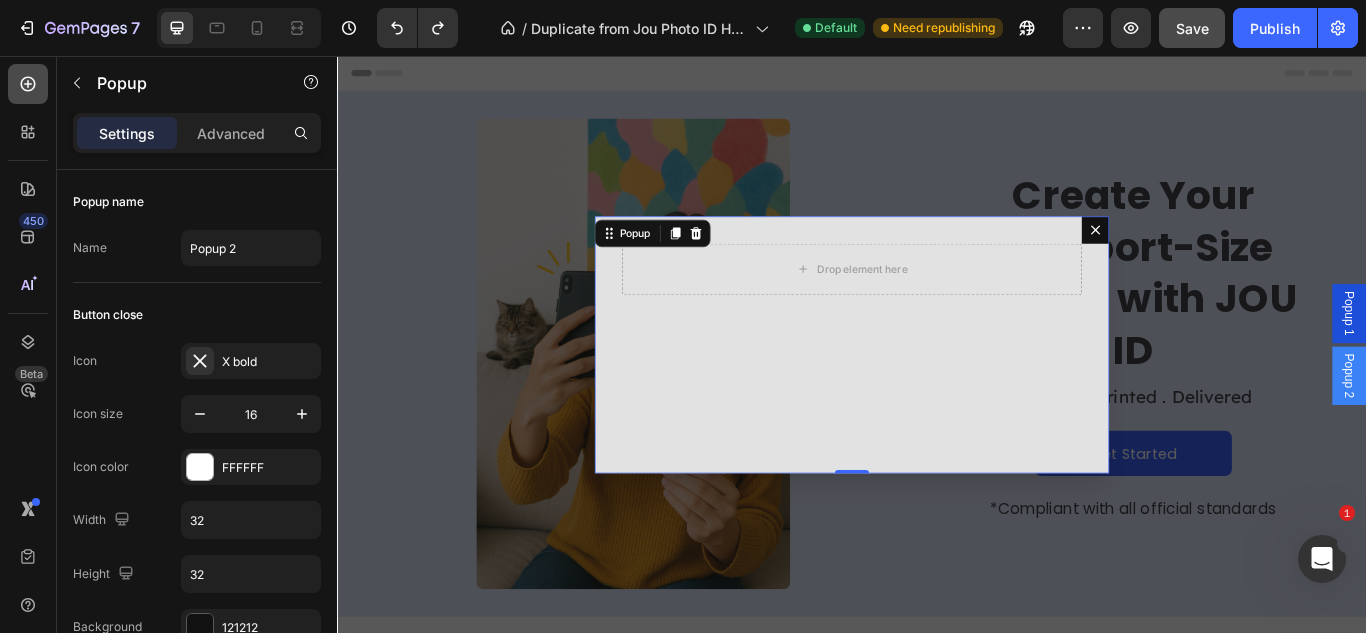 click 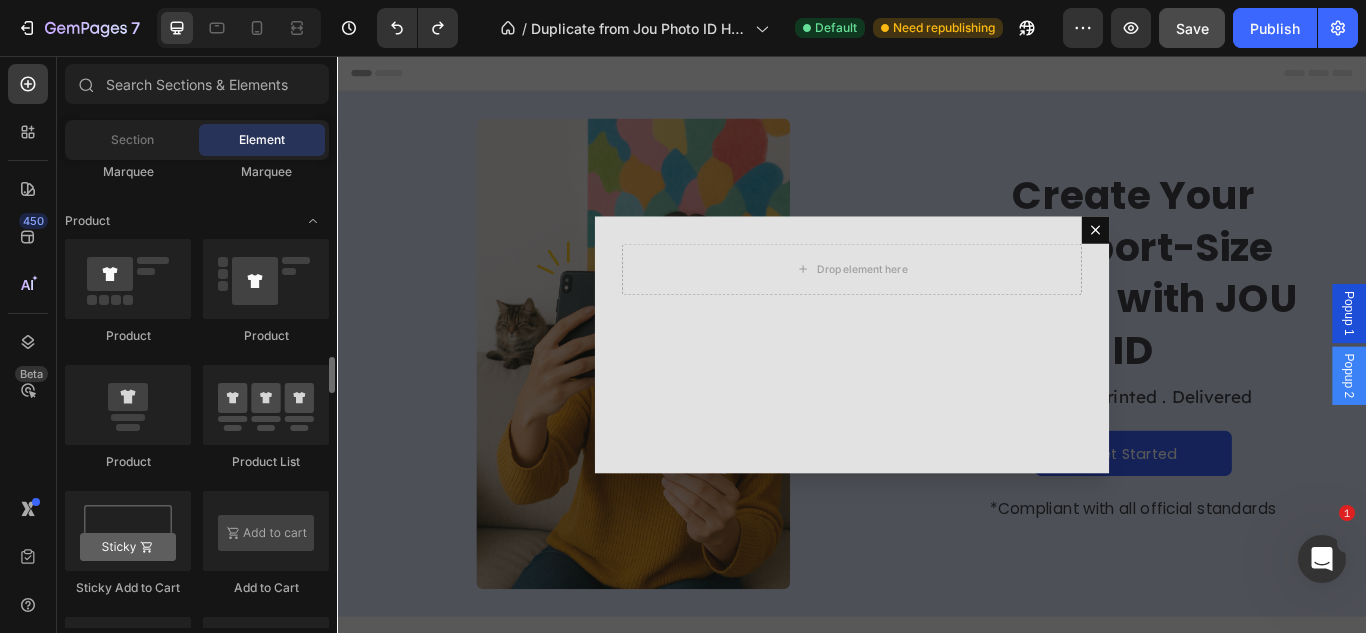 scroll, scrollTop: 2510, scrollLeft: 0, axis: vertical 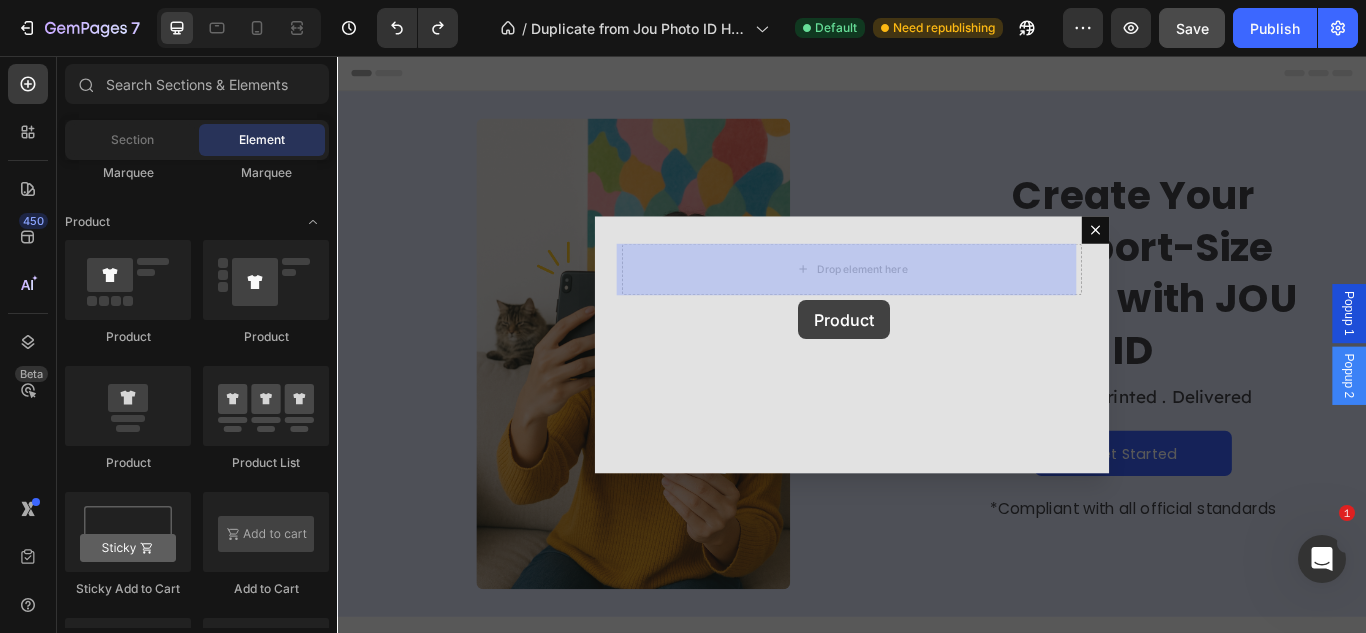 drag, startPoint x: 460, startPoint y: 331, endPoint x: 888, endPoint y: 316, distance: 428.26276 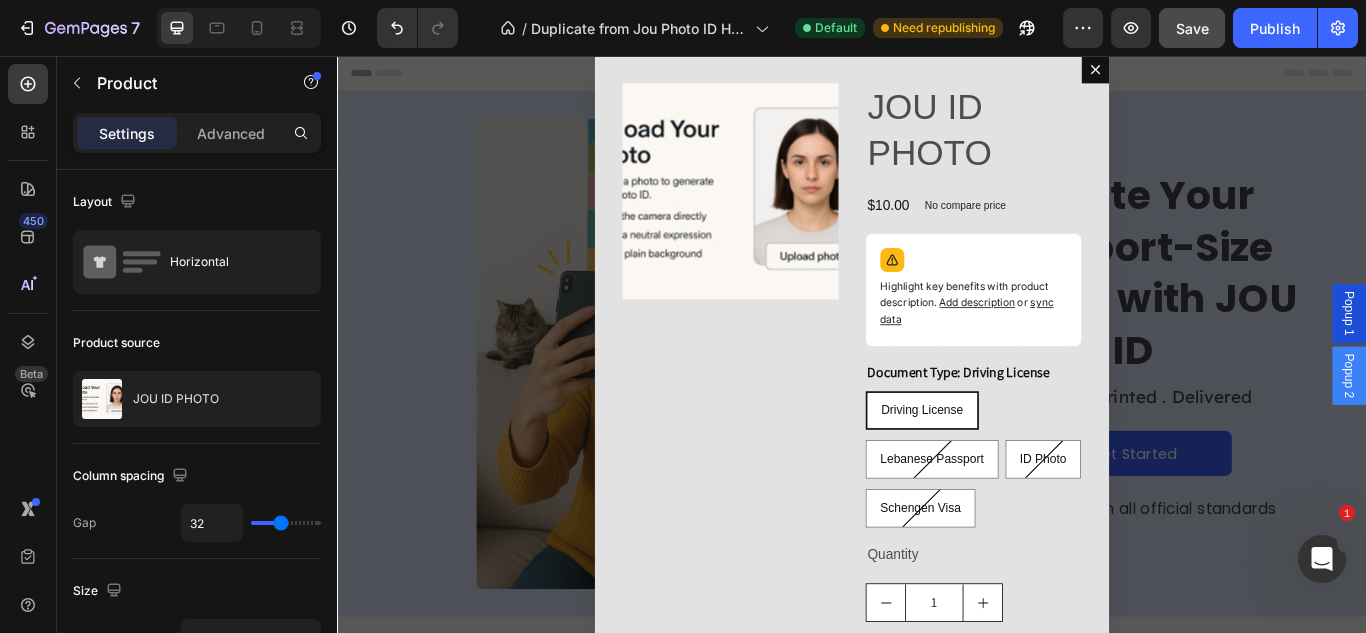 scroll, scrollTop: 173, scrollLeft: 0, axis: vertical 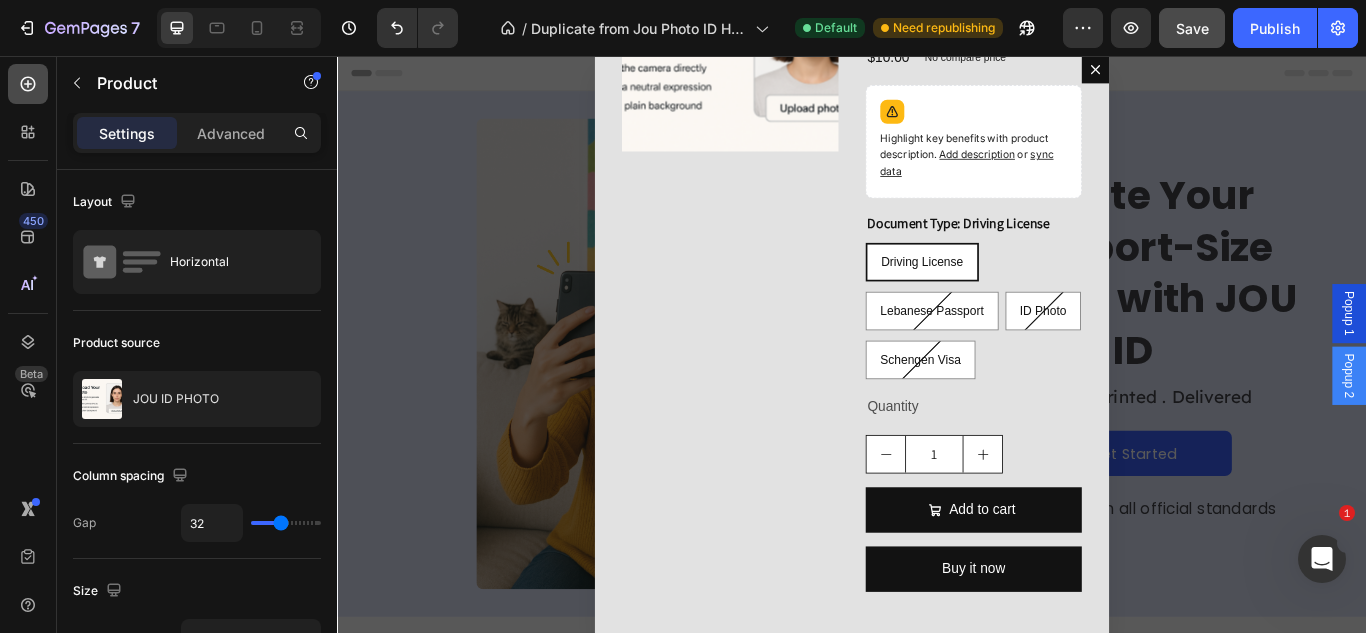 click 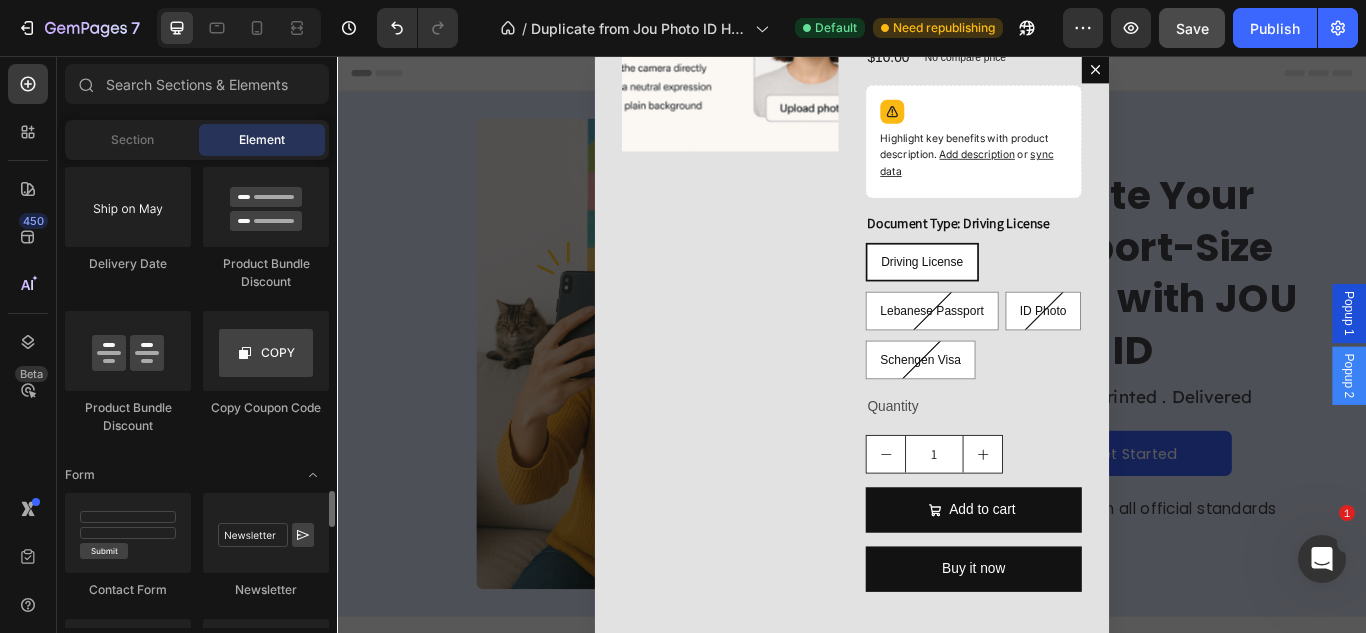 scroll, scrollTop: 4253, scrollLeft: 0, axis: vertical 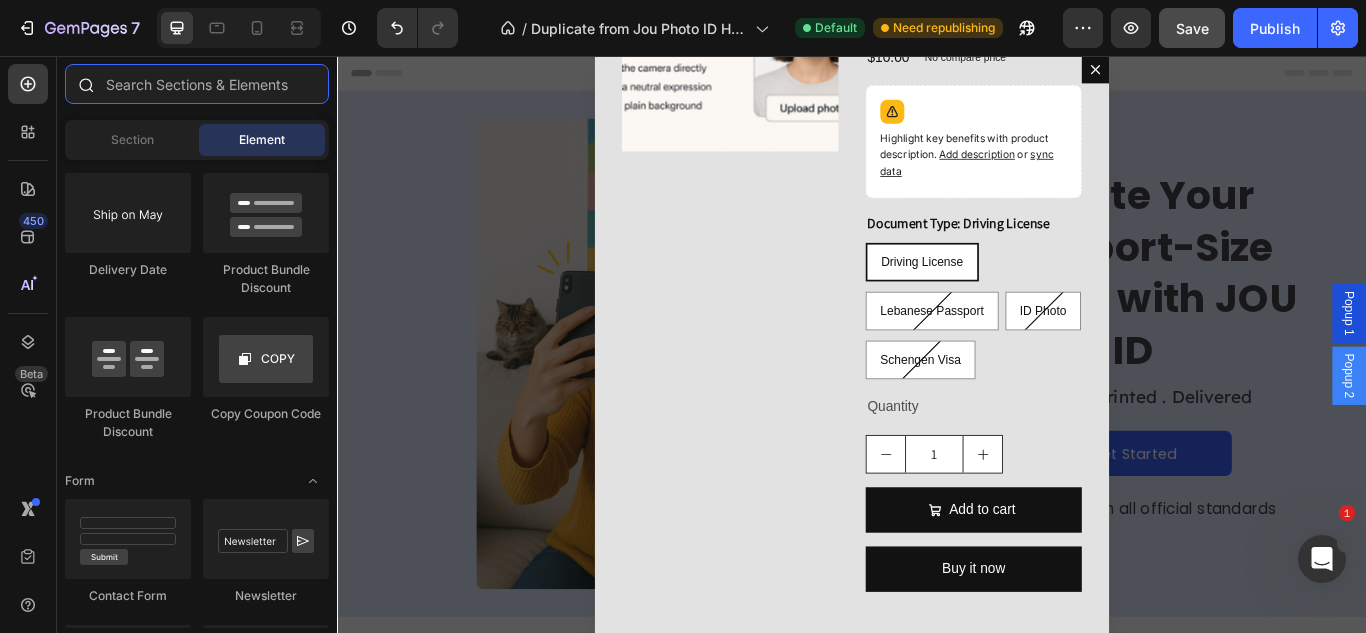 click at bounding box center (197, 84) 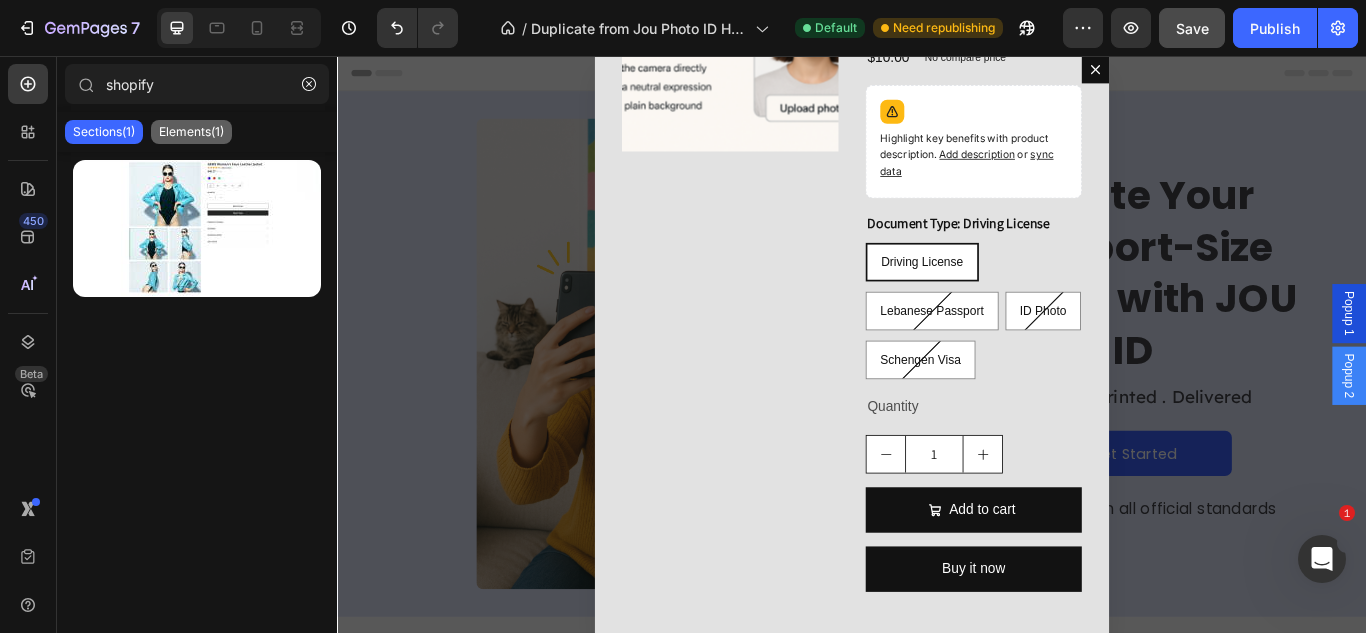 click on "Elements(1)" 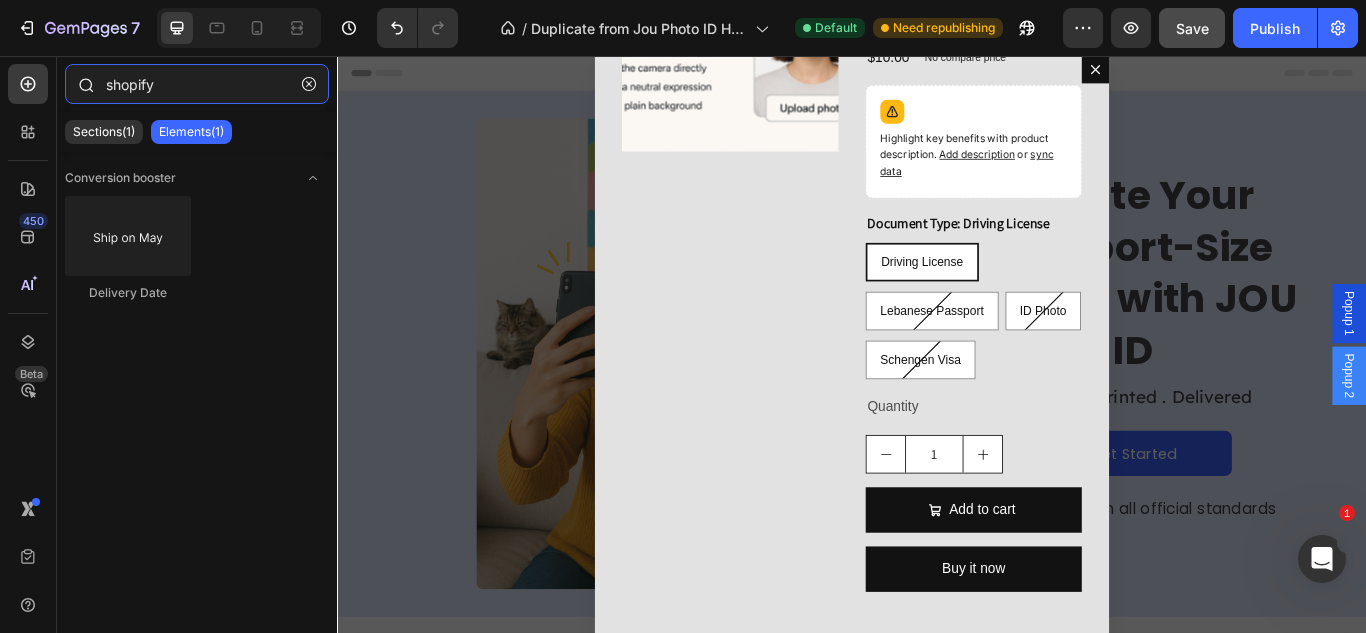 click on "shopify" at bounding box center (197, 84) 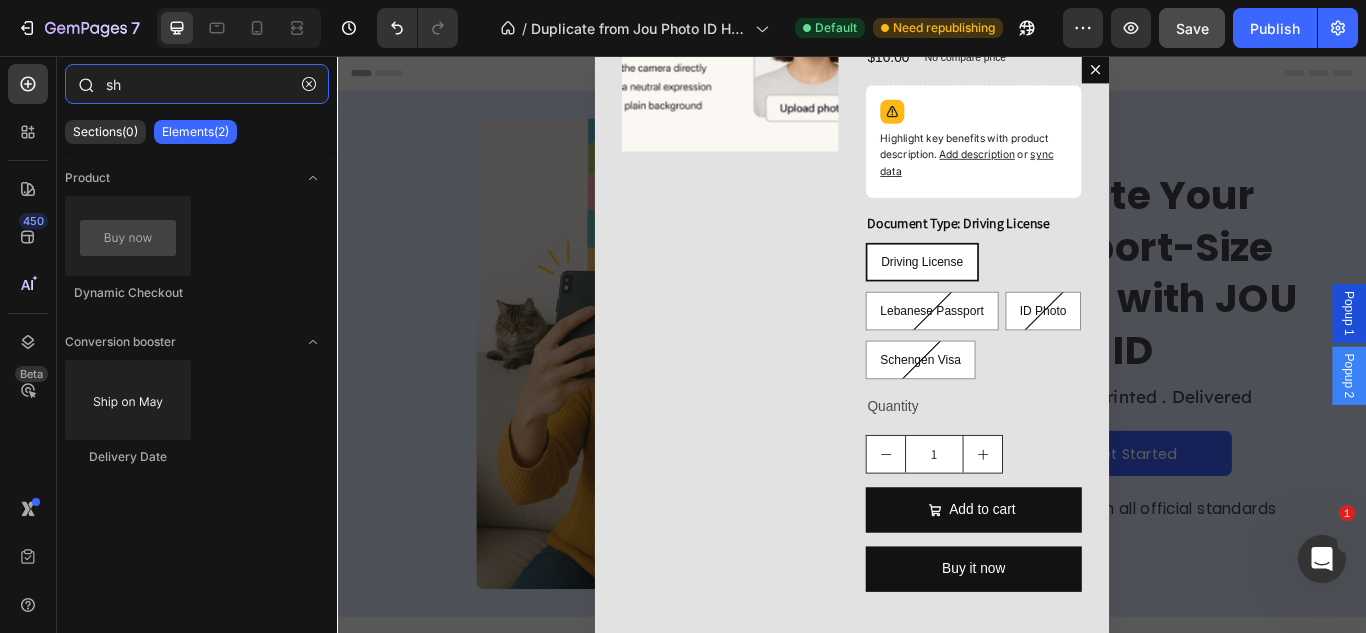 type on "s" 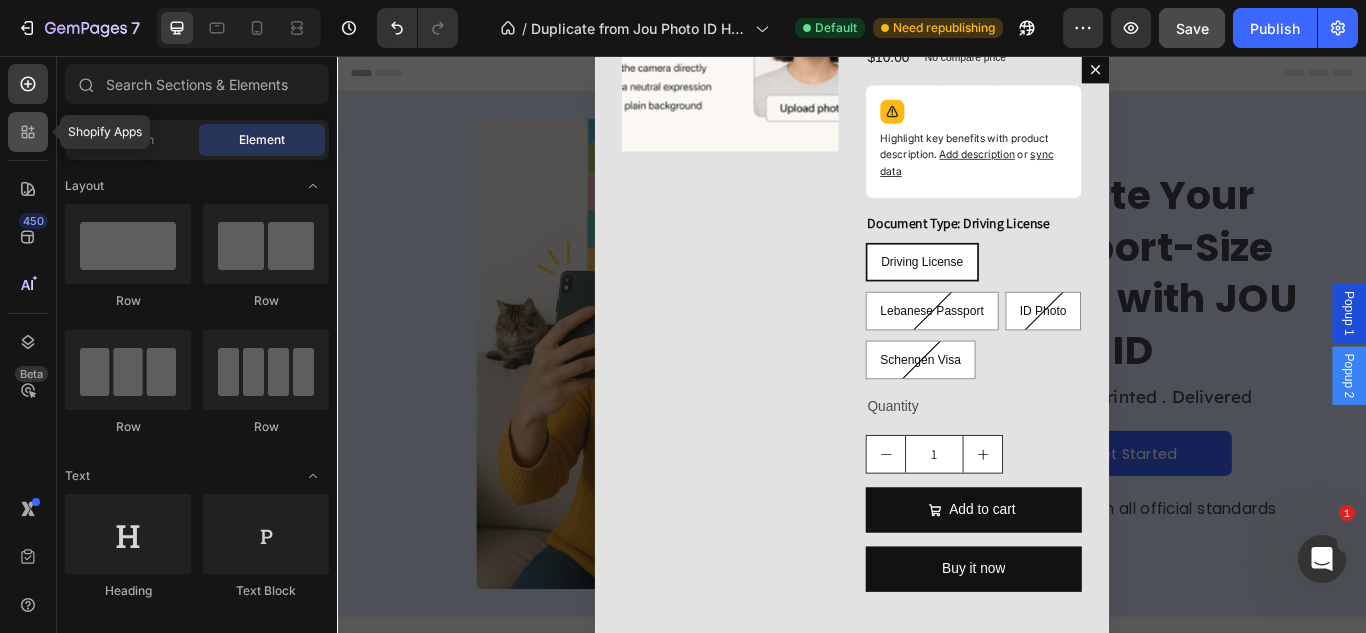 click 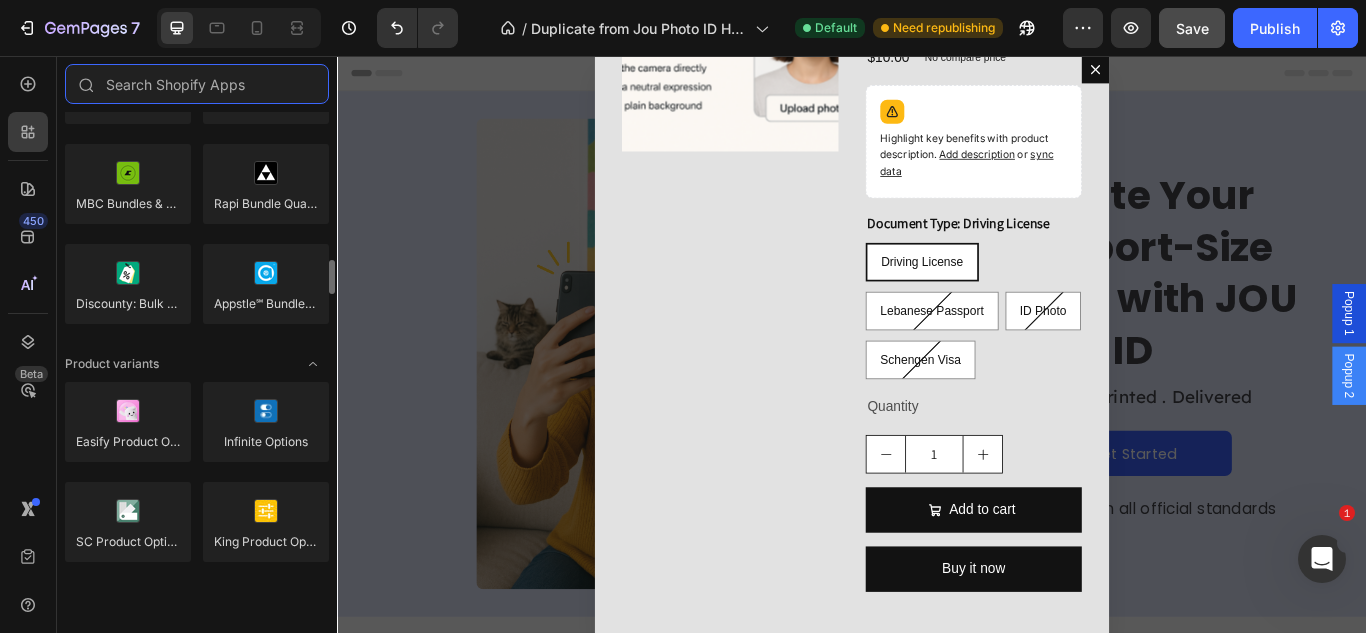 scroll, scrollTop: 1989, scrollLeft: 0, axis: vertical 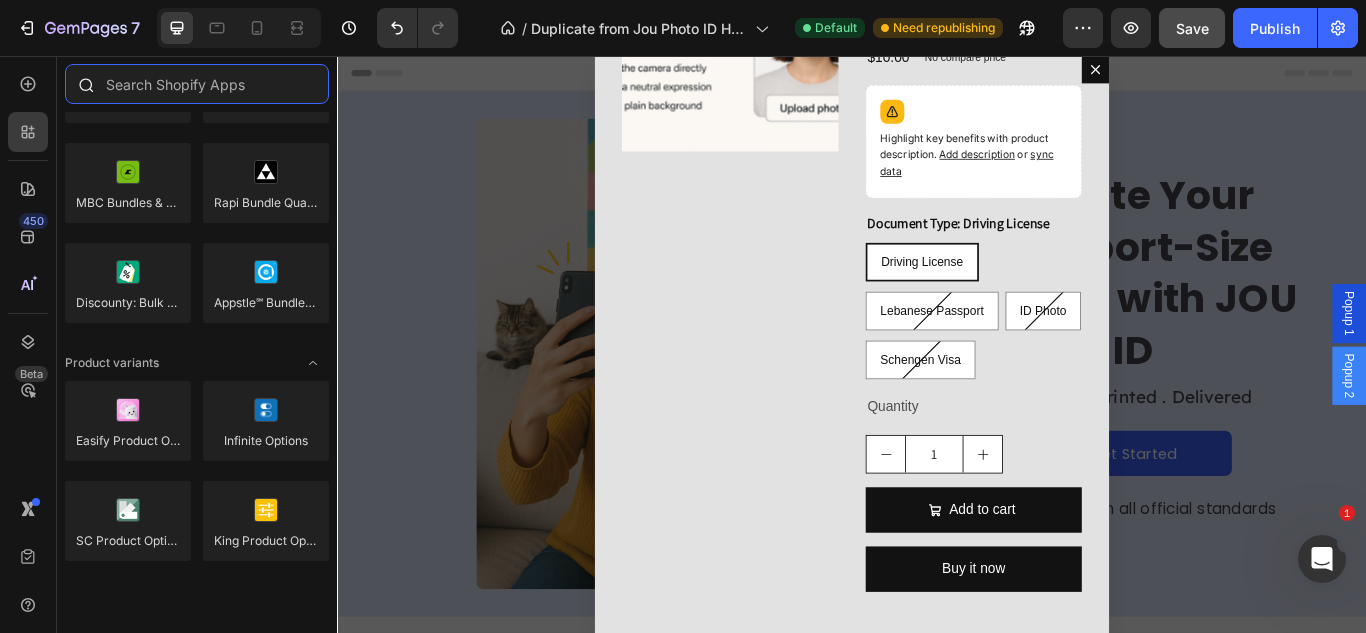 click at bounding box center [197, 84] 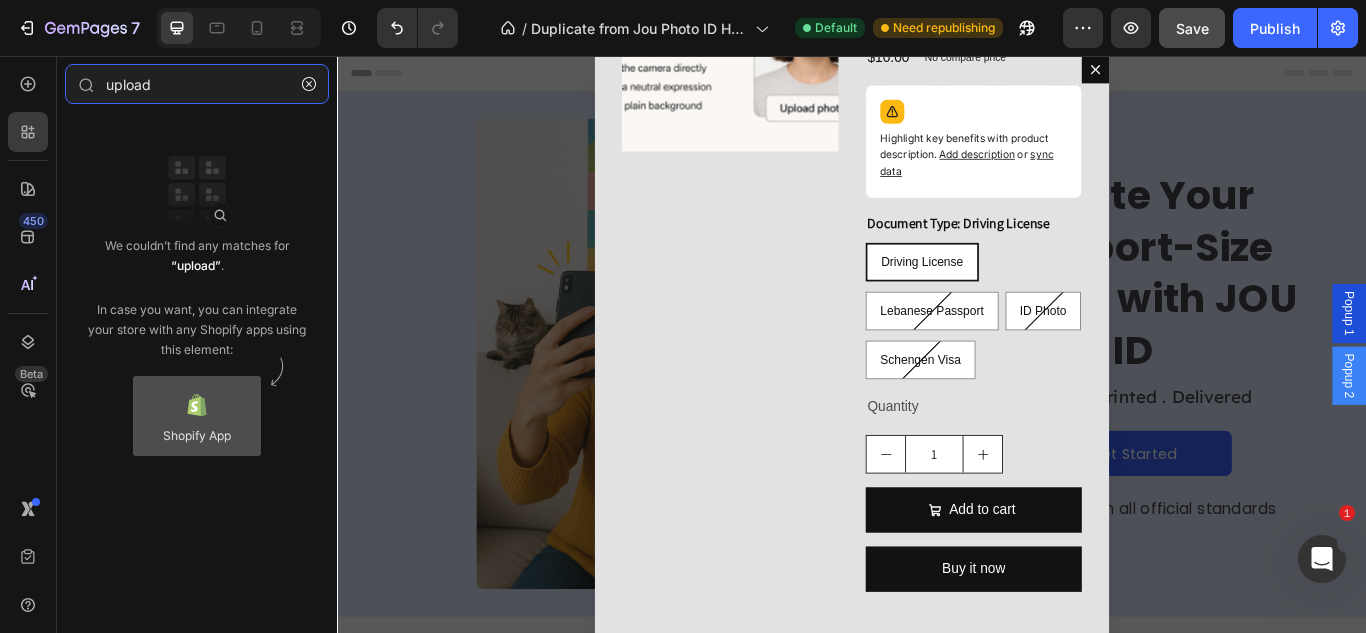 type on "upload" 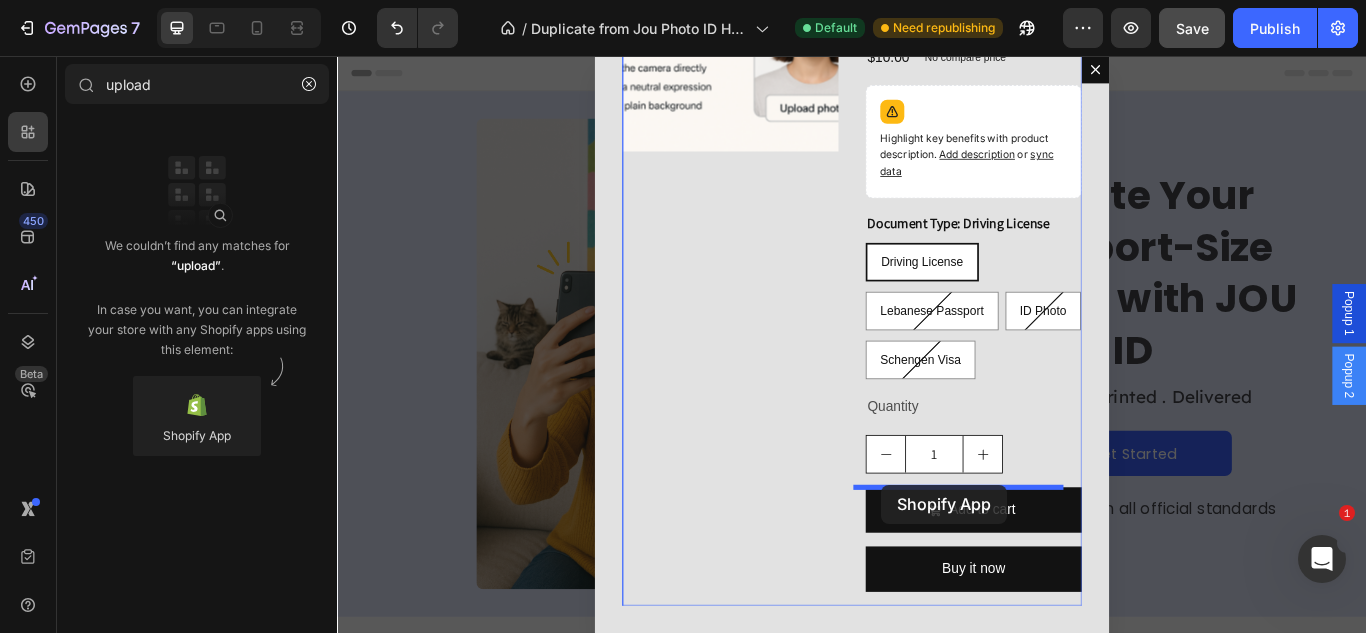 drag, startPoint x: 524, startPoint y: 483, endPoint x: 971, endPoint y: 556, distance: 452.92163 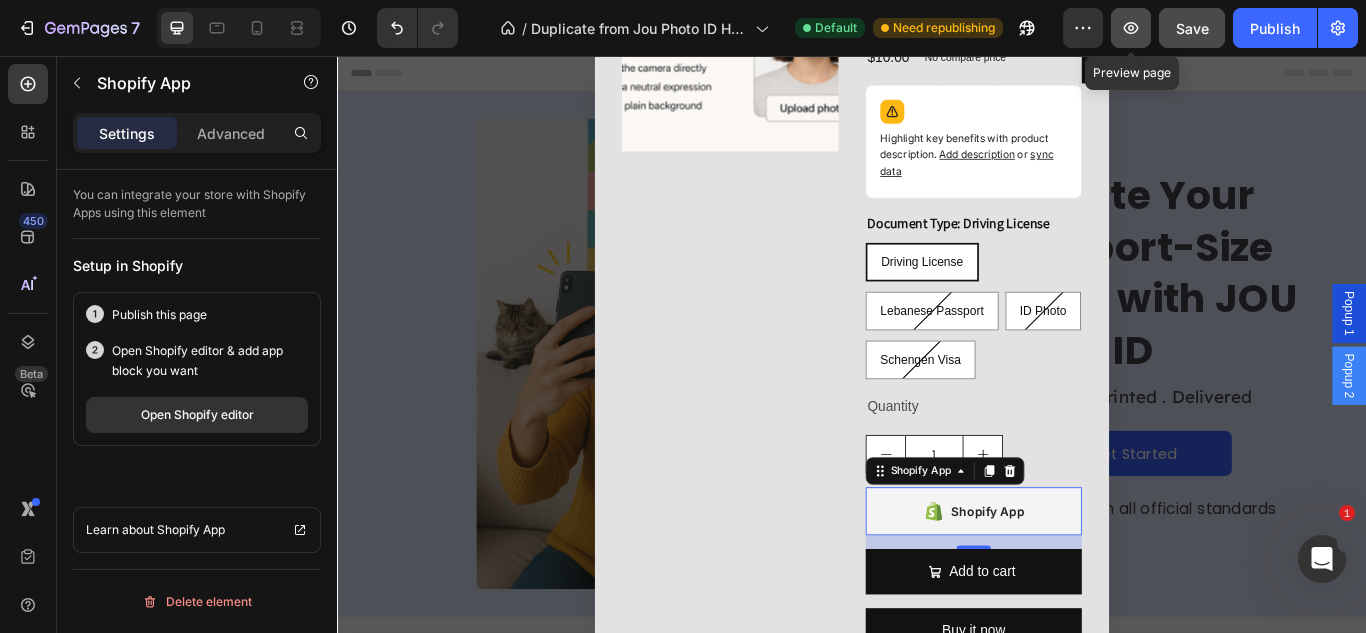 click 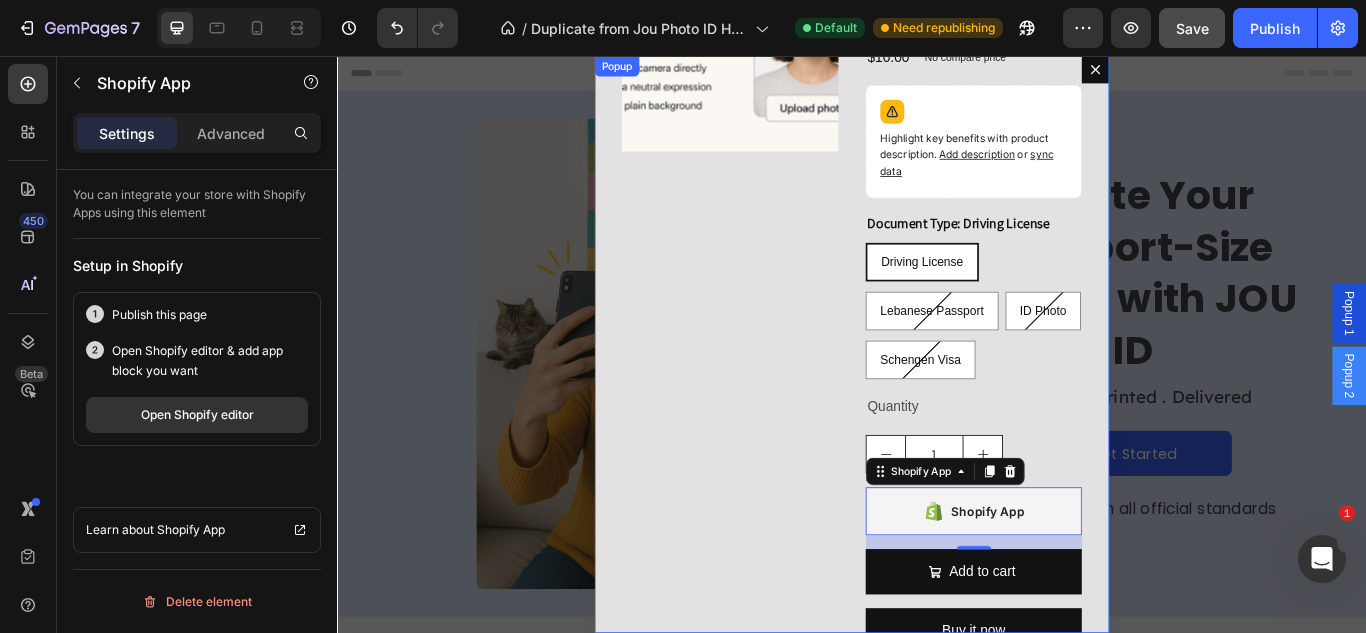click 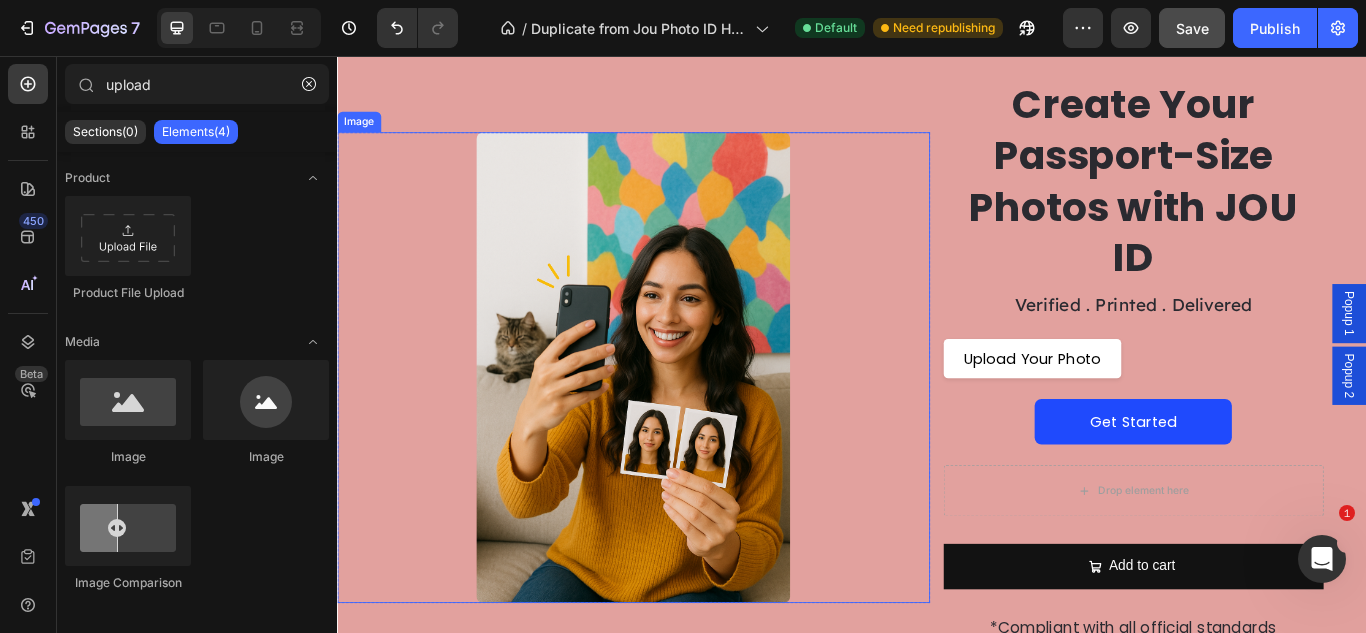 scroll, scrollTop: 722, scrollLeft: 0, axis: vertical 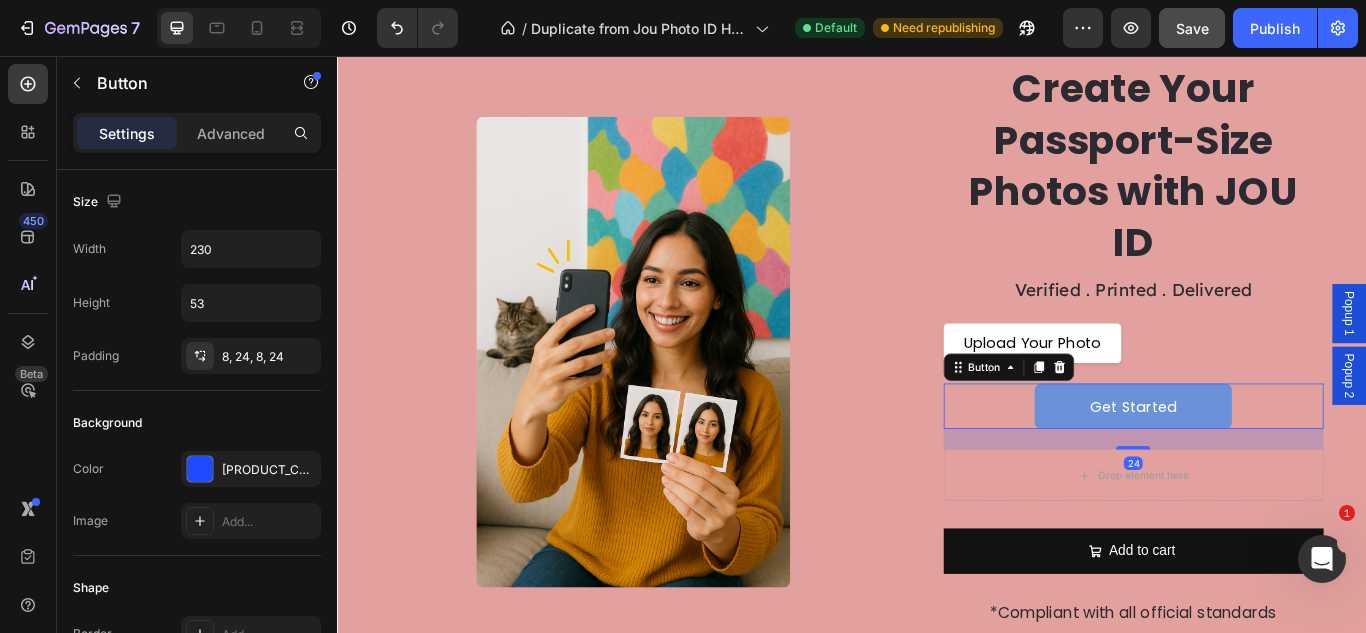 click on "Get Started" at bounding box center (1265, 464) 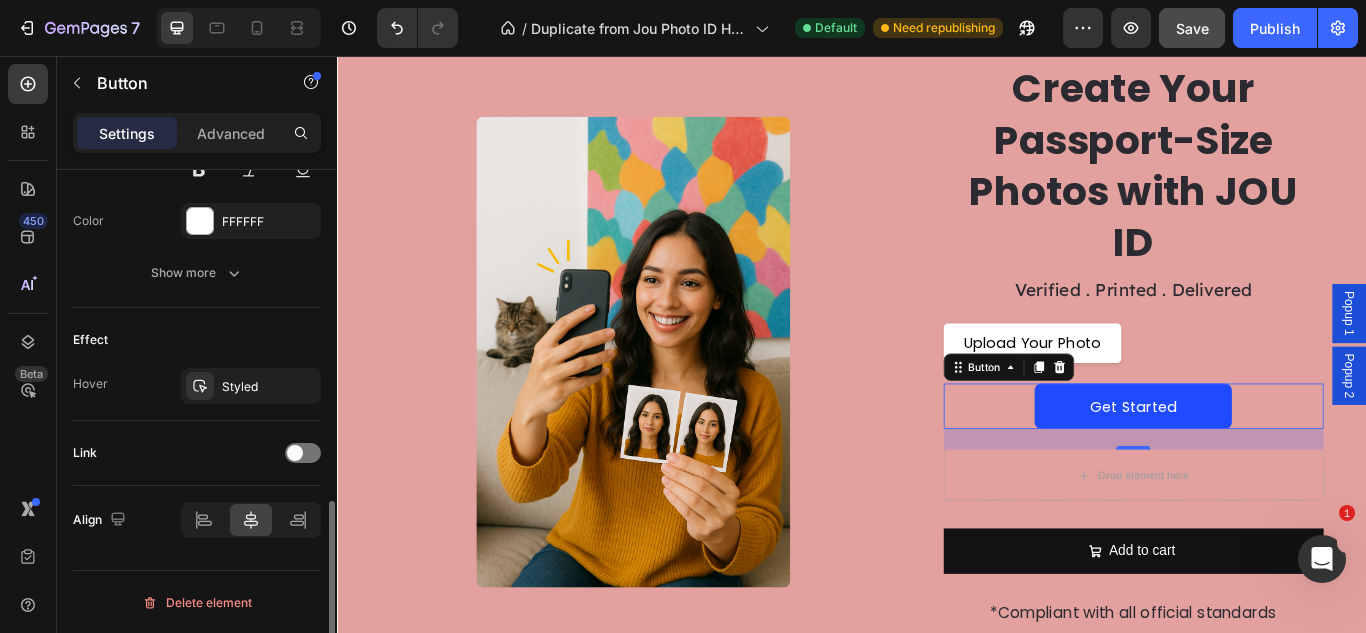 scroll, scrollTop: 914, scrollLeft: 0, axis: vertical 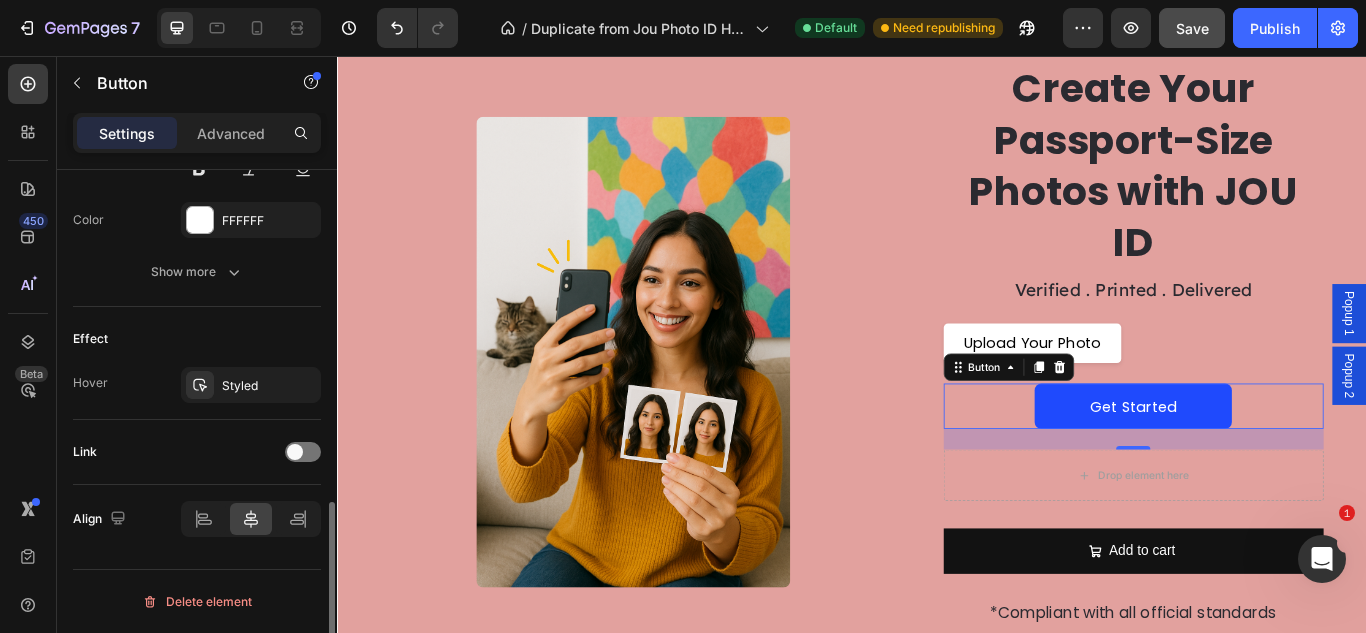click on "Link" at bounding box center (197, 452) 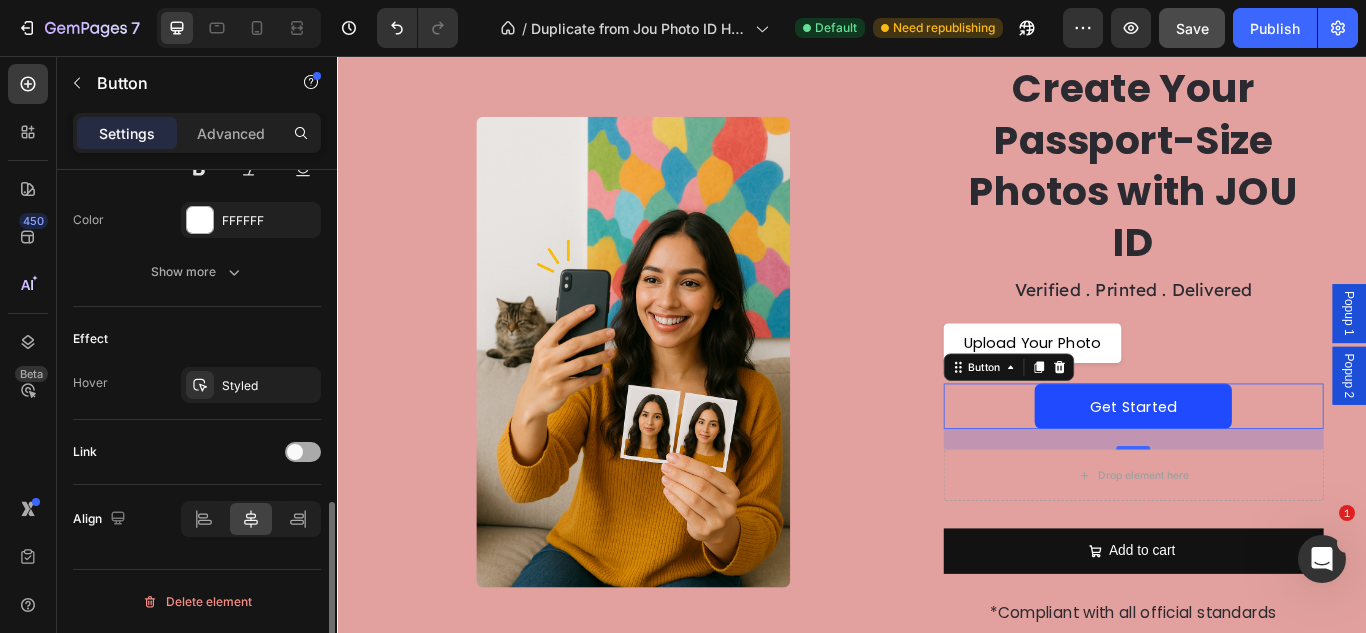 click at bounding box center (295, 452) 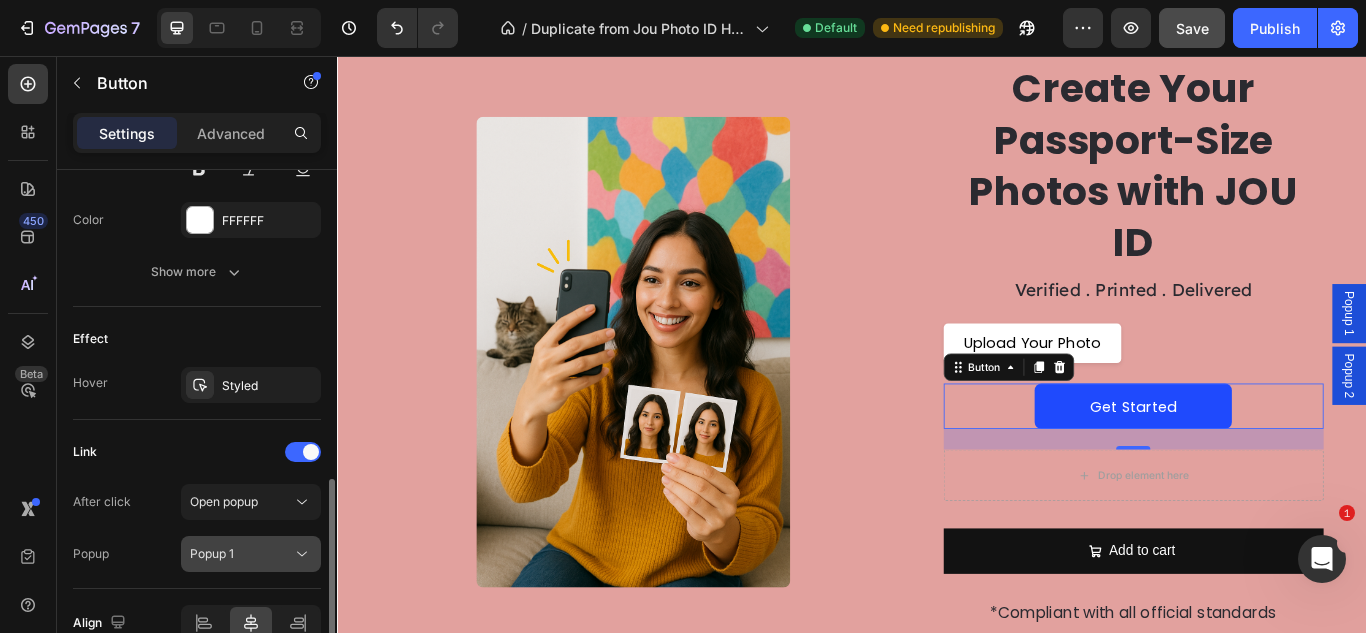 click on "Popup 1" at bounding box center [241, 554] 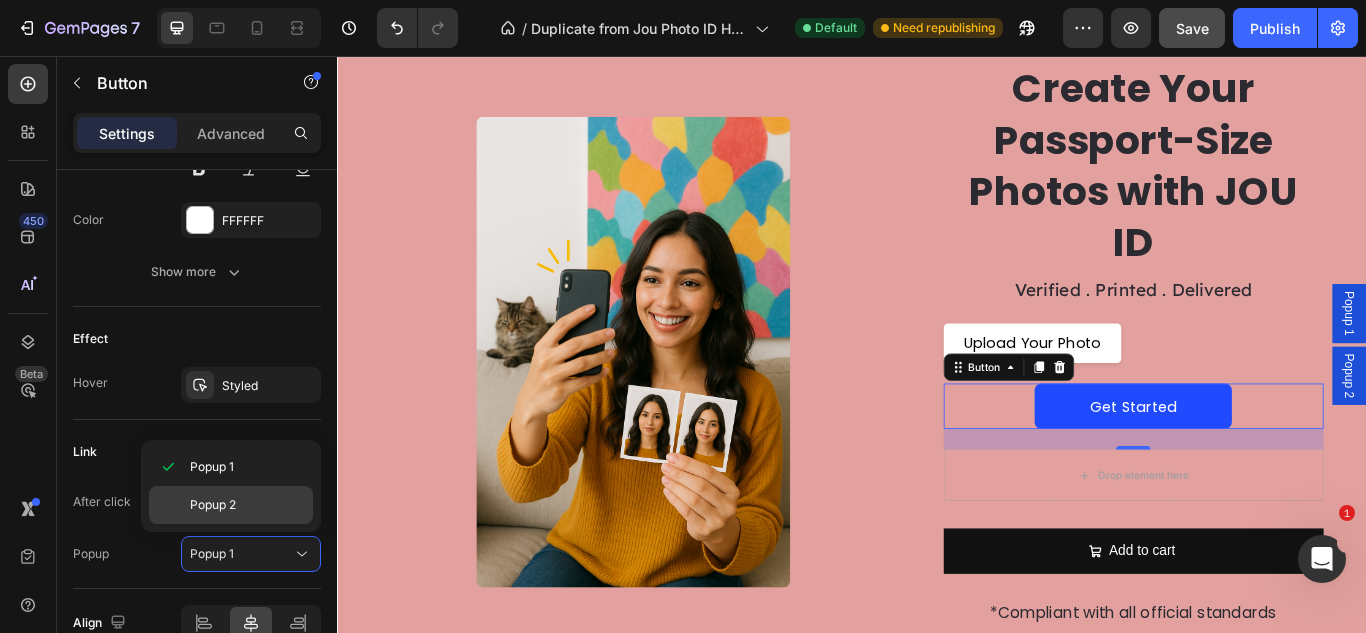click on "Popup 2" at bounding box center [247, 505] 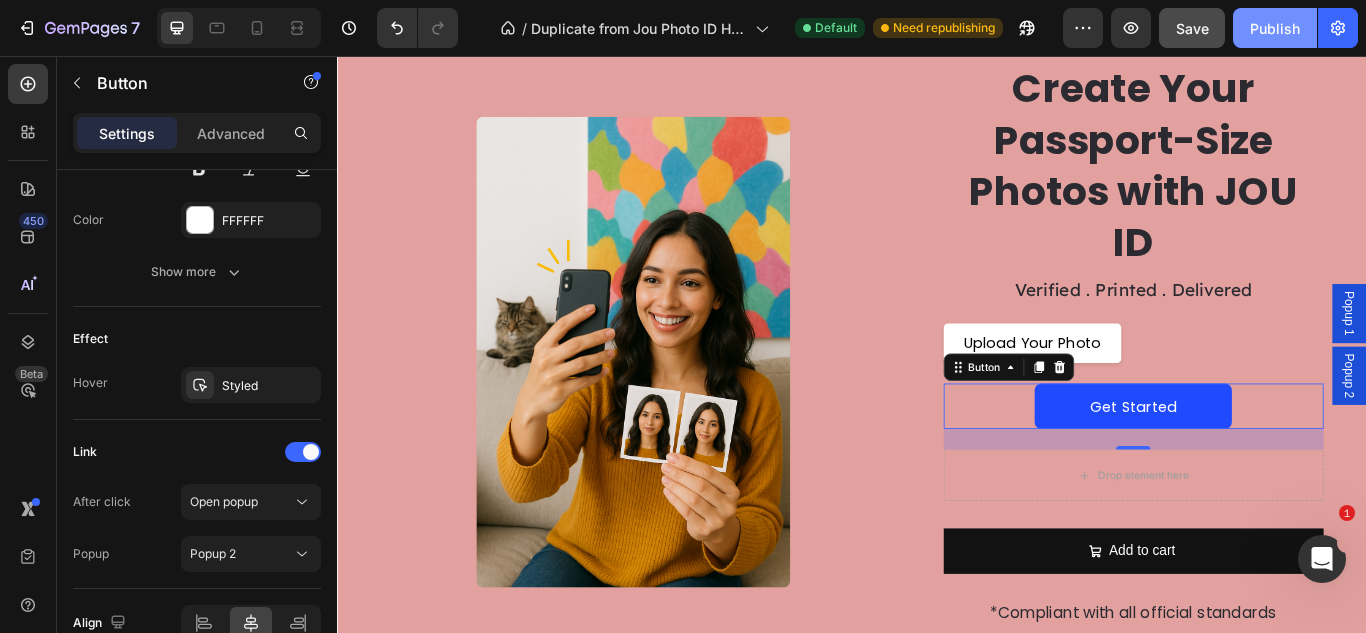 click on "Publish" at bounding box center [1275, 28] 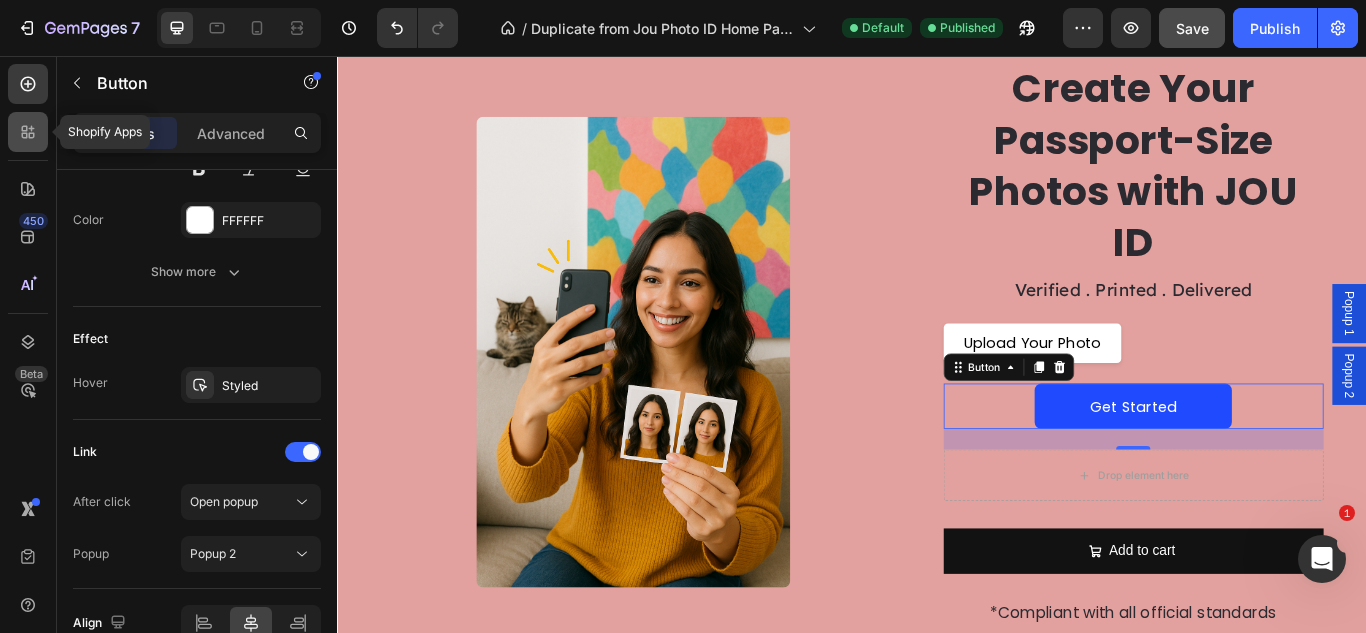 click 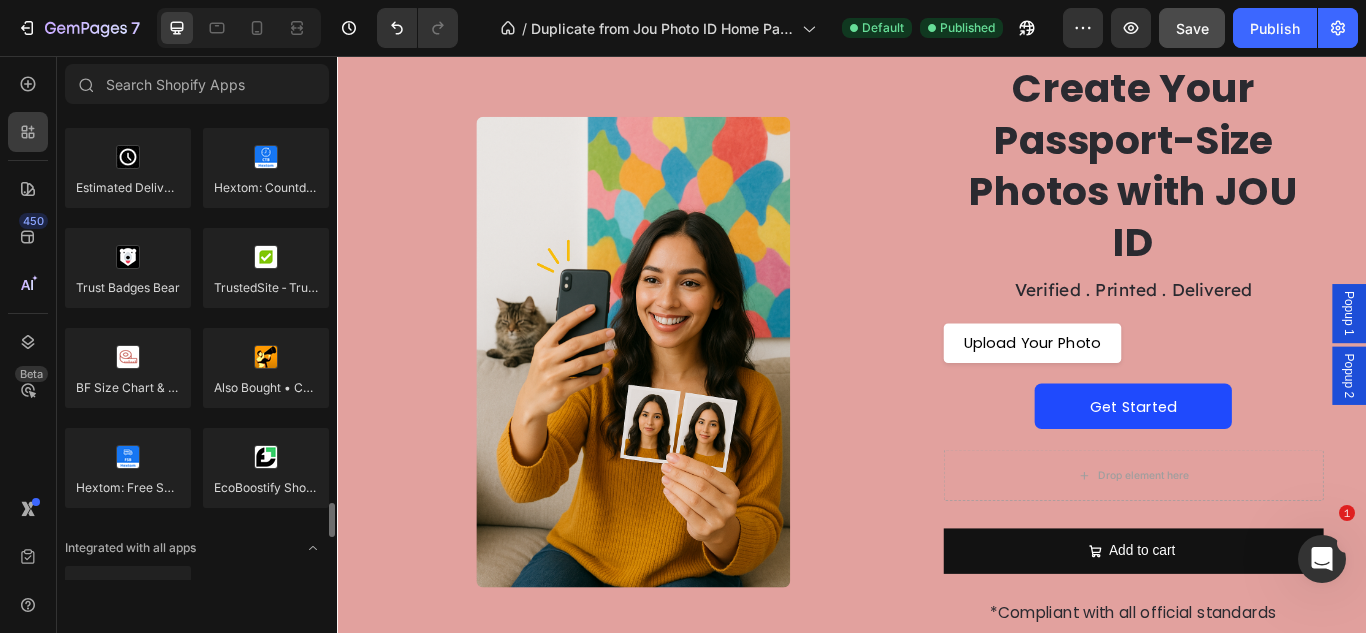 scroll, scrollTop: 5854, scrollLeft: 0, axis: vertical 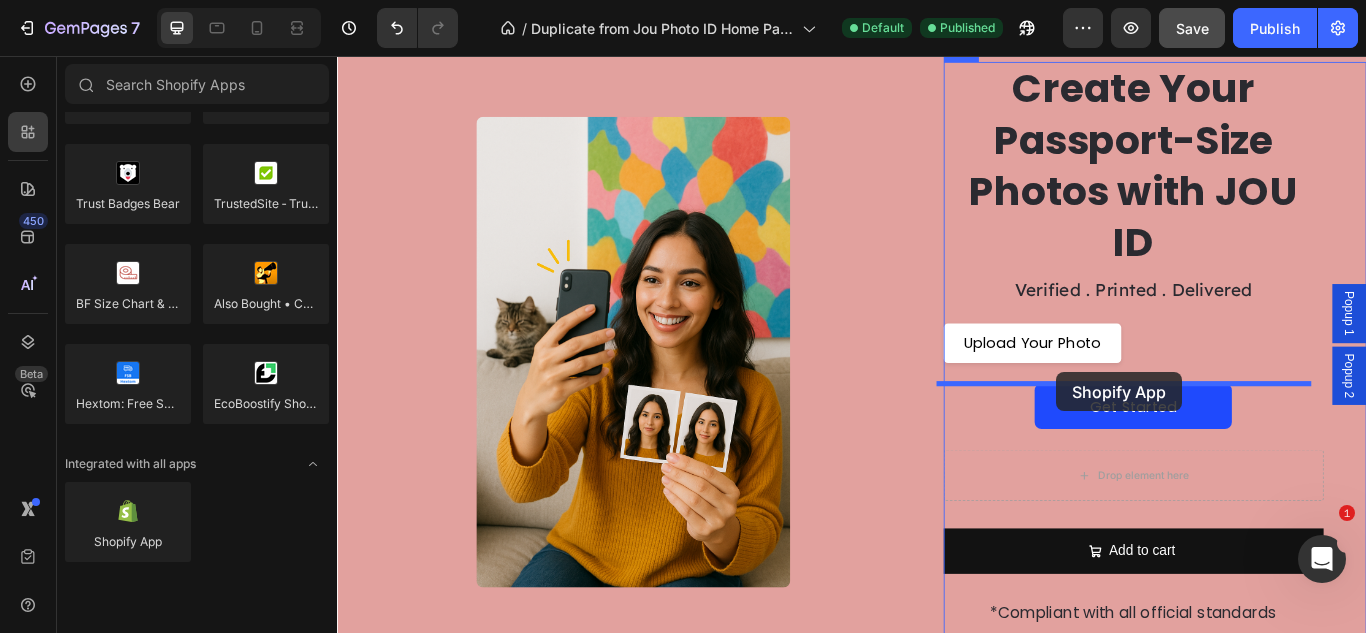 drag, startPoint x: 459, startPoint y: 582, endPoint x: 1174, endPoint y: 425, distance: 732.0342 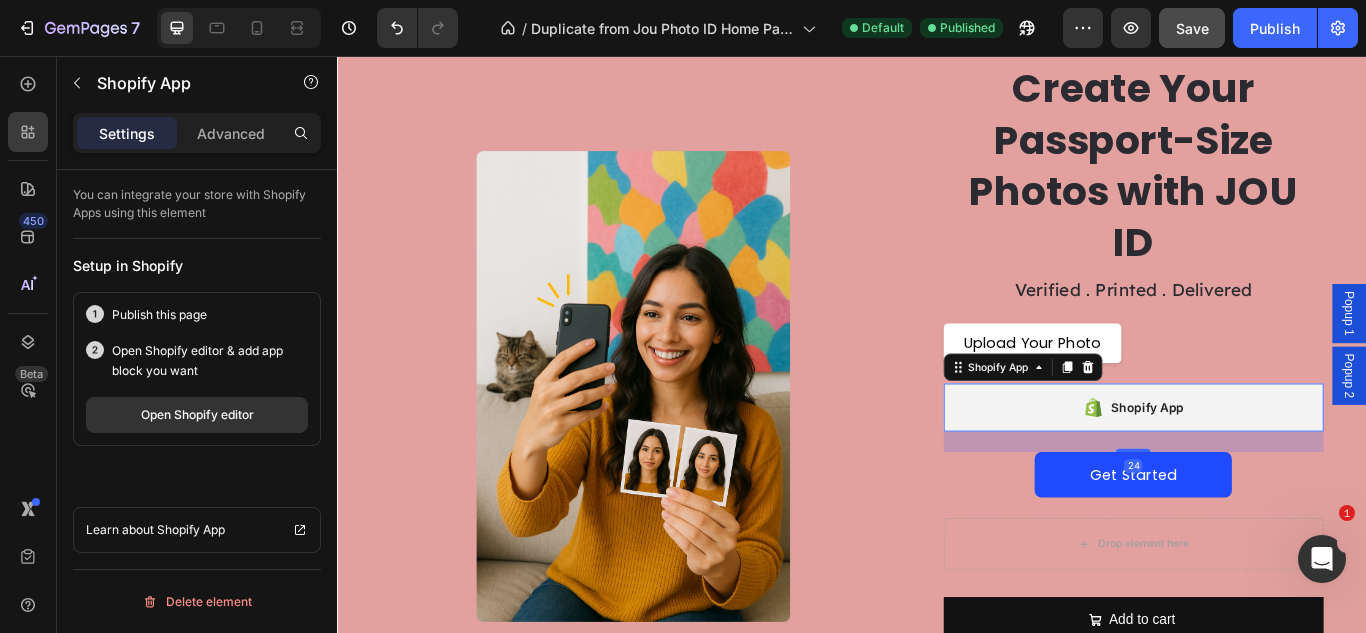 scroll, scrollTop: 762, scrollLeft: 0, axis: vertical 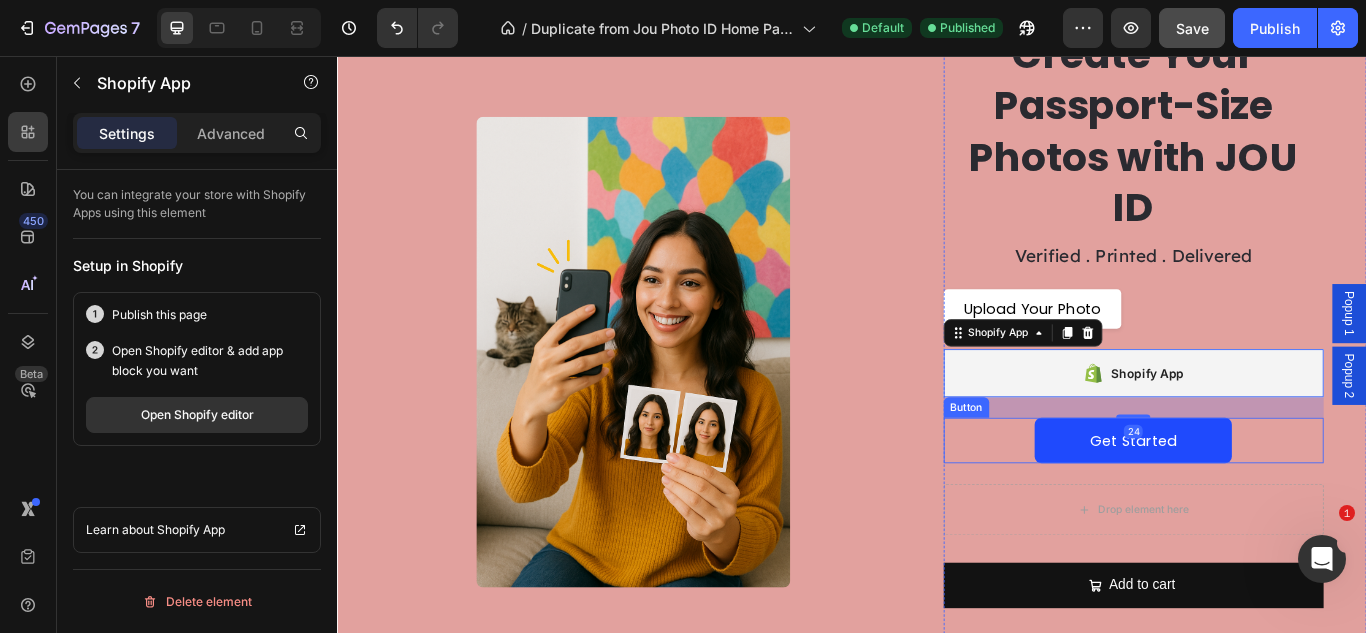 click on "Get Started Button" at bounding box center (1265, 504) 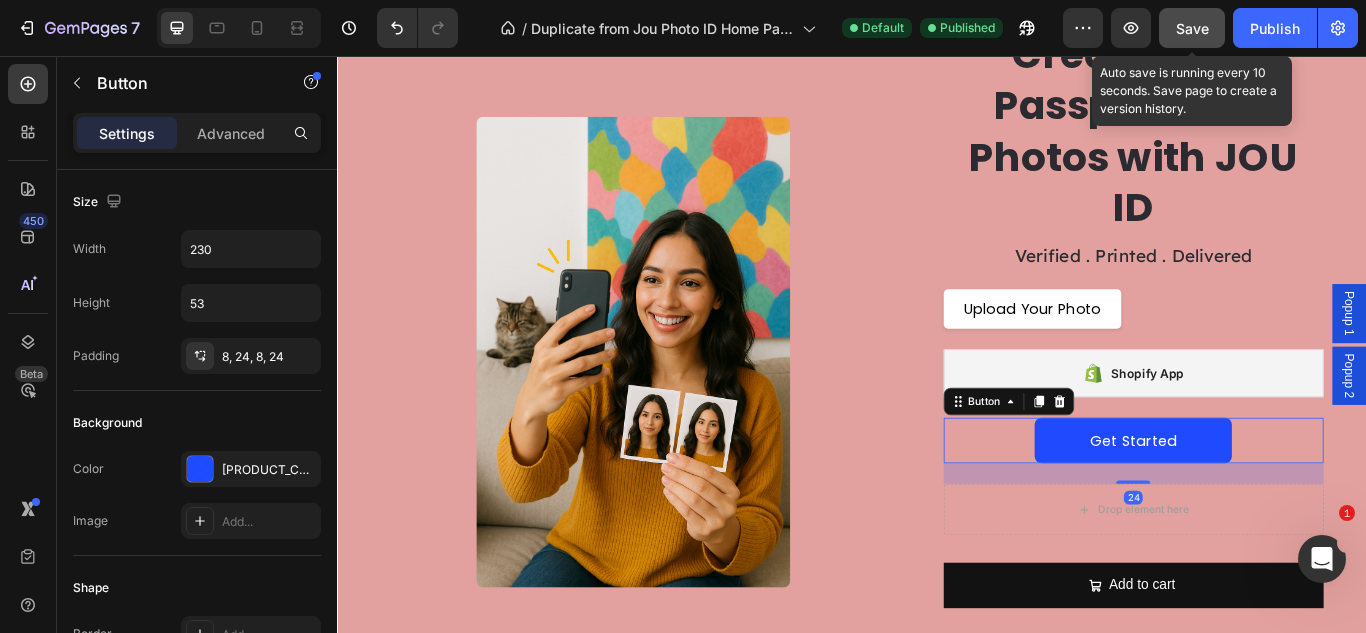 click on "Save" 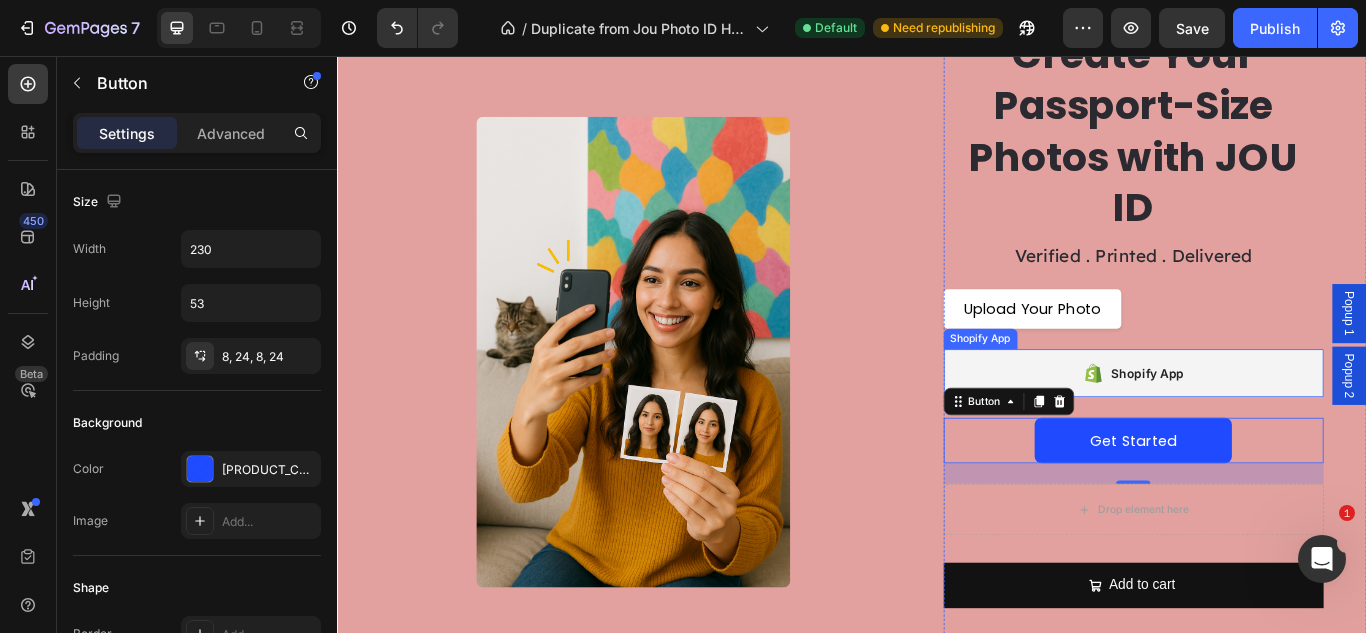 click on "Shopify App" at bounding box center (1281, 426) 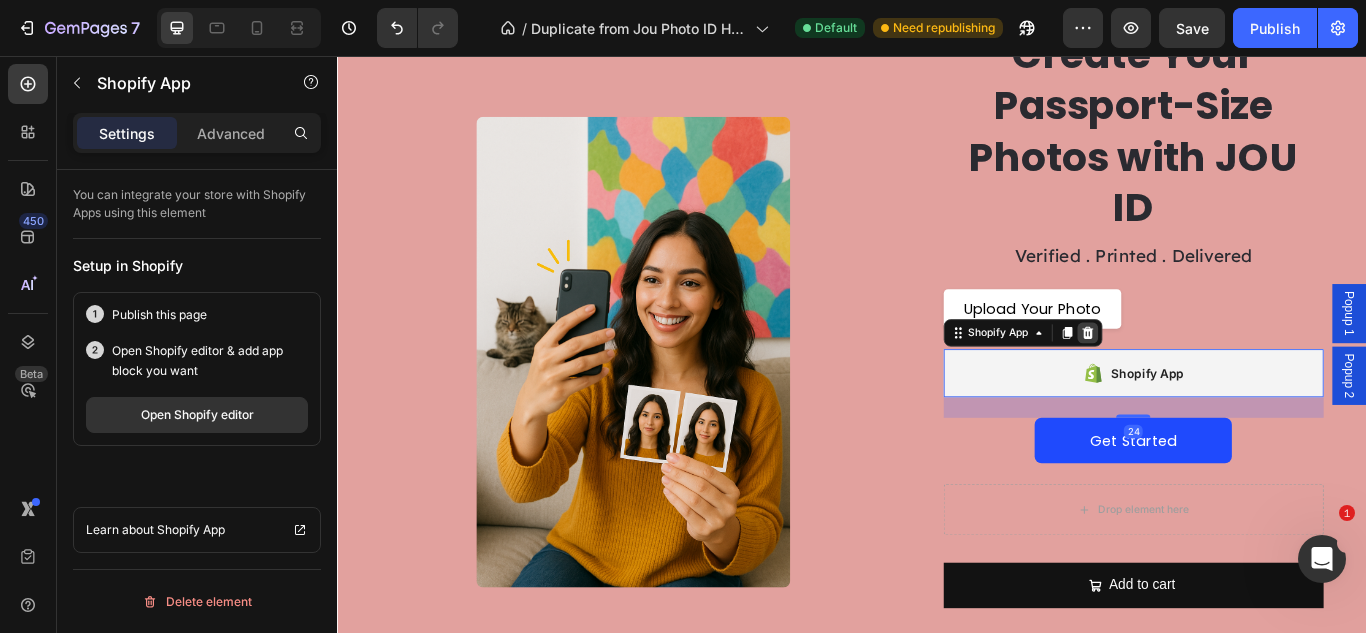 click 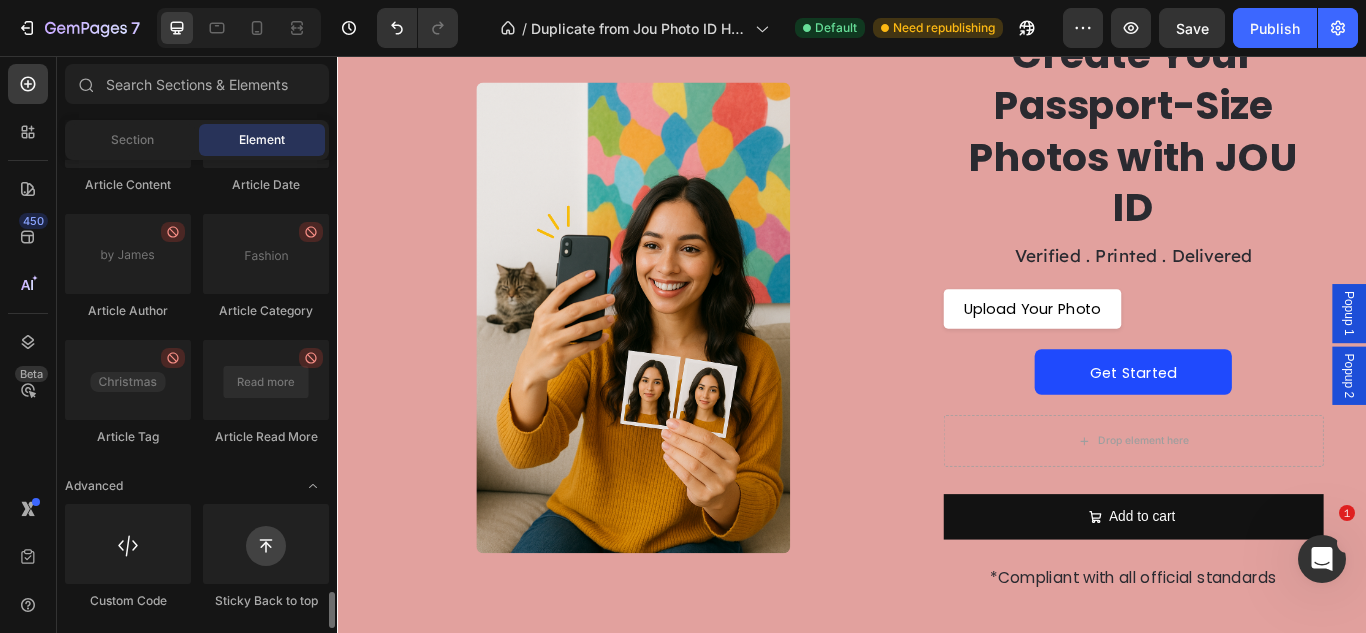 scroll, scrollTop: 722, scrollLeft: 0, axis: vertical 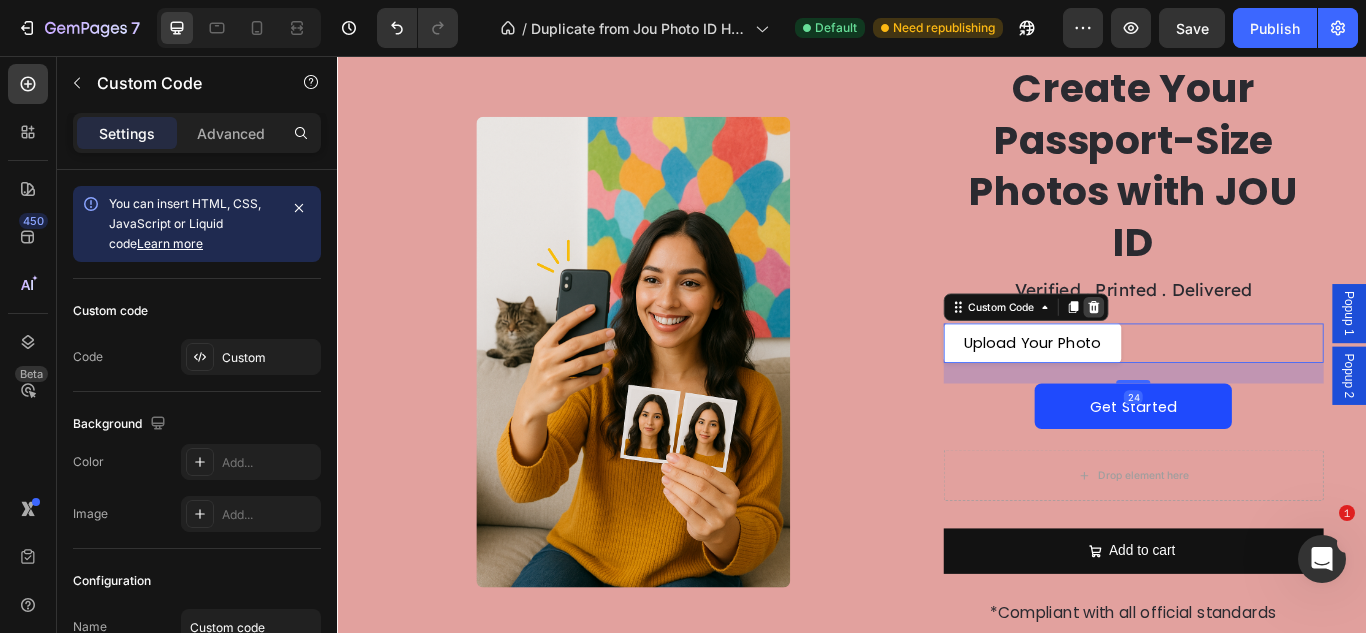 click 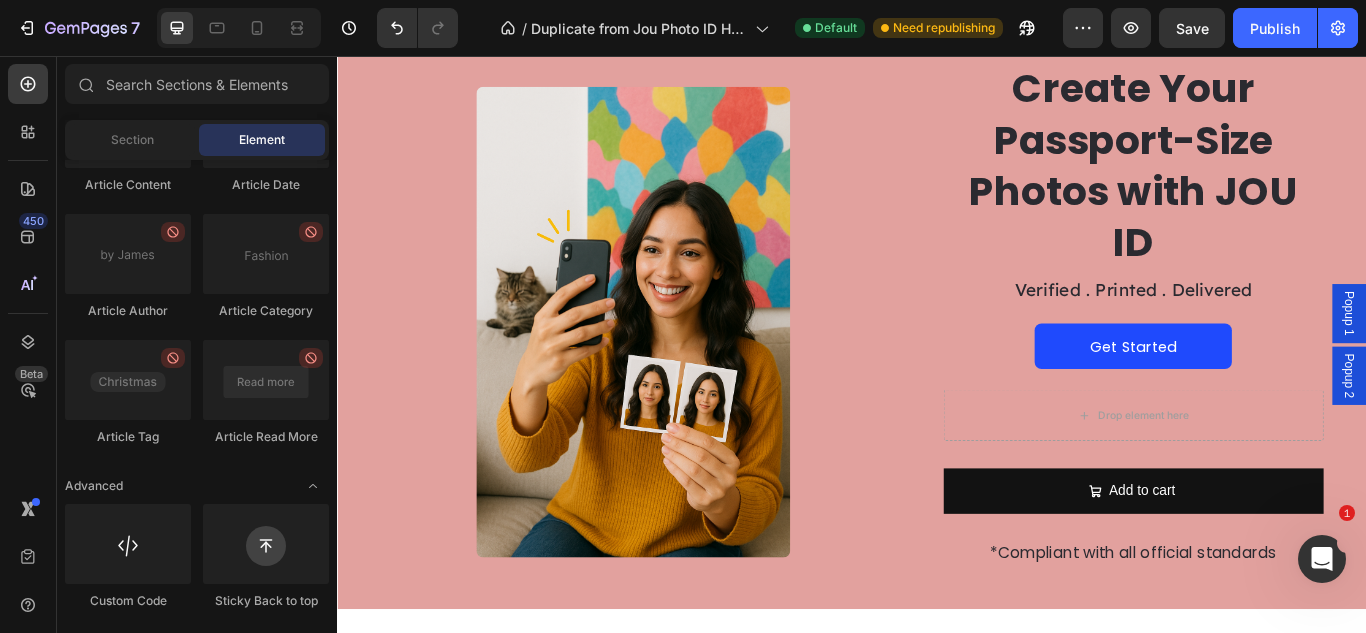 scroll, scrollTop: 687, scrollLeft: 0, axis: vertical 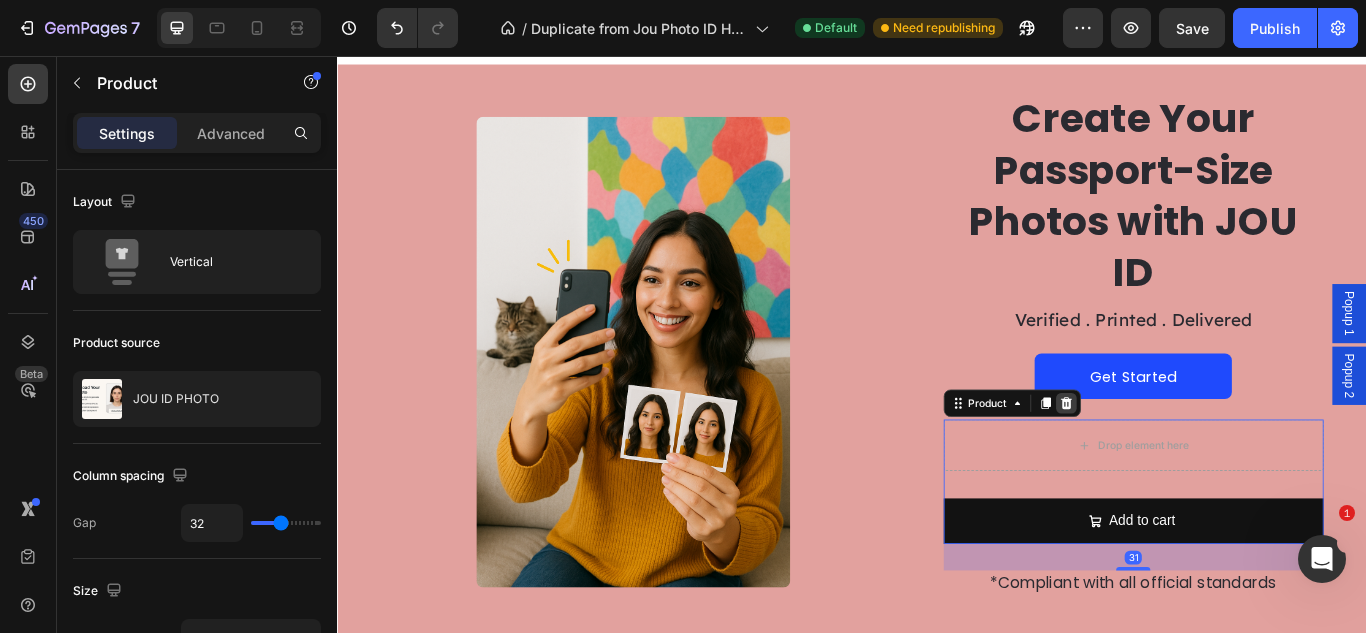 click 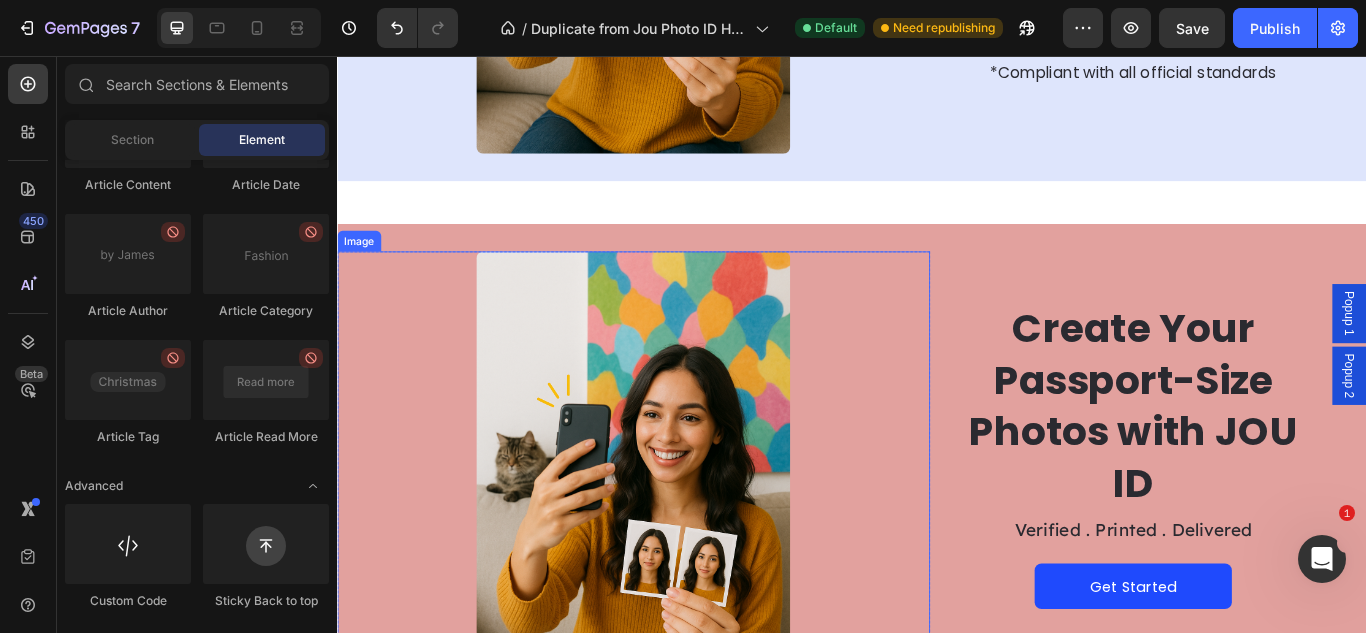 scroll, scrollTop: 504, scrollLeft: 0, axis: vertical 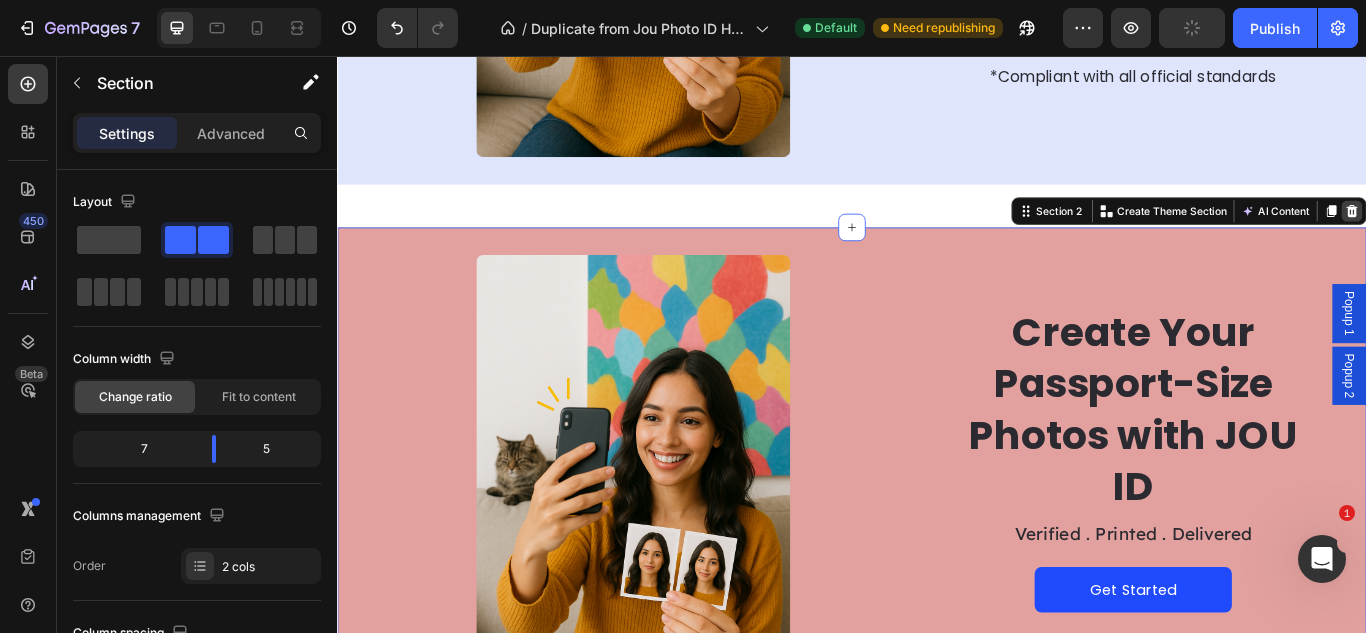 click 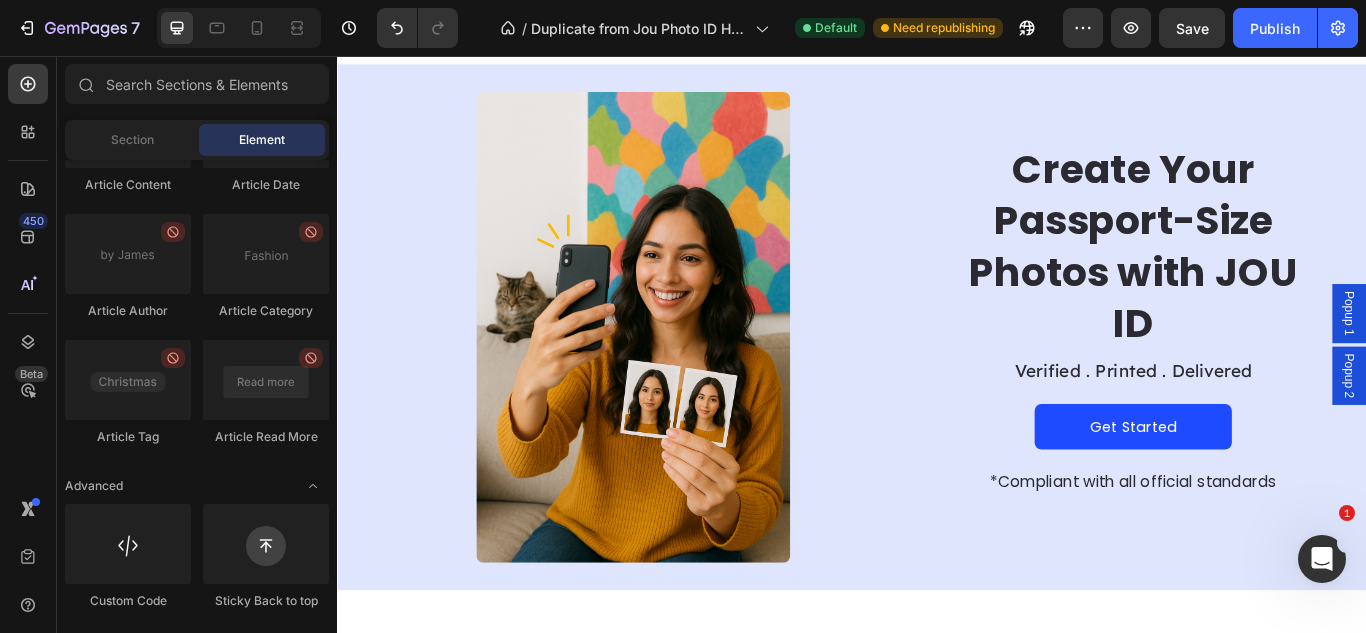 scroll, scrollTop: 0, scrollLeft: 0, axis: both 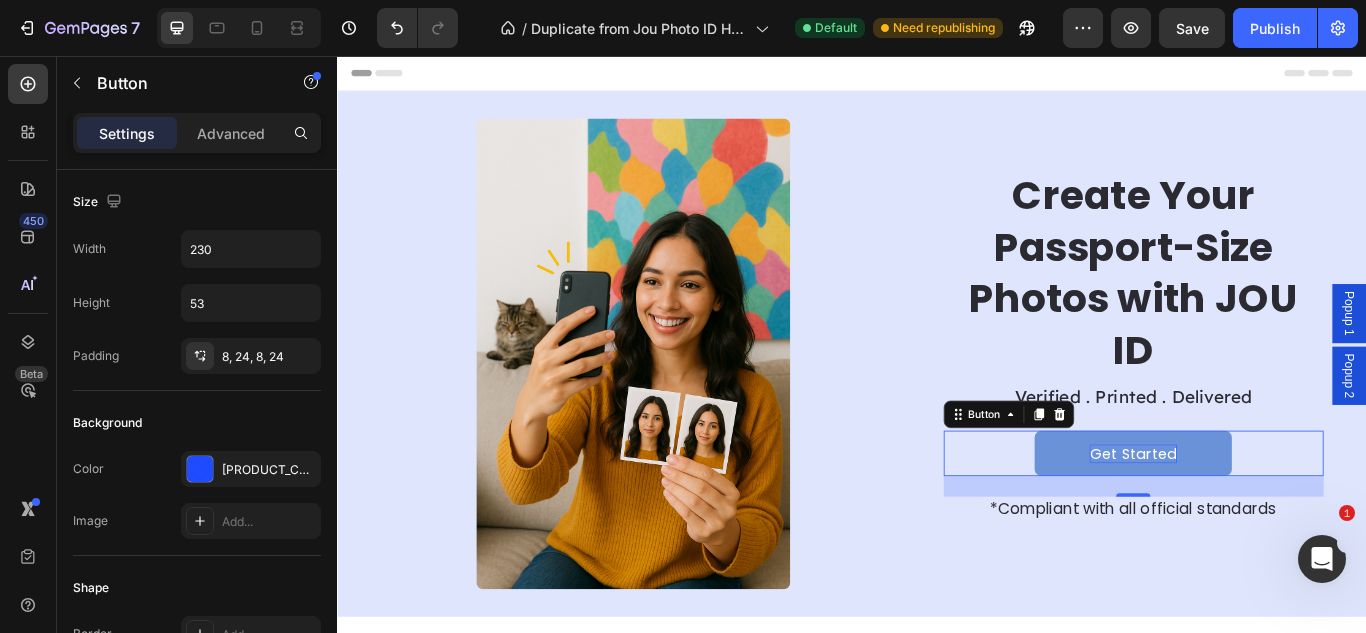 click on "Get Started" at bounding box center (1265, 520) 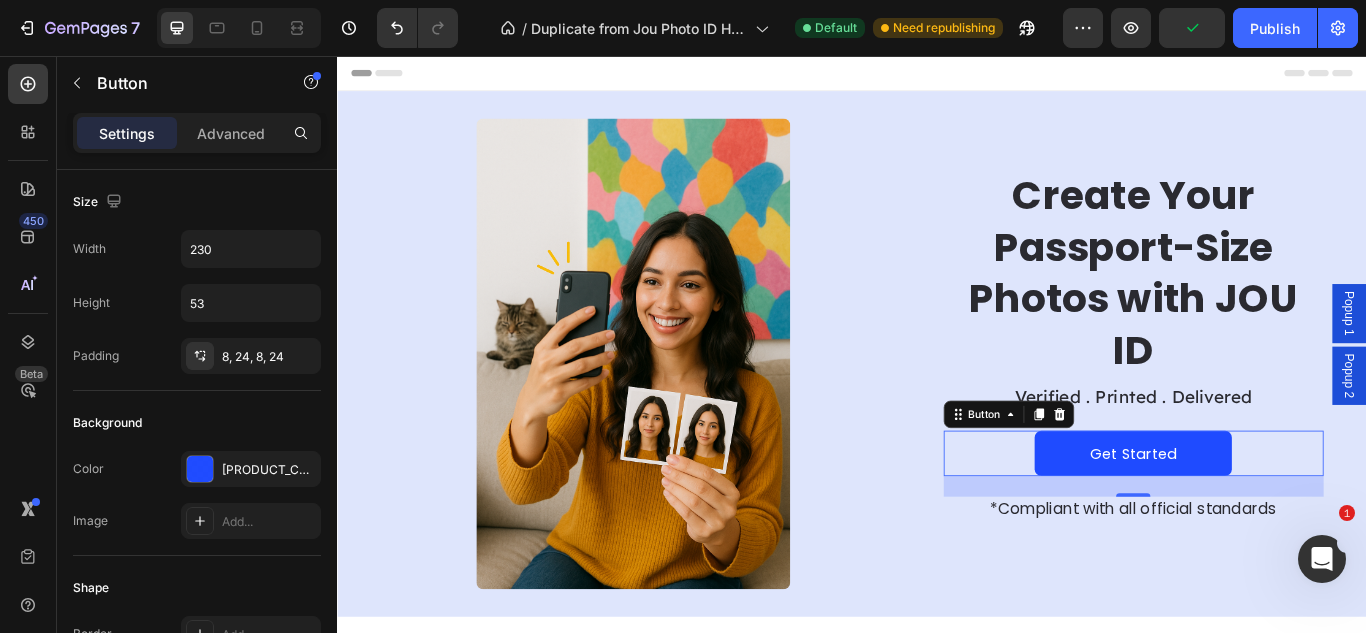 click on "Popup 1" at bounding box center (1517, 356) 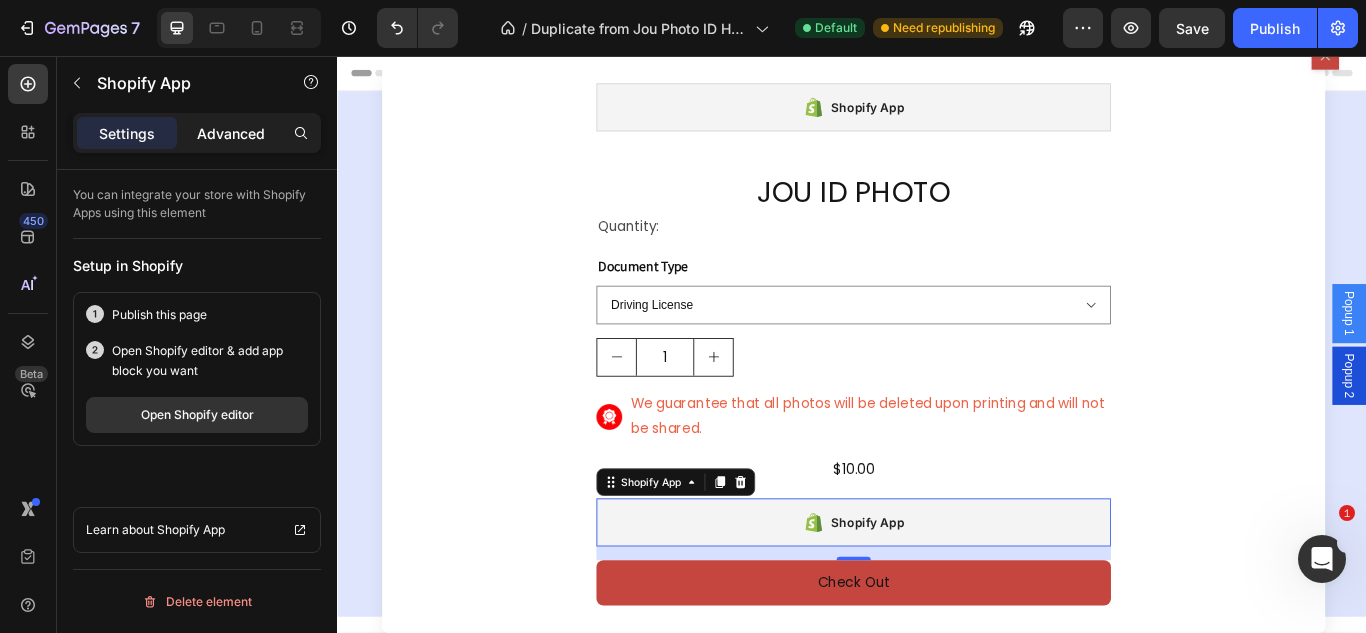 drag, startPoint x: 196, startPoint y: 157, endPoint x: 214, endPoint y: 140, distance: 24.758837 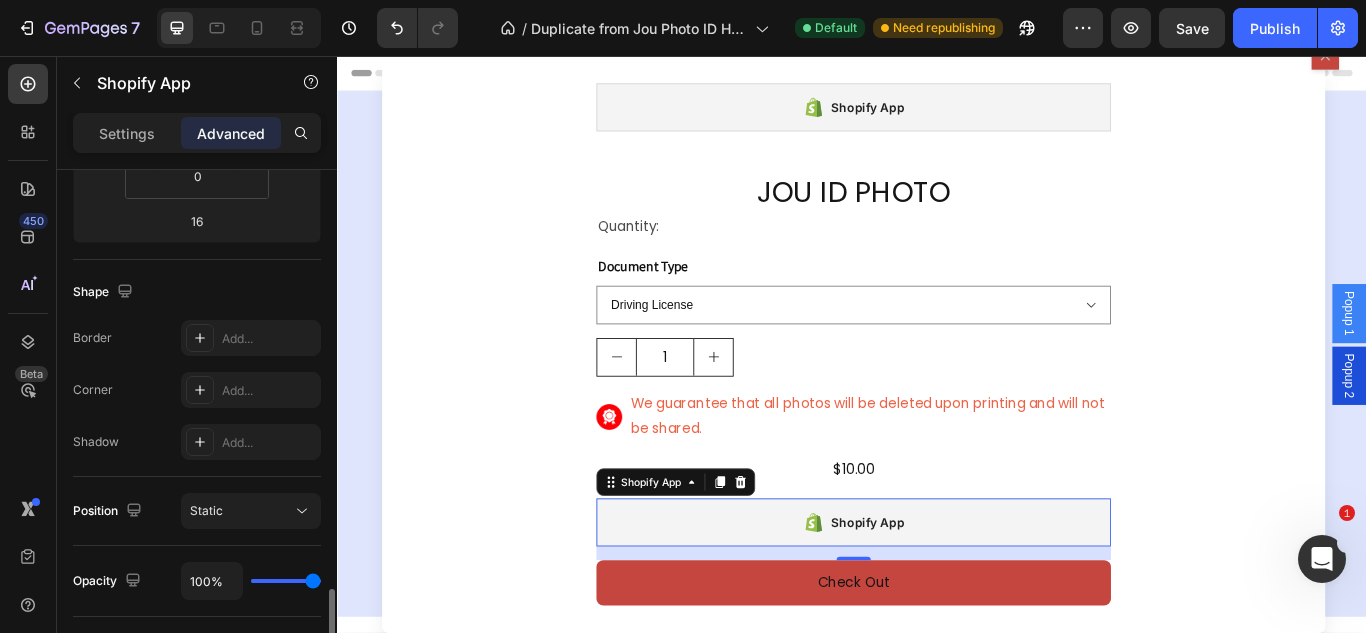 scroll, scrollTop: 0, scrollLeft: 0, axis: both 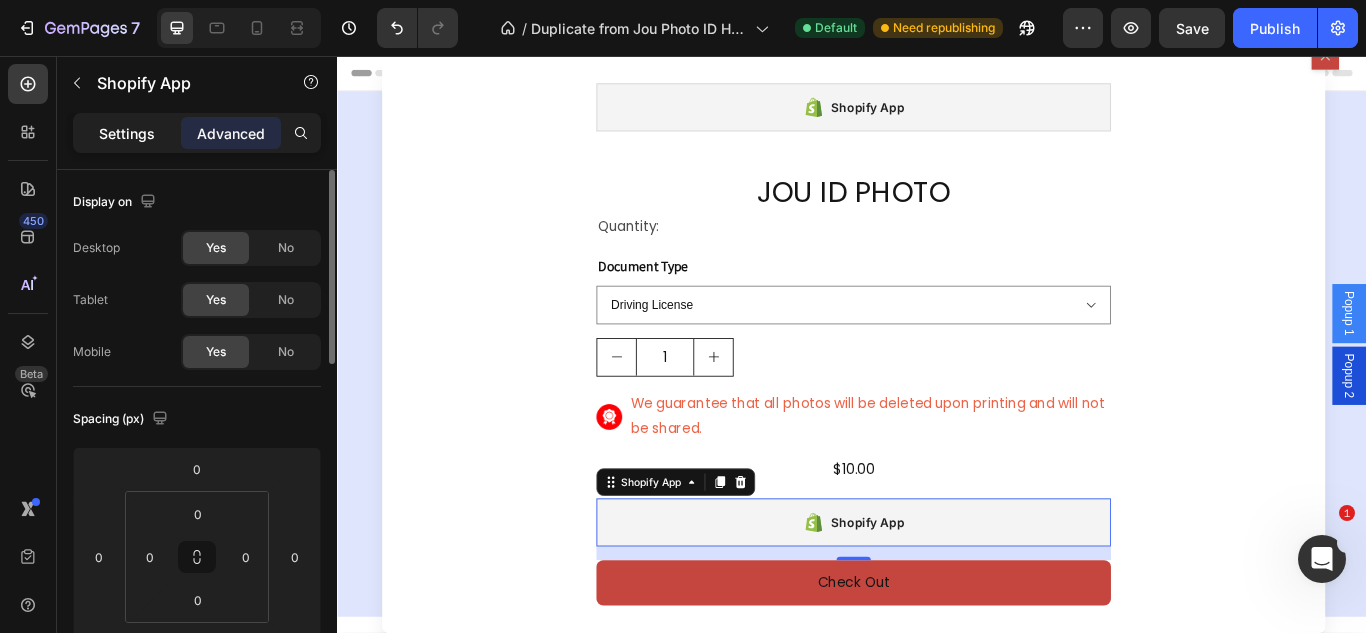 click on "Settings" at bounding box center (127, 133) 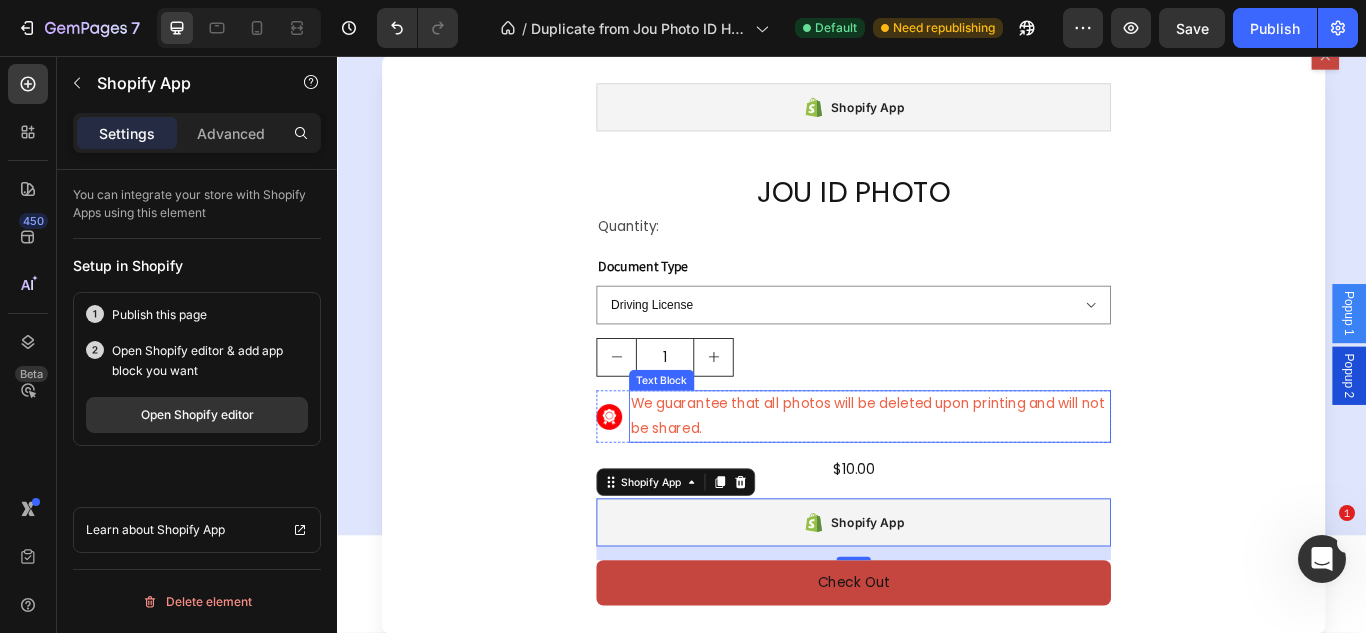 scroll, scrollTop: 0, scrollLeft: 0, axis: both 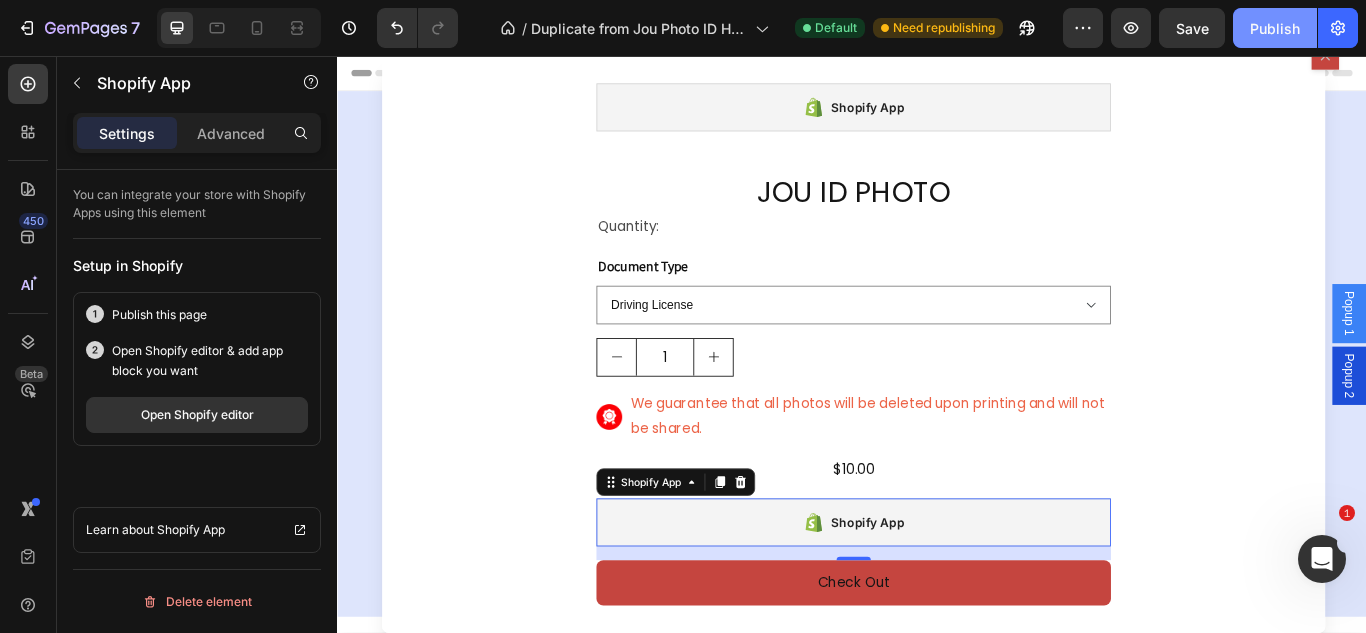 click on "Publish" at bounding box center (1275, 28) 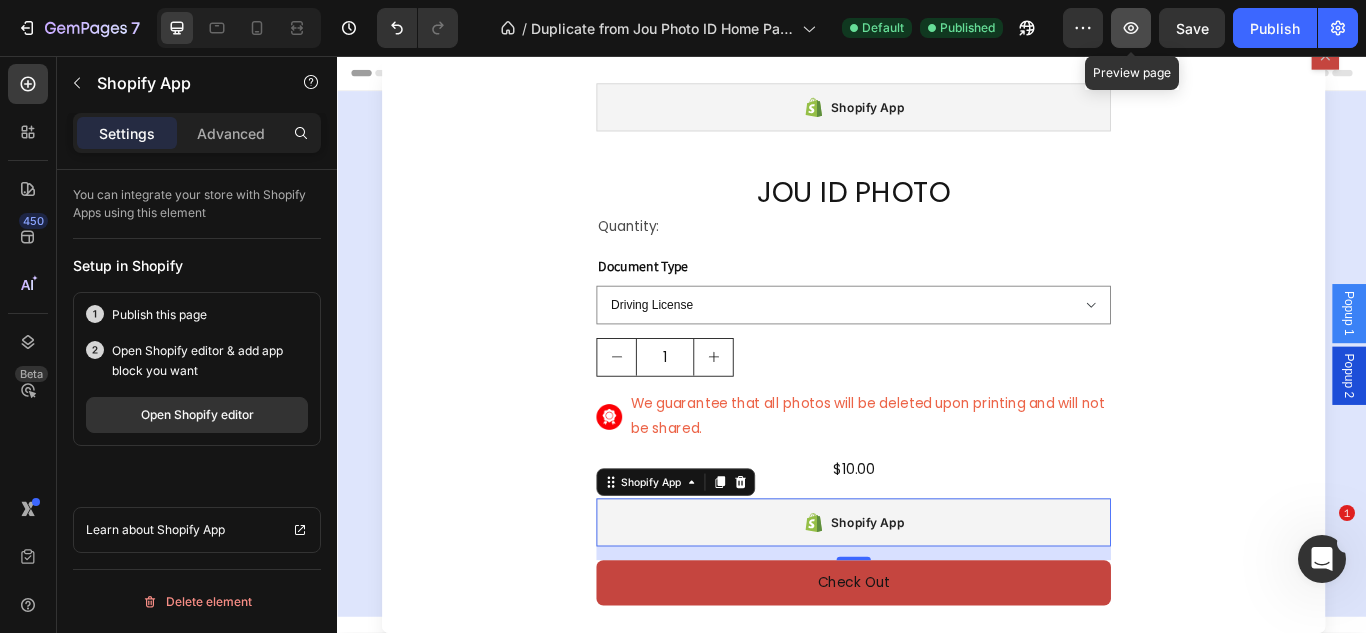 click 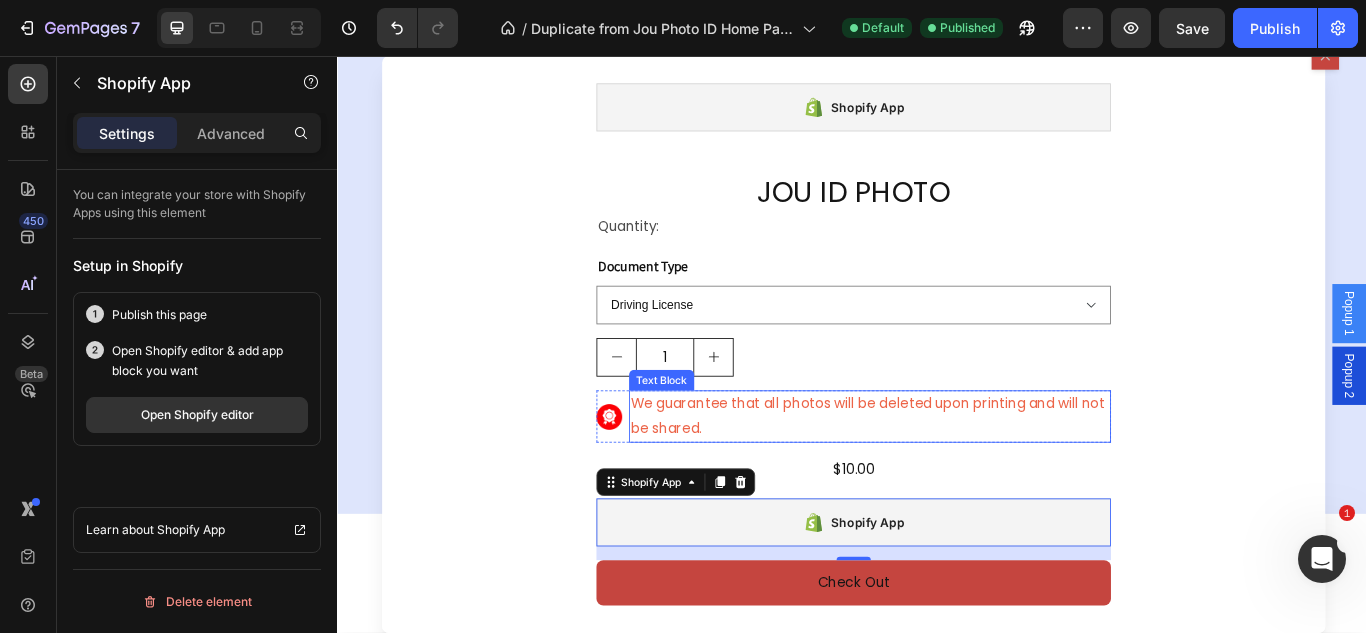 scroll, scrollTop: 0, scrollLeft: 0, axis: both 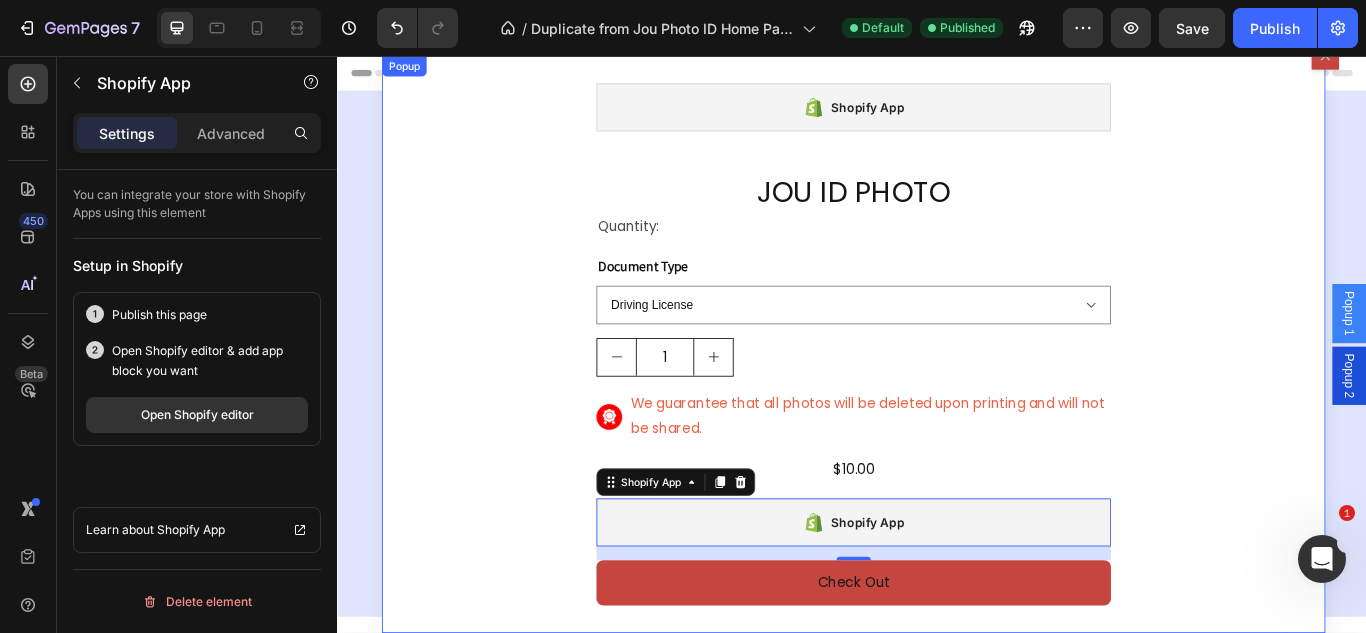 click on "Shopify App Shopify App JOU ID PHOTO Product Title Quantity: Text Block Document Type   Driving License Lebanese Passport ID Photo Shengen Visa Product Variants & Swatches
1
Product Quantity Image We guarantee that all photos will be deleted upon printing and will not be shared. Text Block Row   Product Price Product Price Row
Shopify App Shopify App   16 Check Out Dynamic Checkout Product" at bounding box center [939, 392] 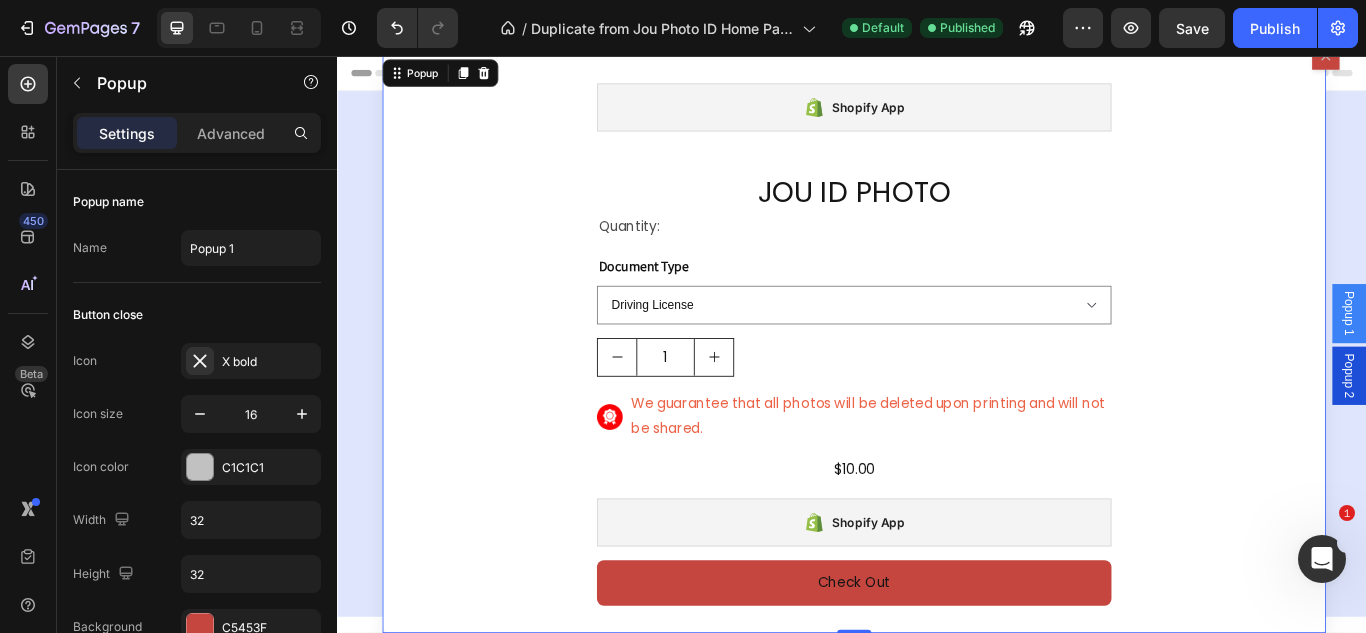 click on "Popup 1" at bounding box center [1517, 356] 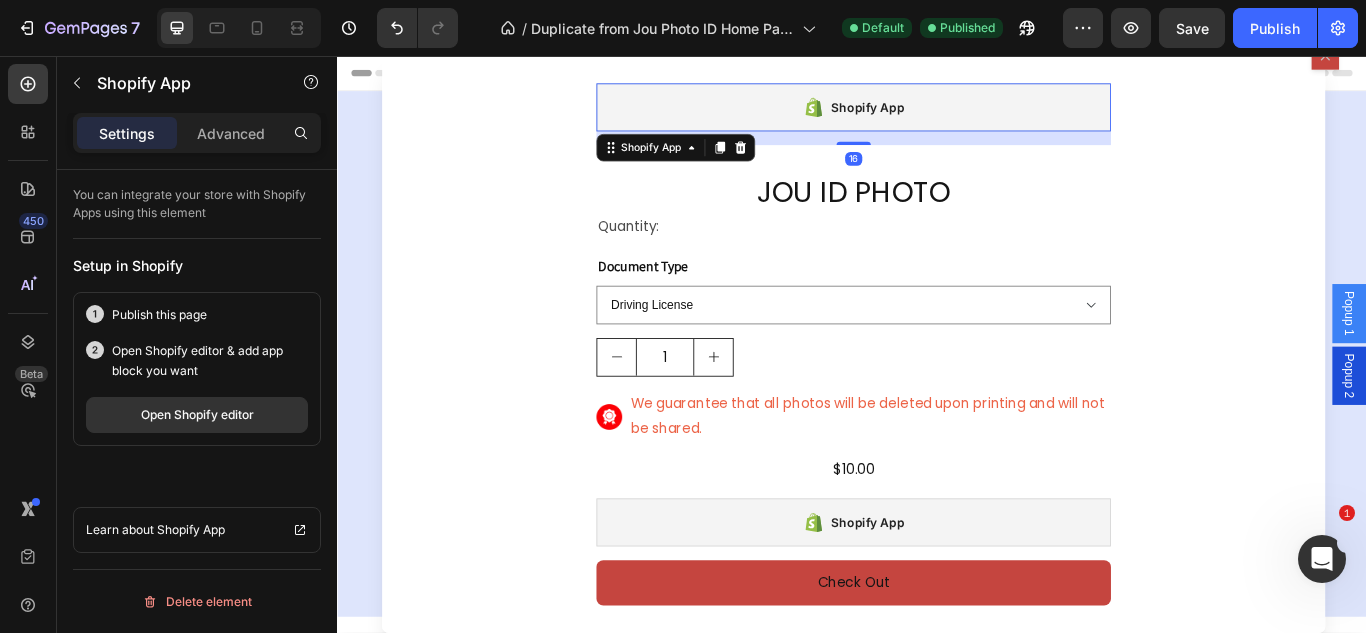 click on "Shopify App" at bounding box center (955, 116) 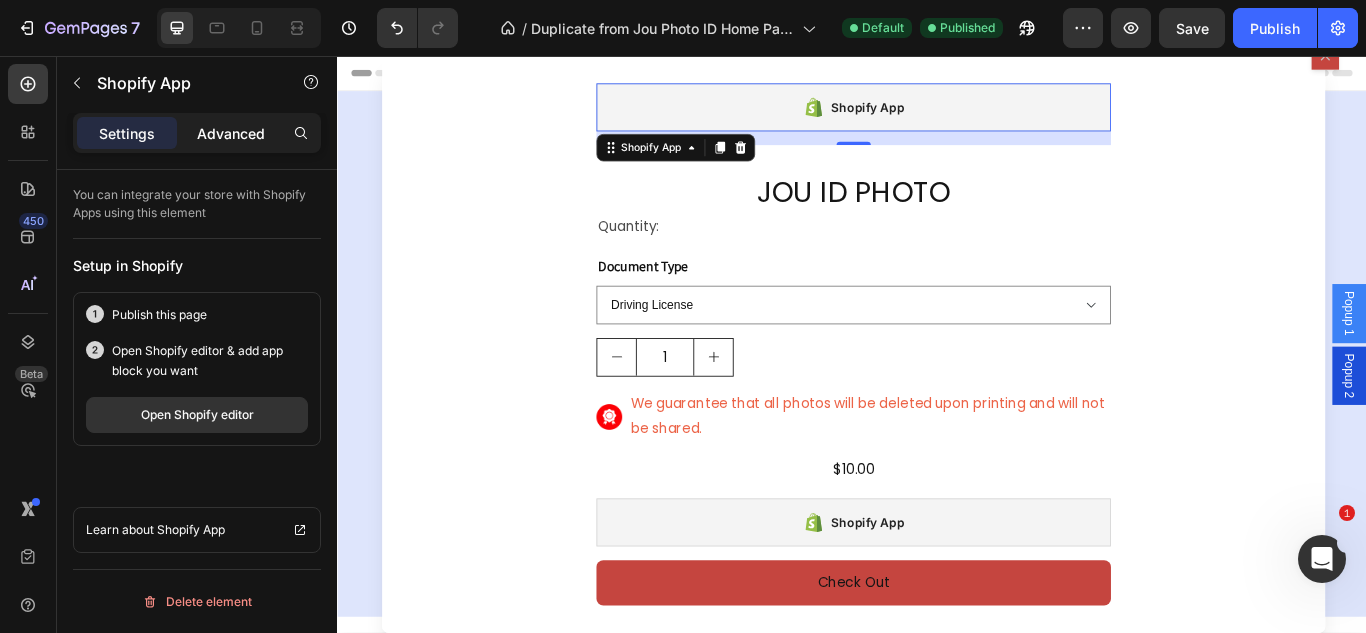 click on "Advanced" at bounding box center (231, 133) 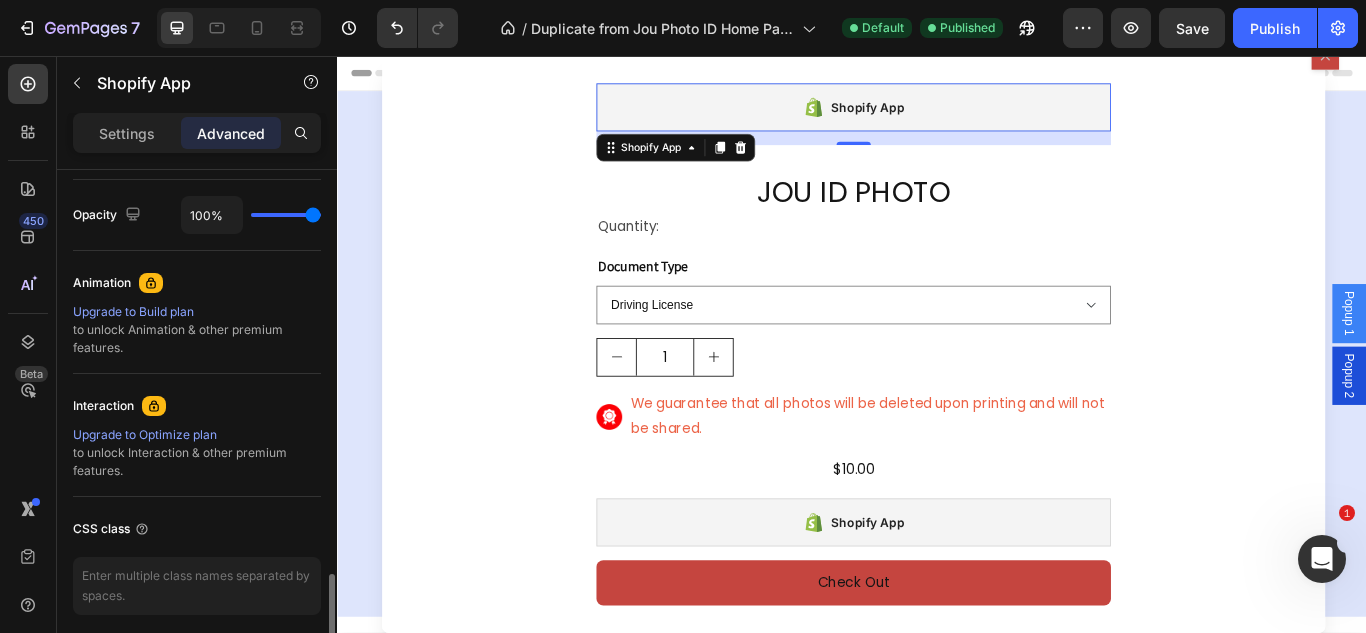 scroll, scrollTop: 868, scrollLeft: 0, axis: vertical 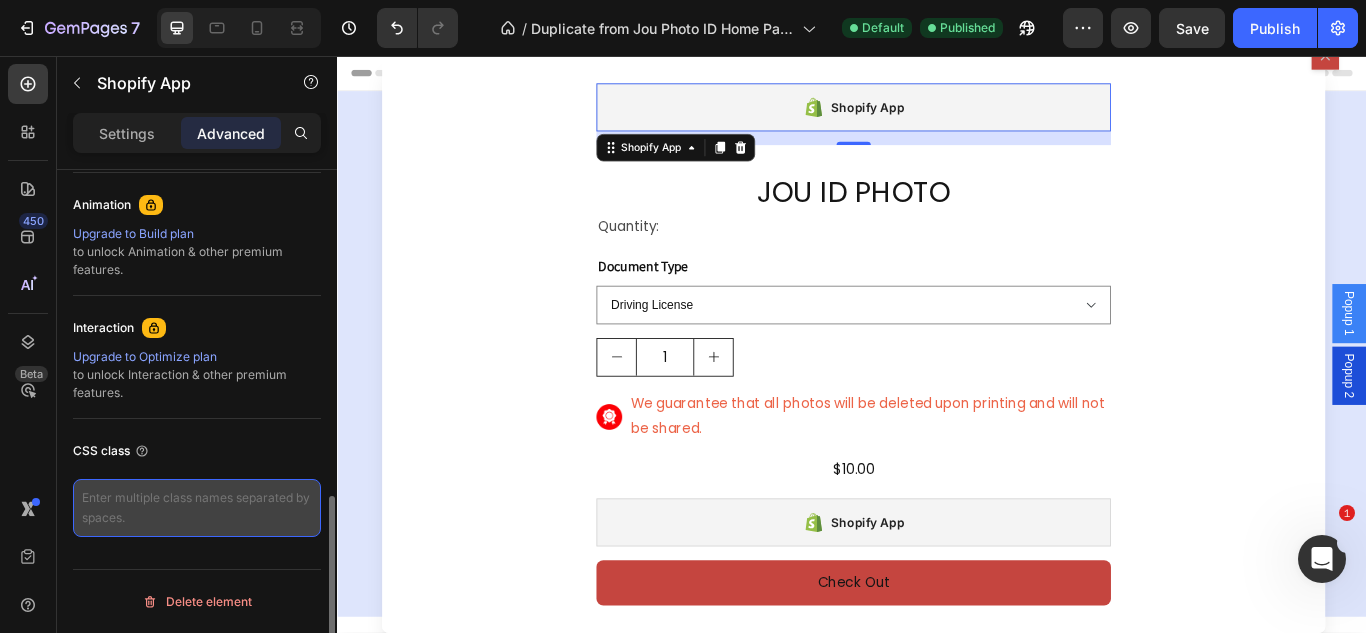click at bounding box center (197, 508) 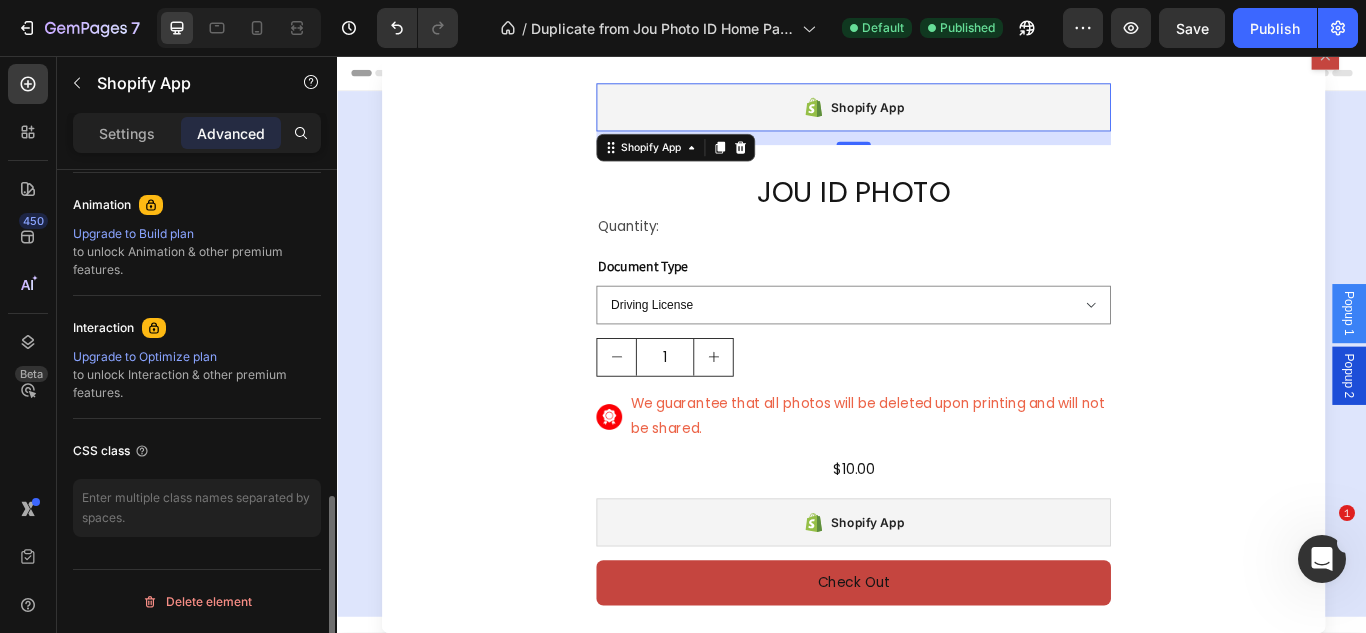 click on "CSS class" at bounding box center (111, 451) 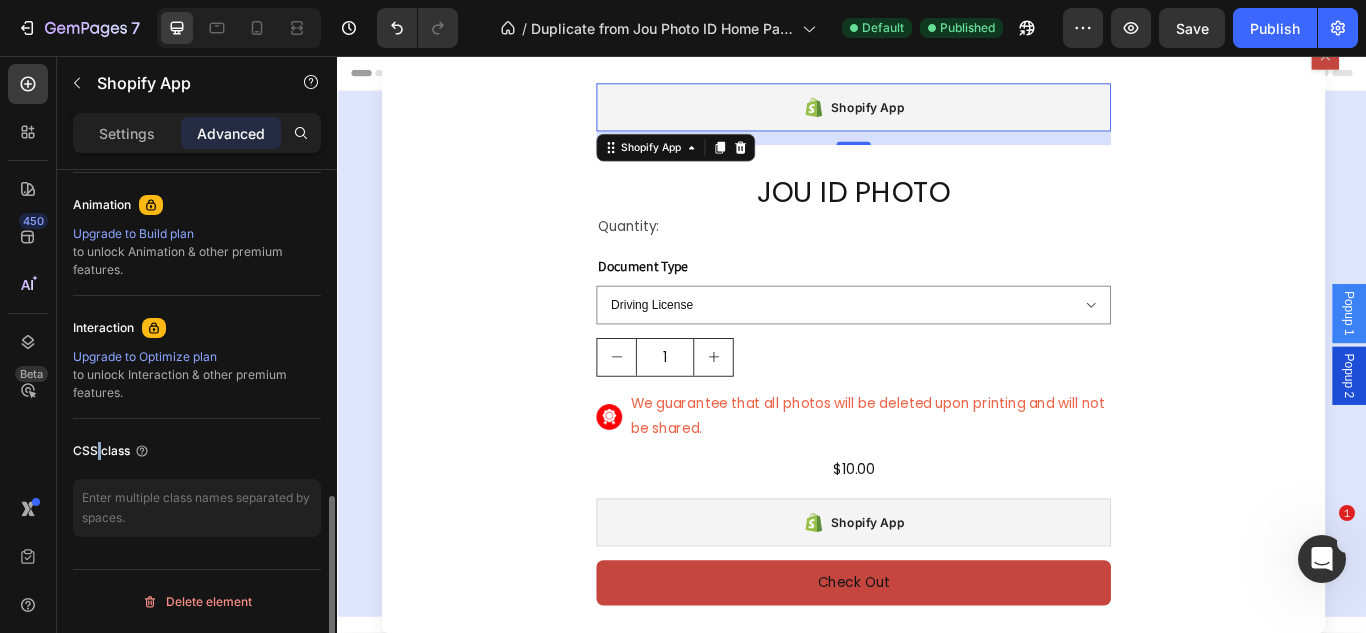 click on "CSS class" at bounding box center [111, 451] 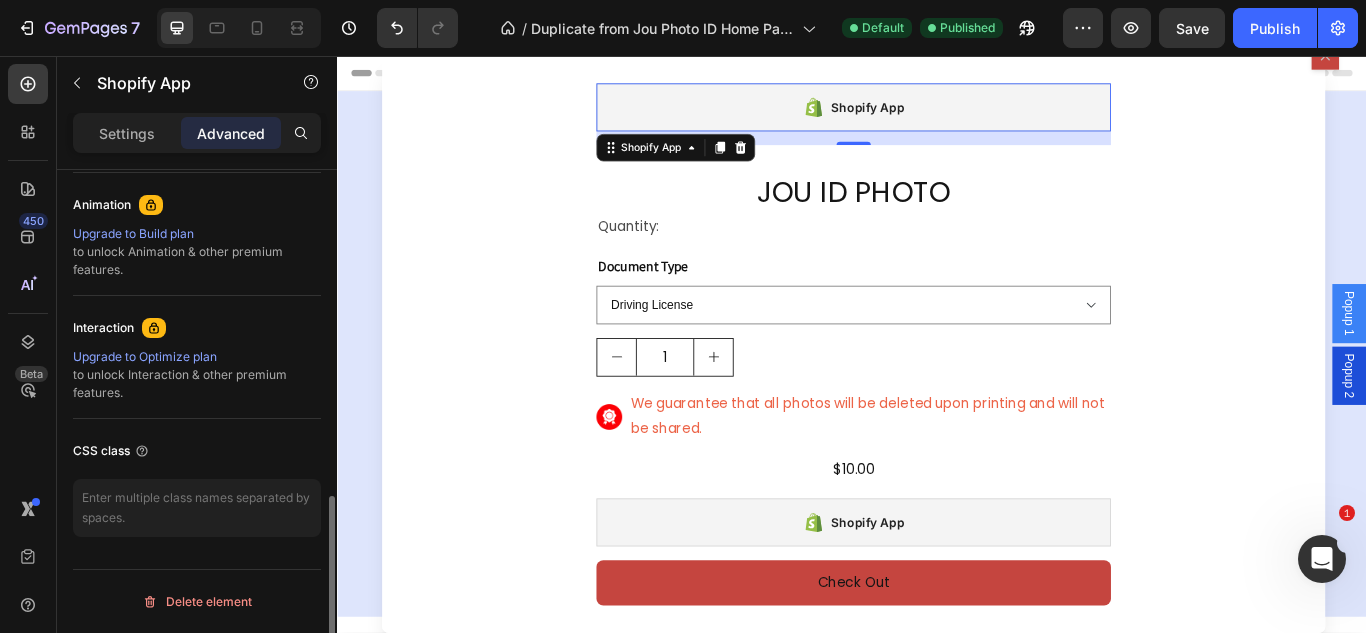click on "CSS class" at bounding box center (111, 451) 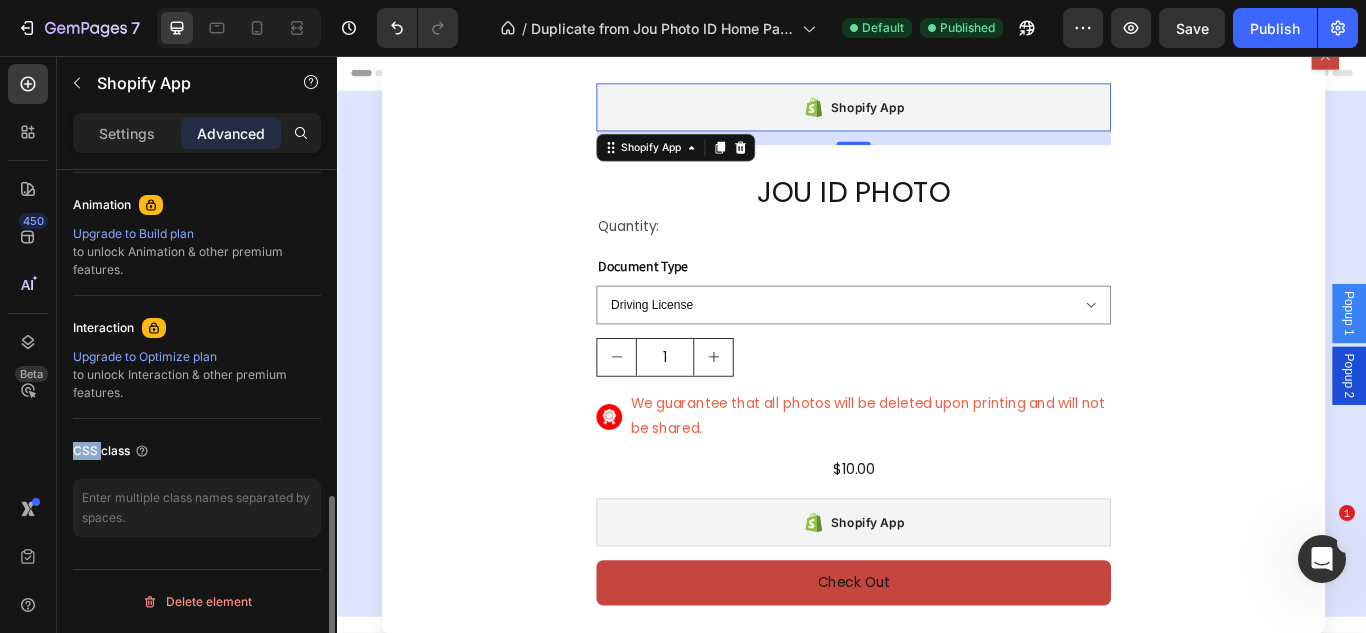 click on "CSS class" at bounding box center [111, 451] 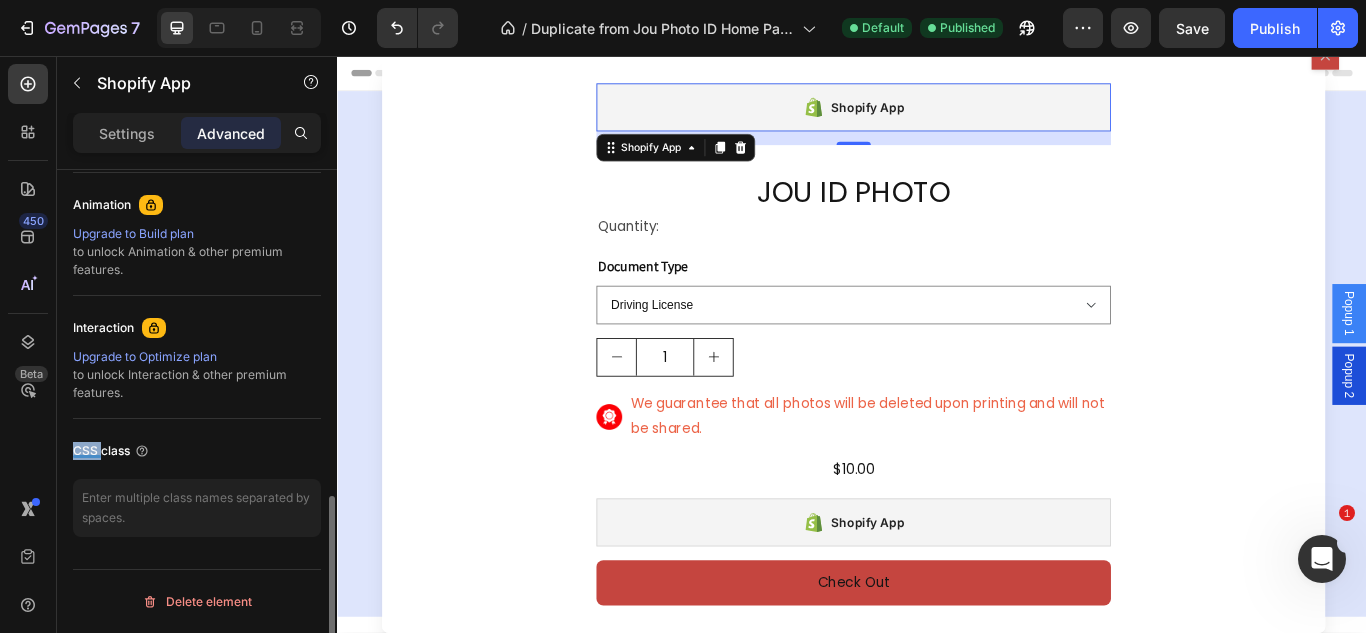 click on "CSS class" at bounding box center (111, 451) 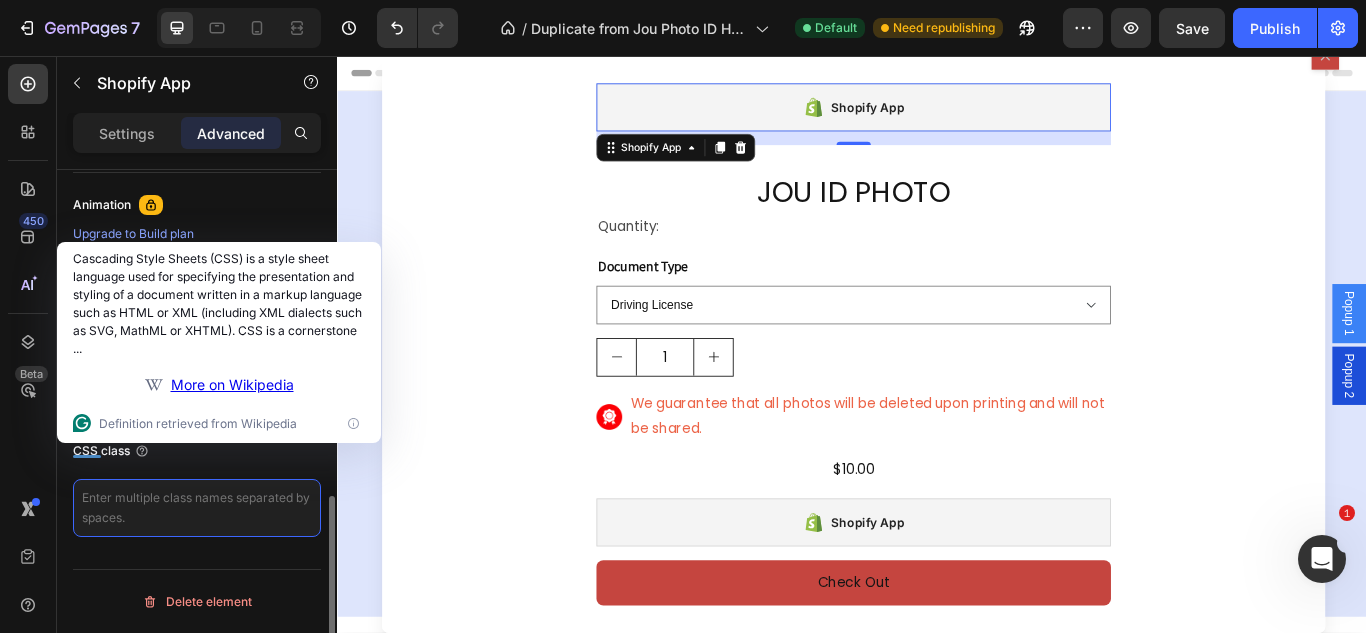 click at bounding box center [197, 508] 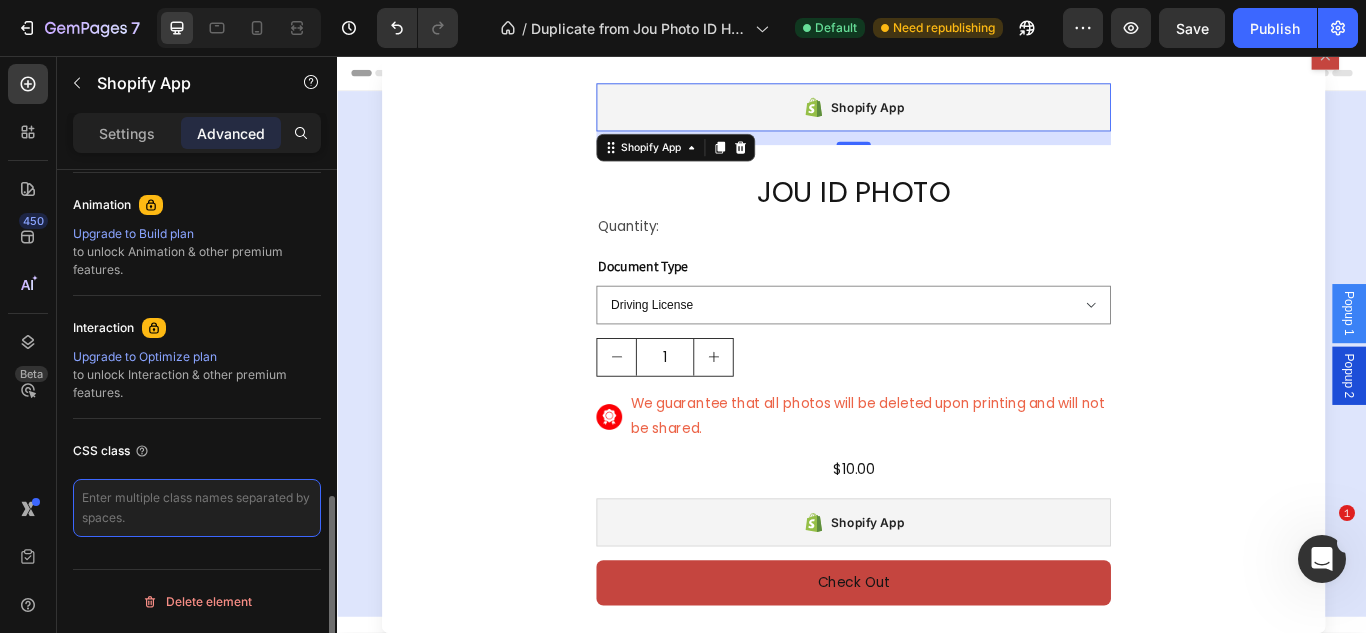 paste on "#upload-app {
margin-top: 100px; /* Adjust this value as needed */
}
/* Optional: Force positioning to a lower section */
#upload-app {
position: relative;
top: 300px; /* Pushes it down */
}
/* If it's stuck in a flex or grid layout */
#upload-app {
order: 2 !important;
}" 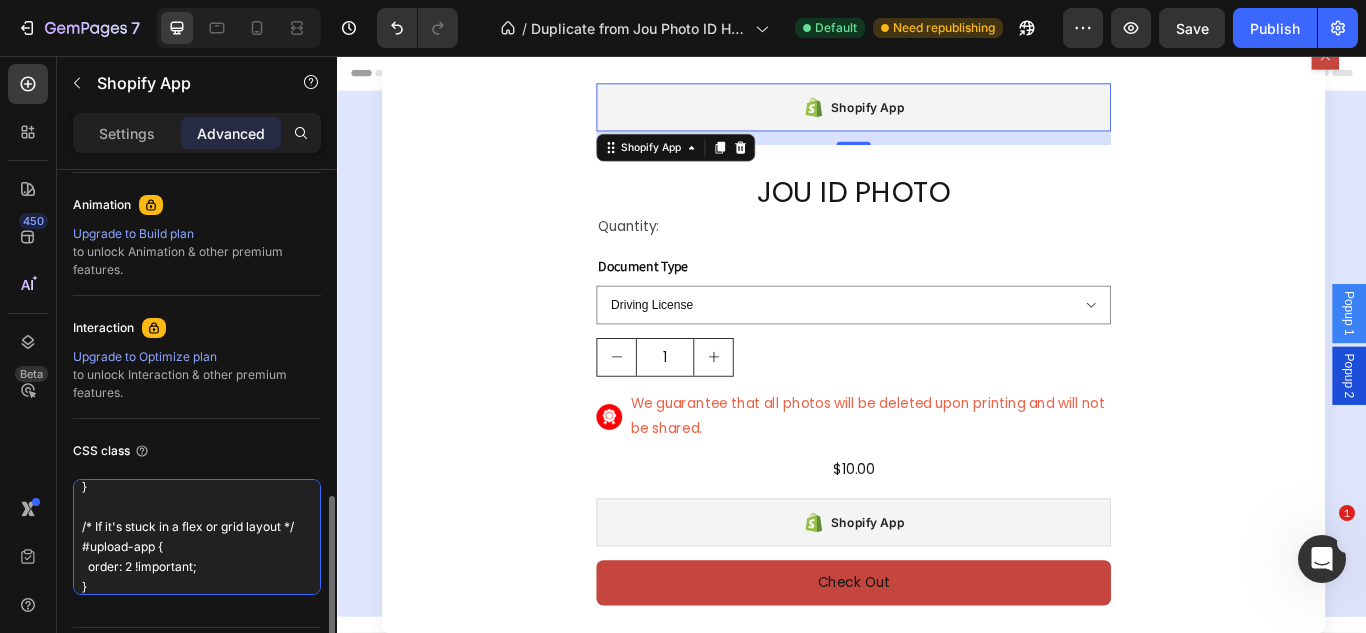 scroll, scrollTop: 222, scrollLeft: 0, axis: vertical 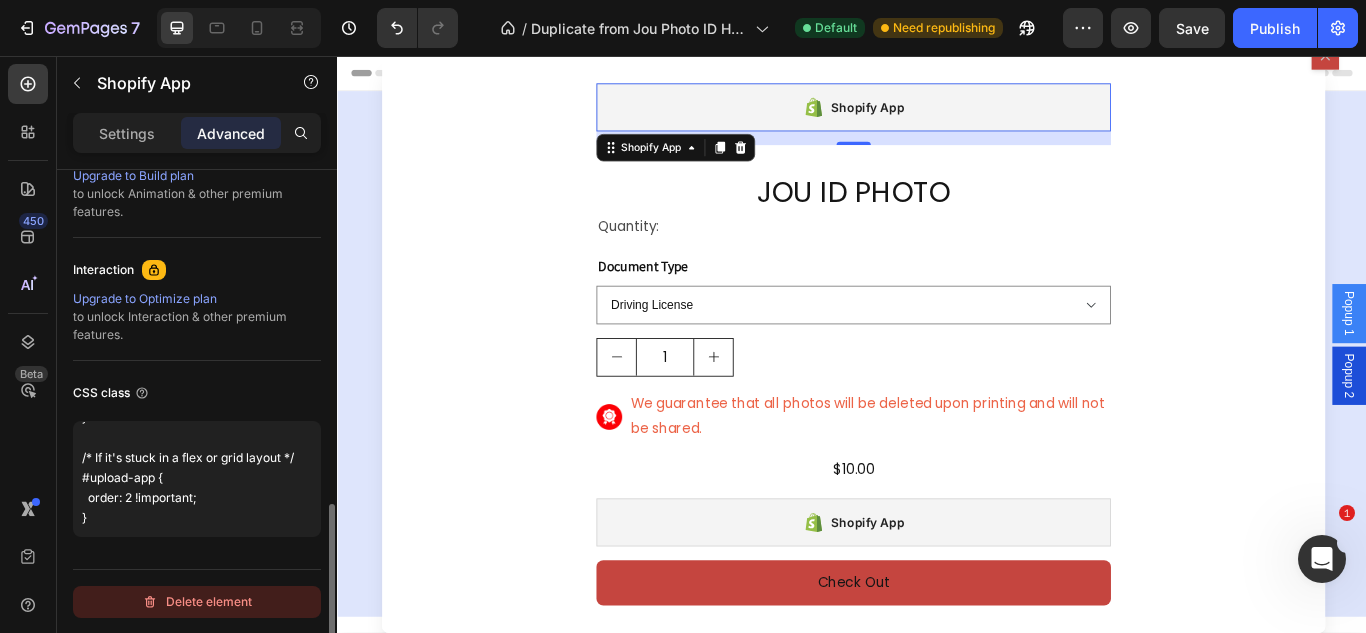 click on "Delete element" at bounding box center (197, 602) 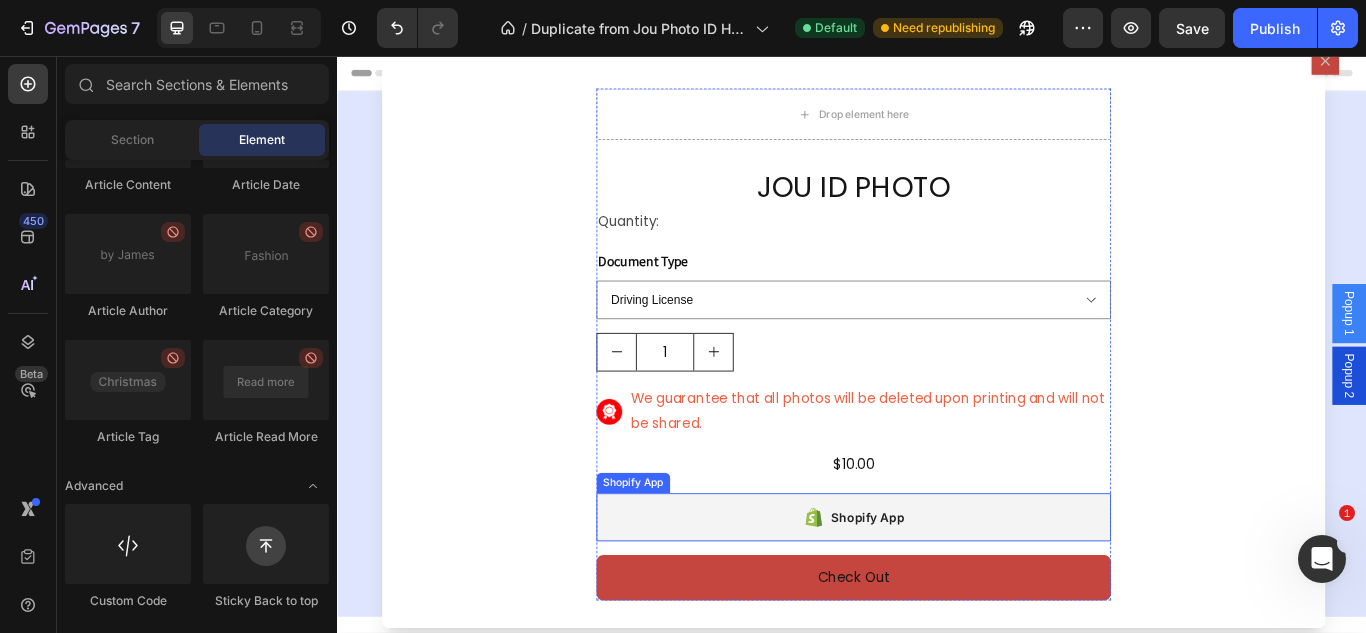 click on "Shopify App" at bounding box center (939, 594) 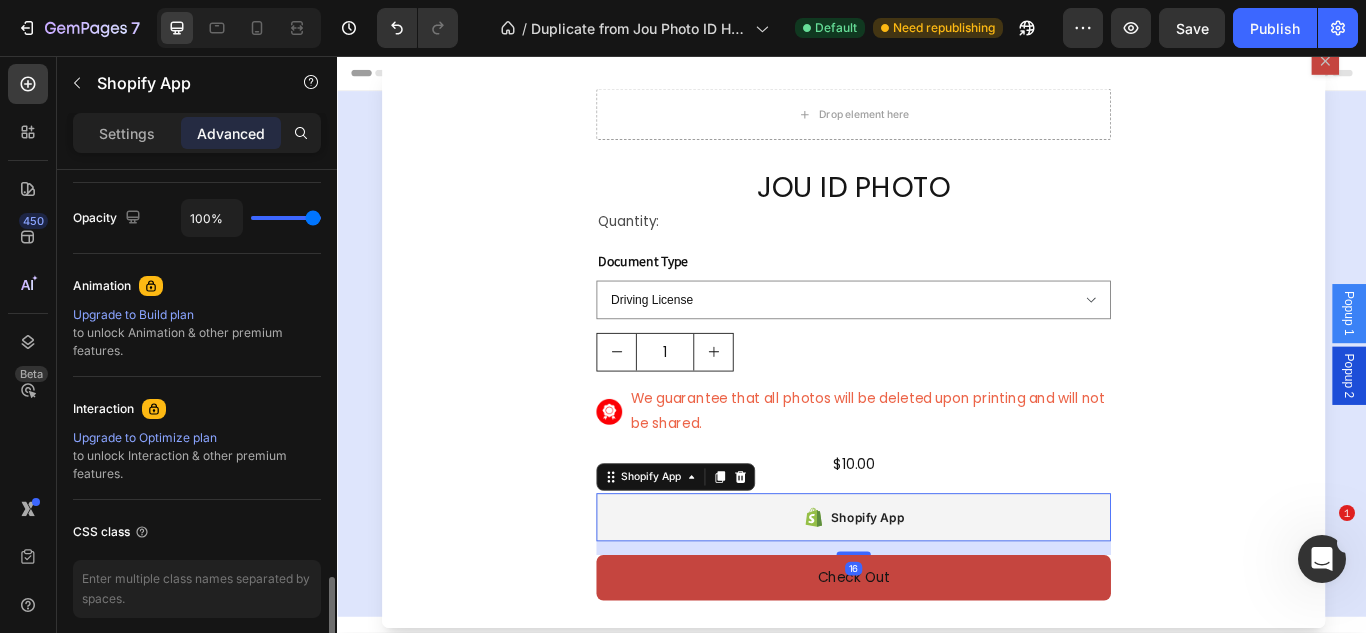 scroll, scrollTop: 868, scrollLeft: 0, axis: vertical 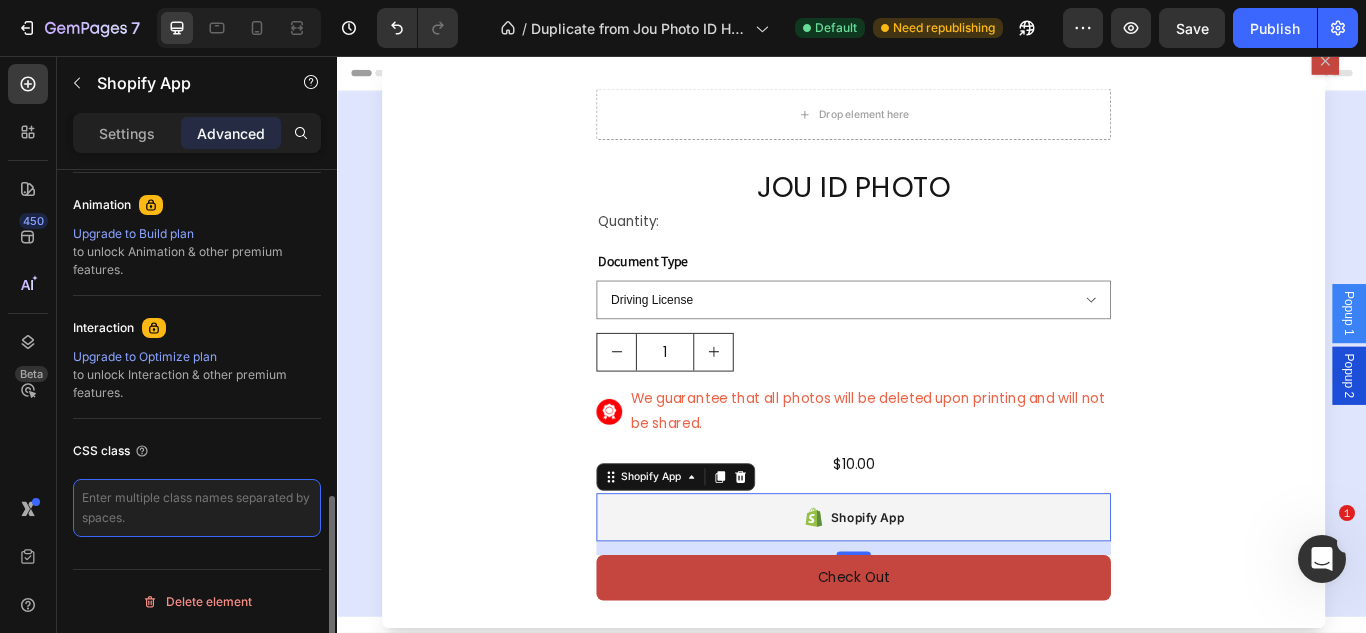 click at bounding box center (197, 508) 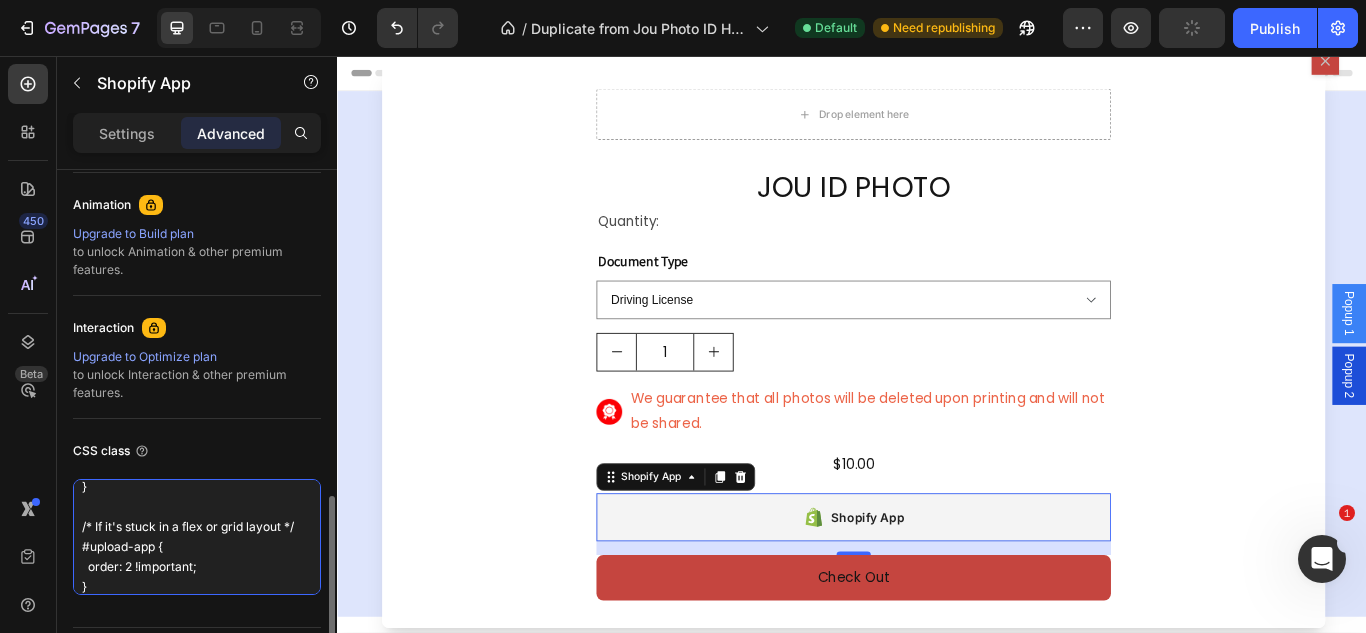scroll, scrollTop: 231, scrollLeft: 0, axis: vertical 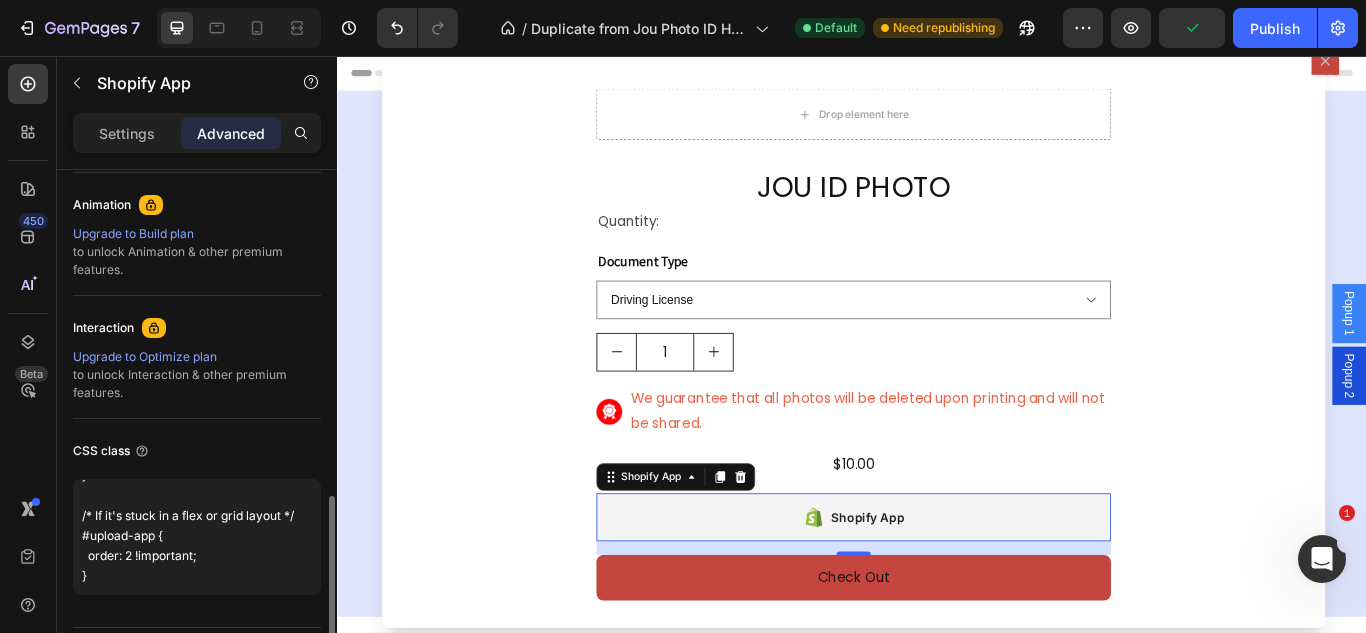 type on "#upload-app {
margin-top: 100px; /* Adjust this value as needed */
}
/* Optional: Force positioning to a lower section */
#upload-app {
position: relative;
top: 300px; /* Pushes it down */
}
/* If it's stuck in a flex or grid layout */
#upload-app {
order: 2 !important;
}" 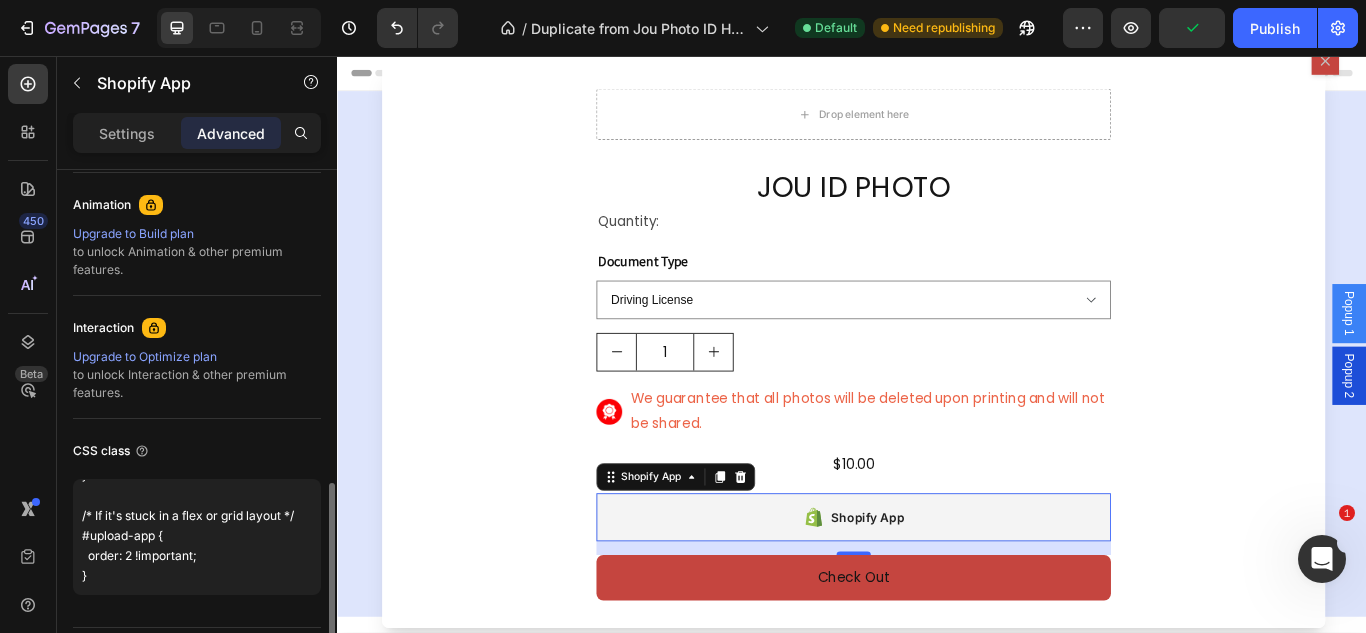 click on "CSS class" at bounding box center [197, 451] 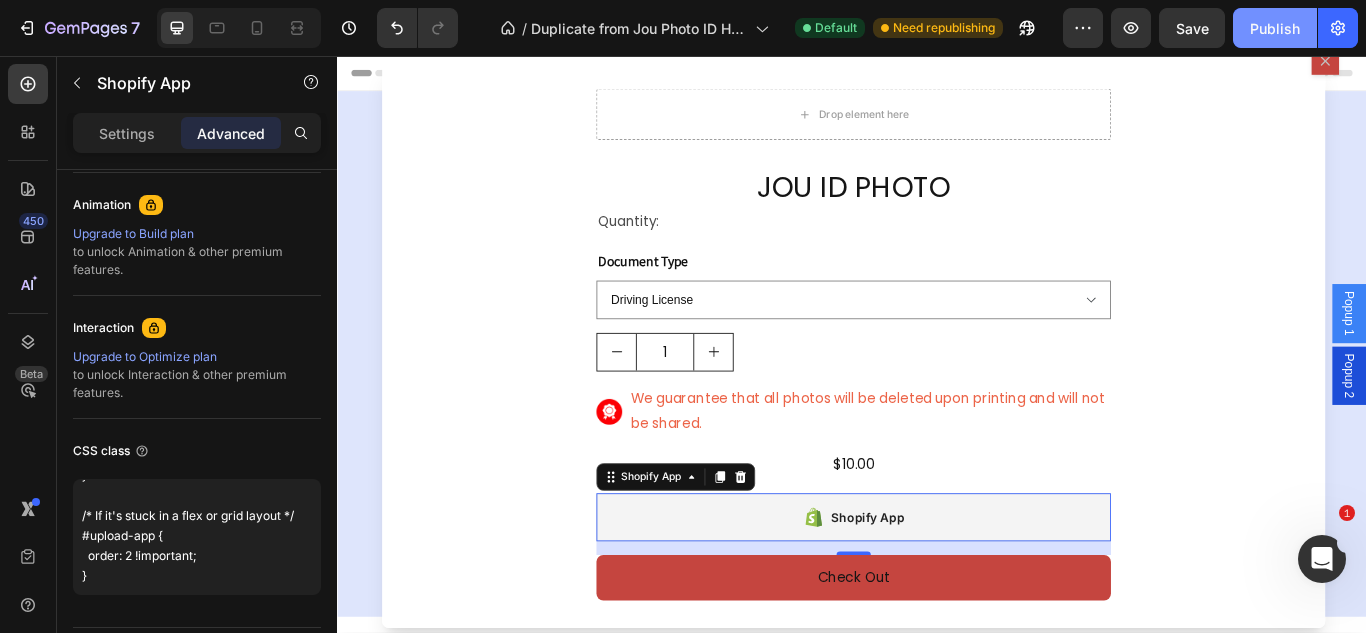 click on "Publish" at bounding box center [1275, 28] 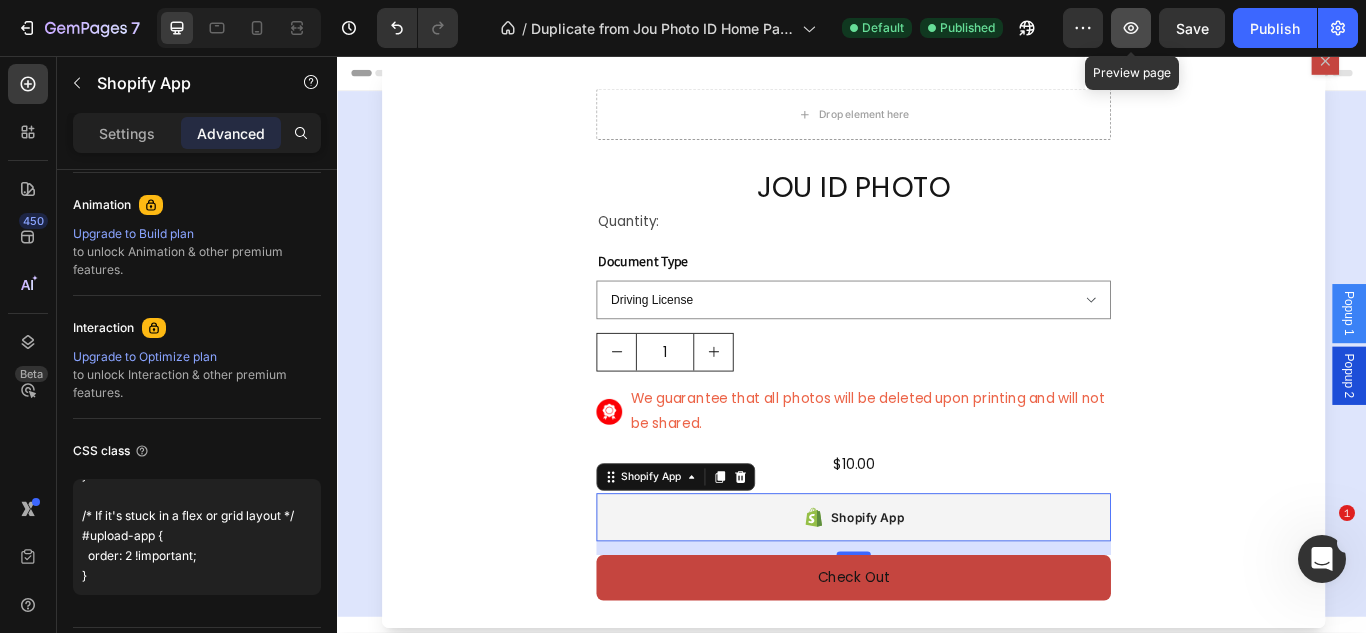 click 